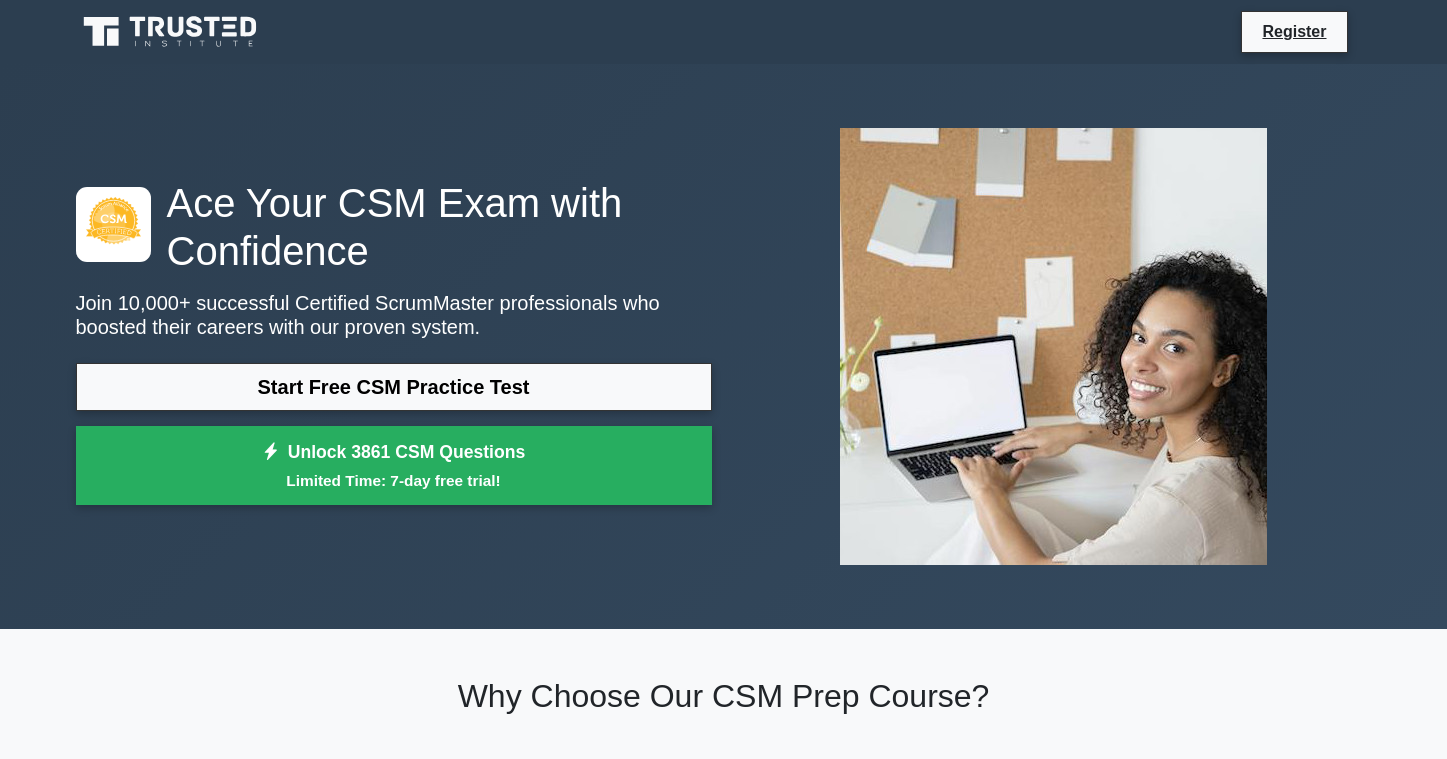scroll, scrollTop: 0, scrollLeft: 0, axis: both 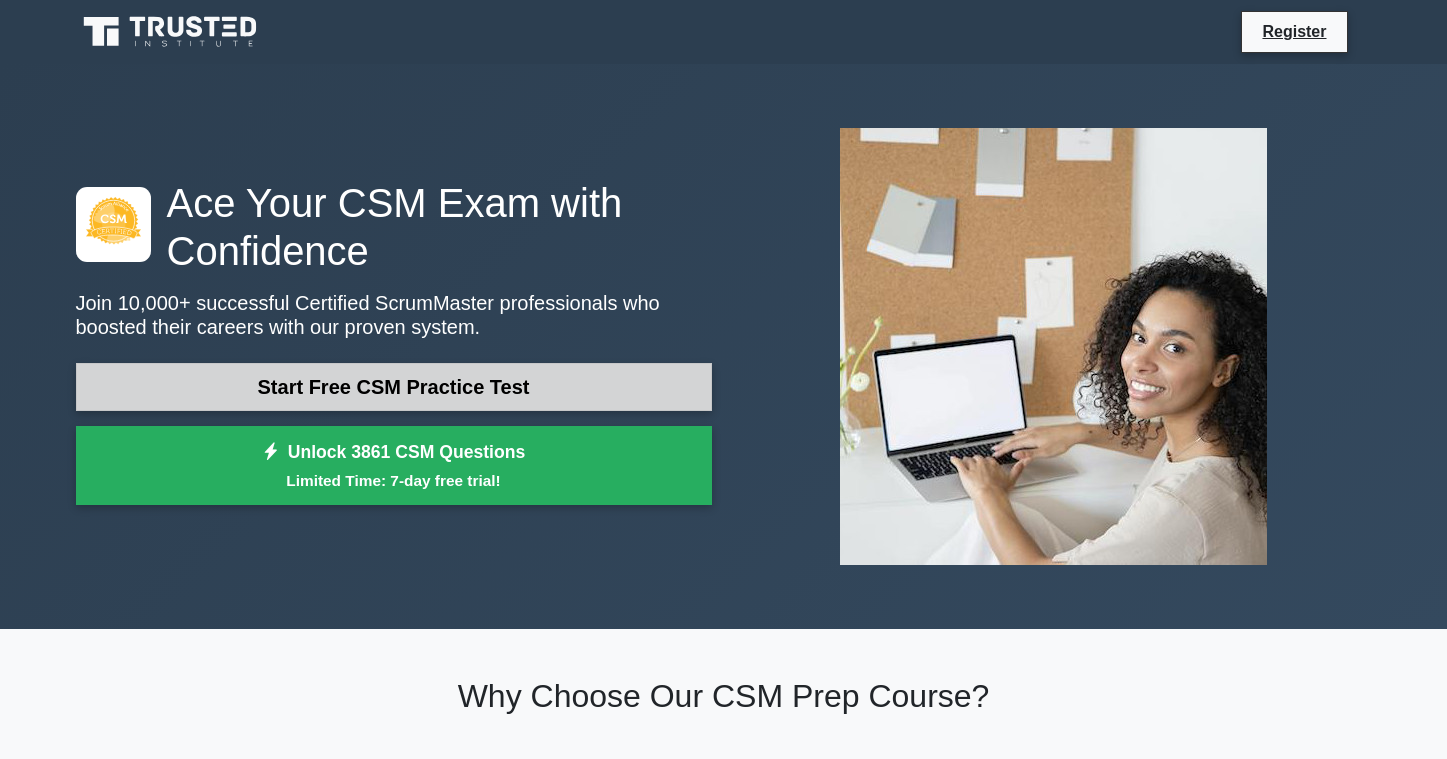 click on "Start Free CSM Practice Test" at bounding box center [394, 387] 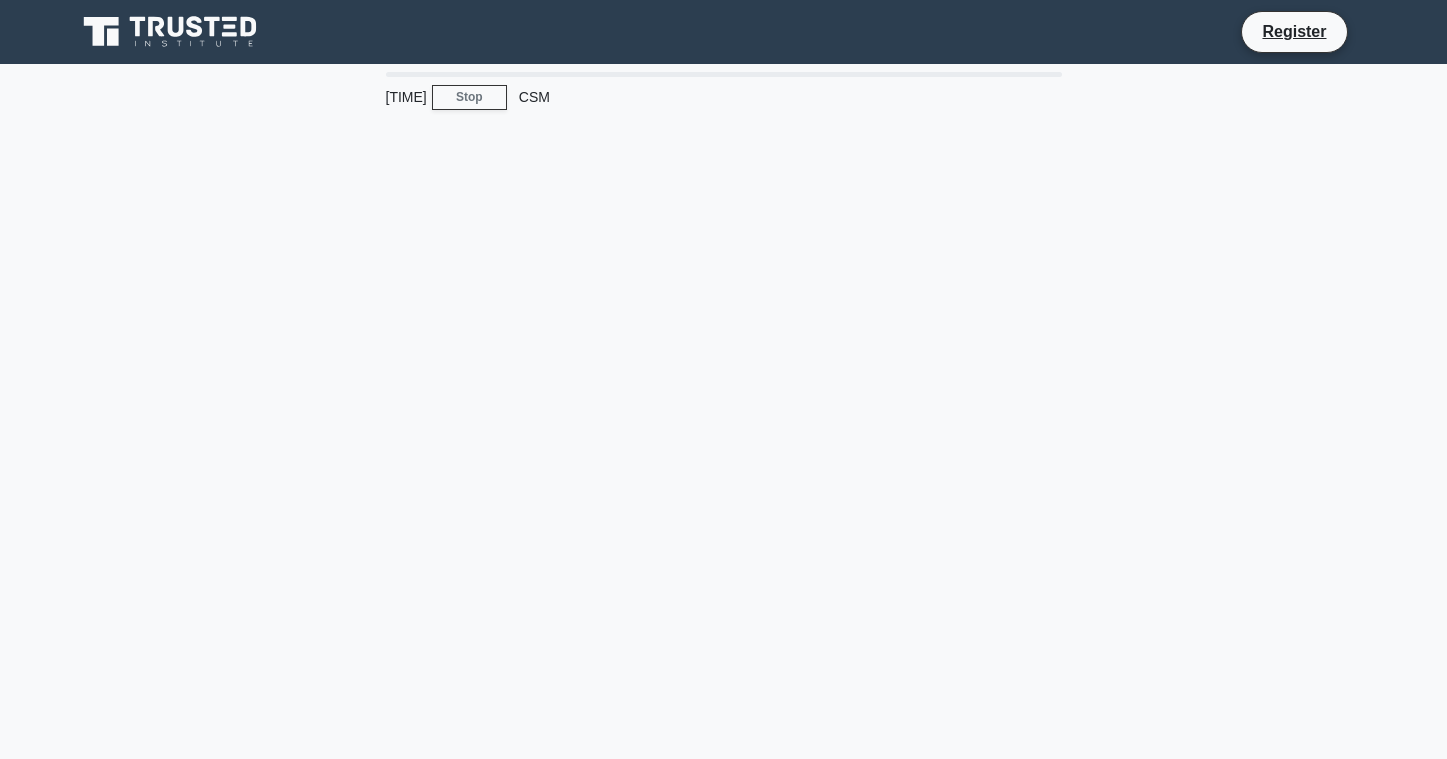 scroll, scrollTop: 0, scrollLeft: 0, axis: both 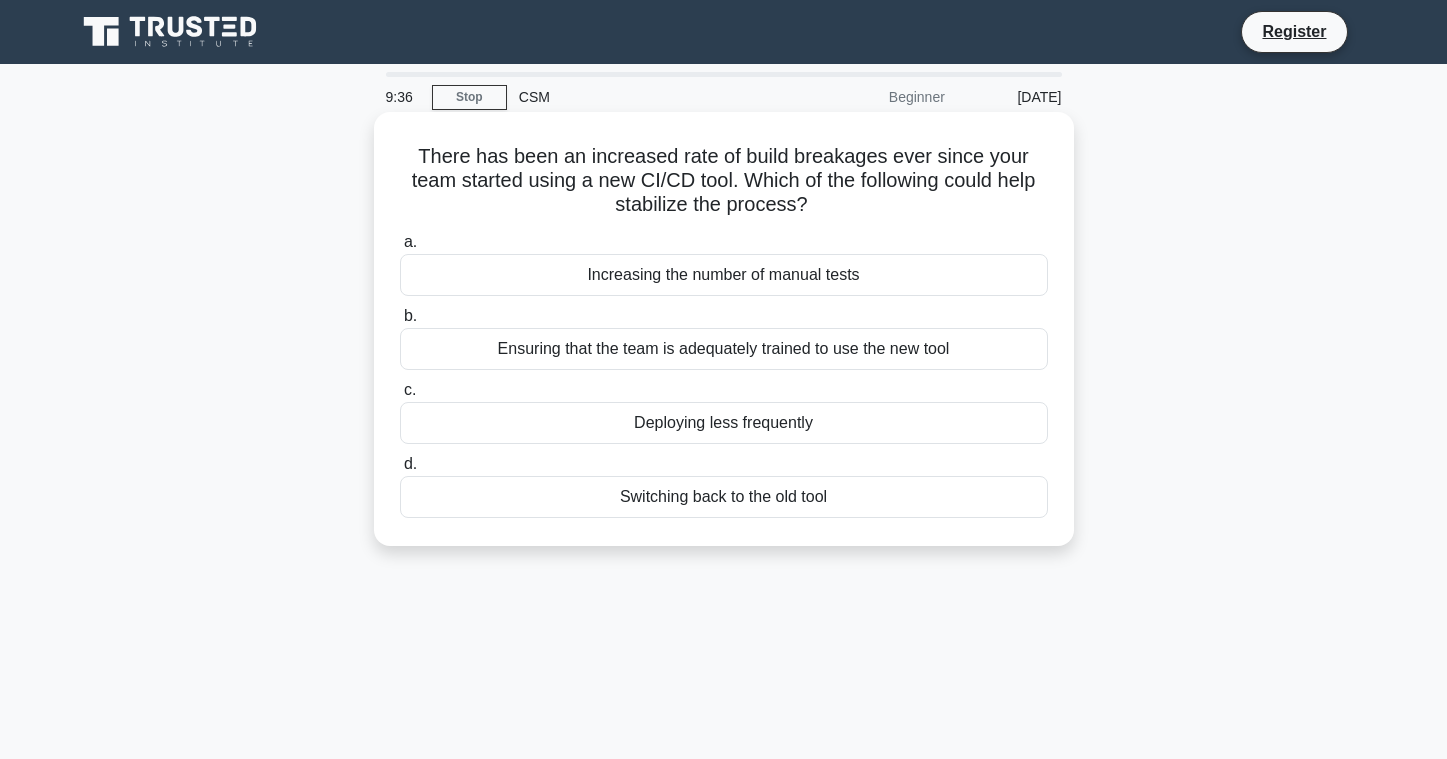 click on "Ensuring that the team is adequately trained to use the new tool" at bounding box center (724, 349) 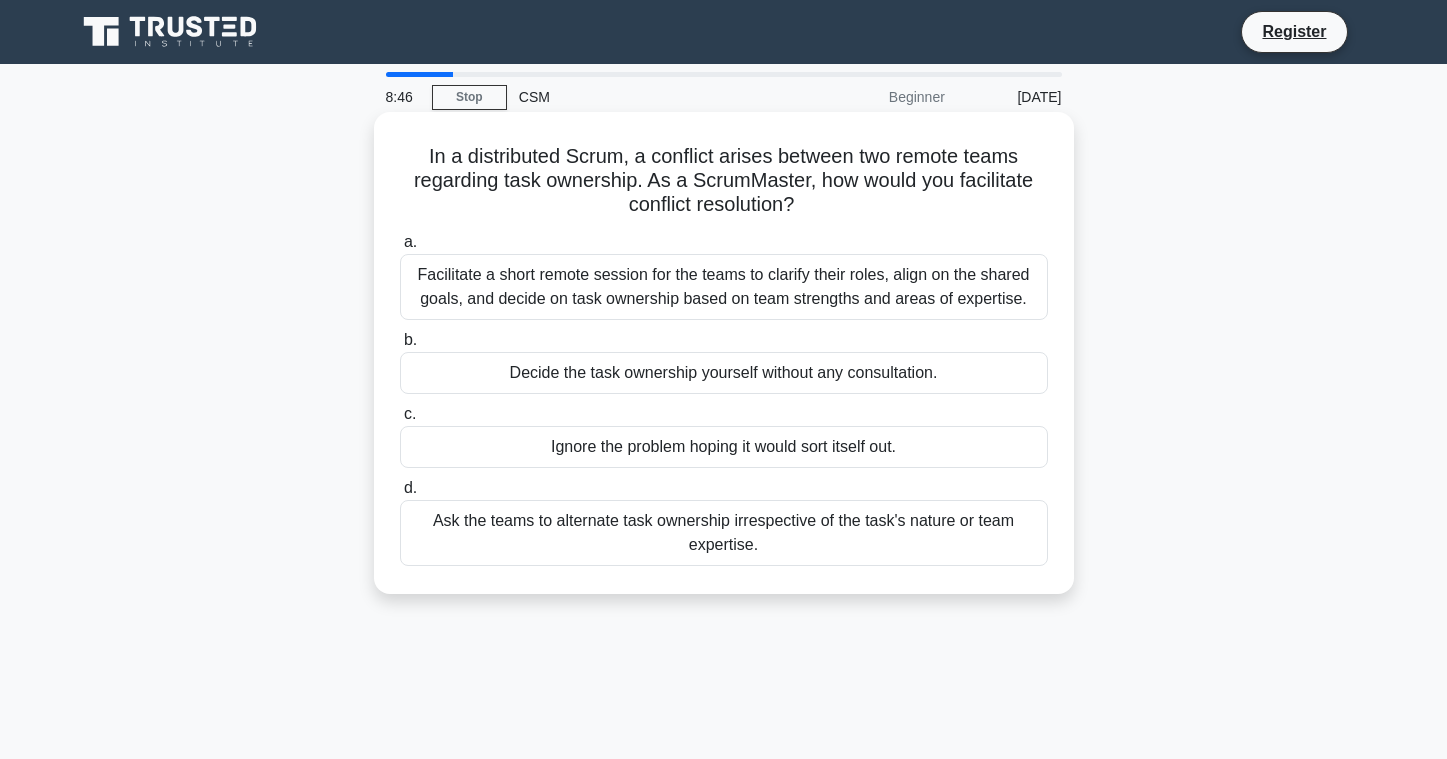 click on "Ignore the problem hoping it would sort itself out." at bounding box center (724, 447) 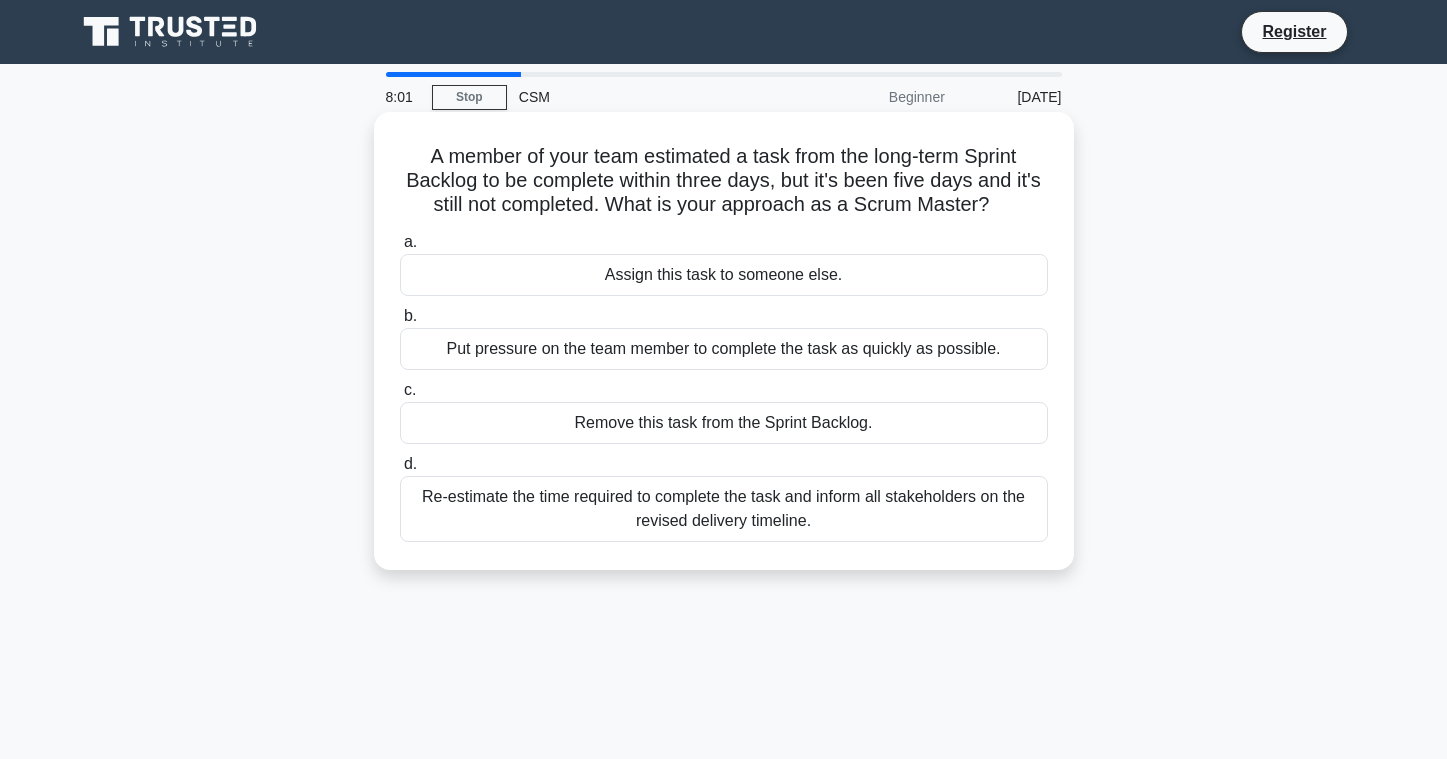 click on "Assign this task to someone else." at bounding box center [724, 275] 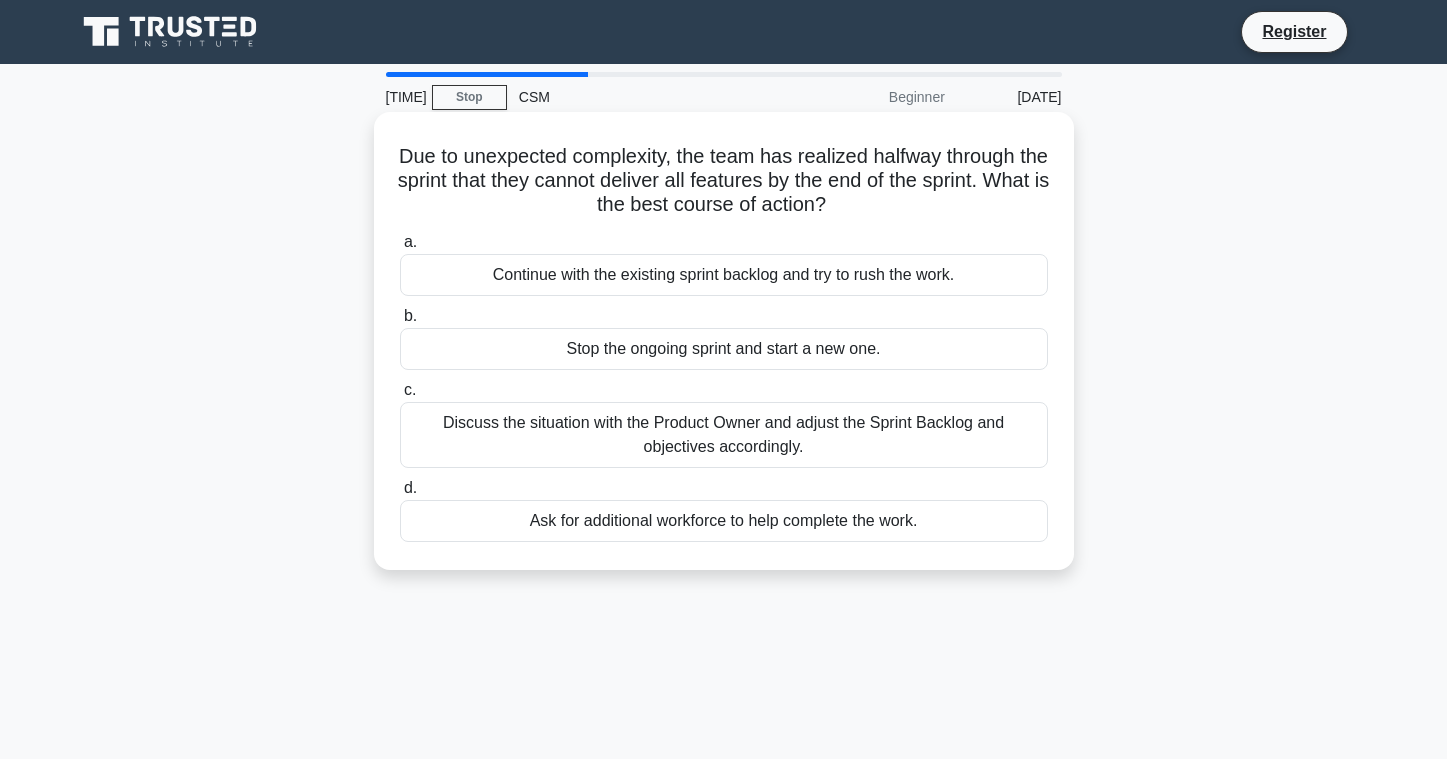 click on "Discuss the situation with the Product Owner and adjust the Sprint Backlog and objectives accordingly." at bounding box center [724, 435] 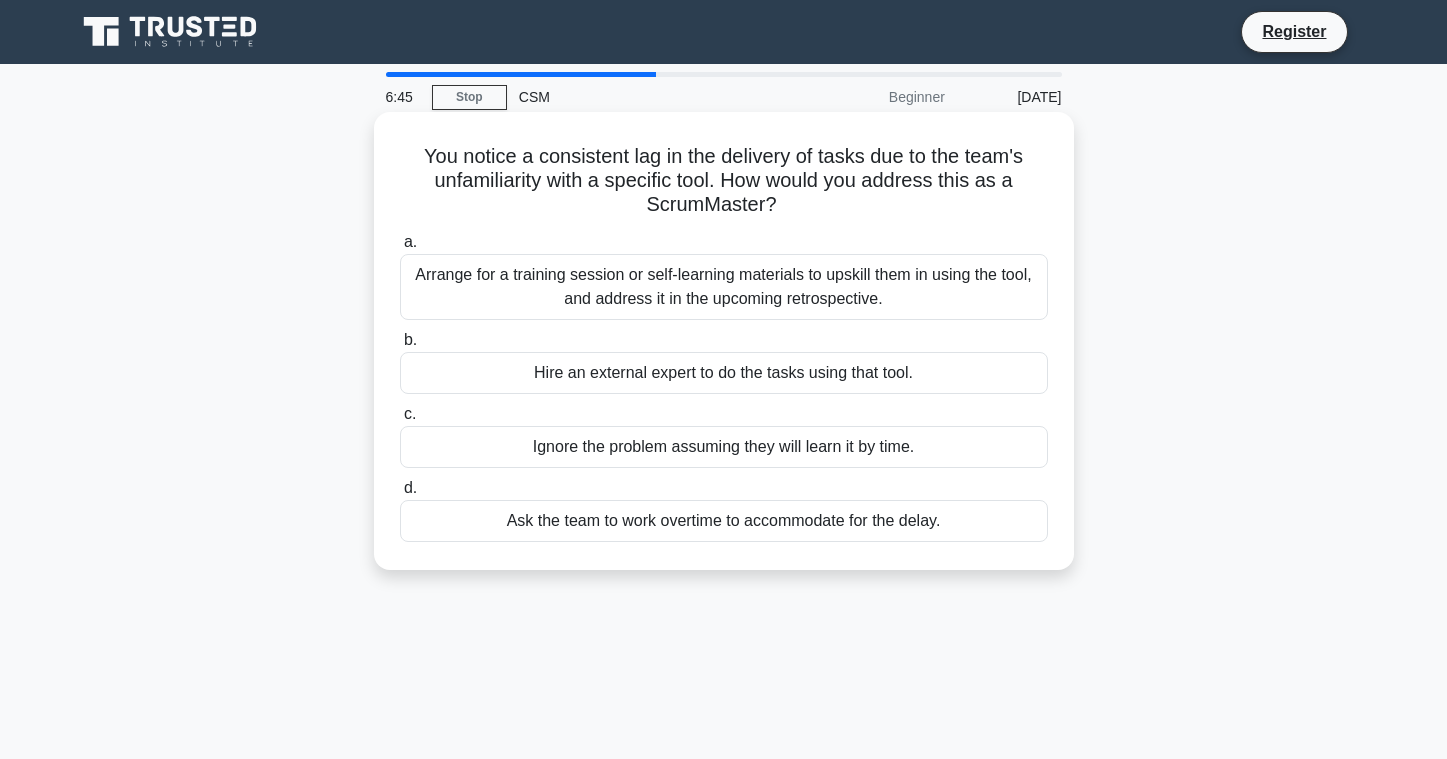 click on "Arrange for a training session or self-learning materials to upskill them in using the tool, and address it in the upcoming retrospective." at bounding box center [724, 287] 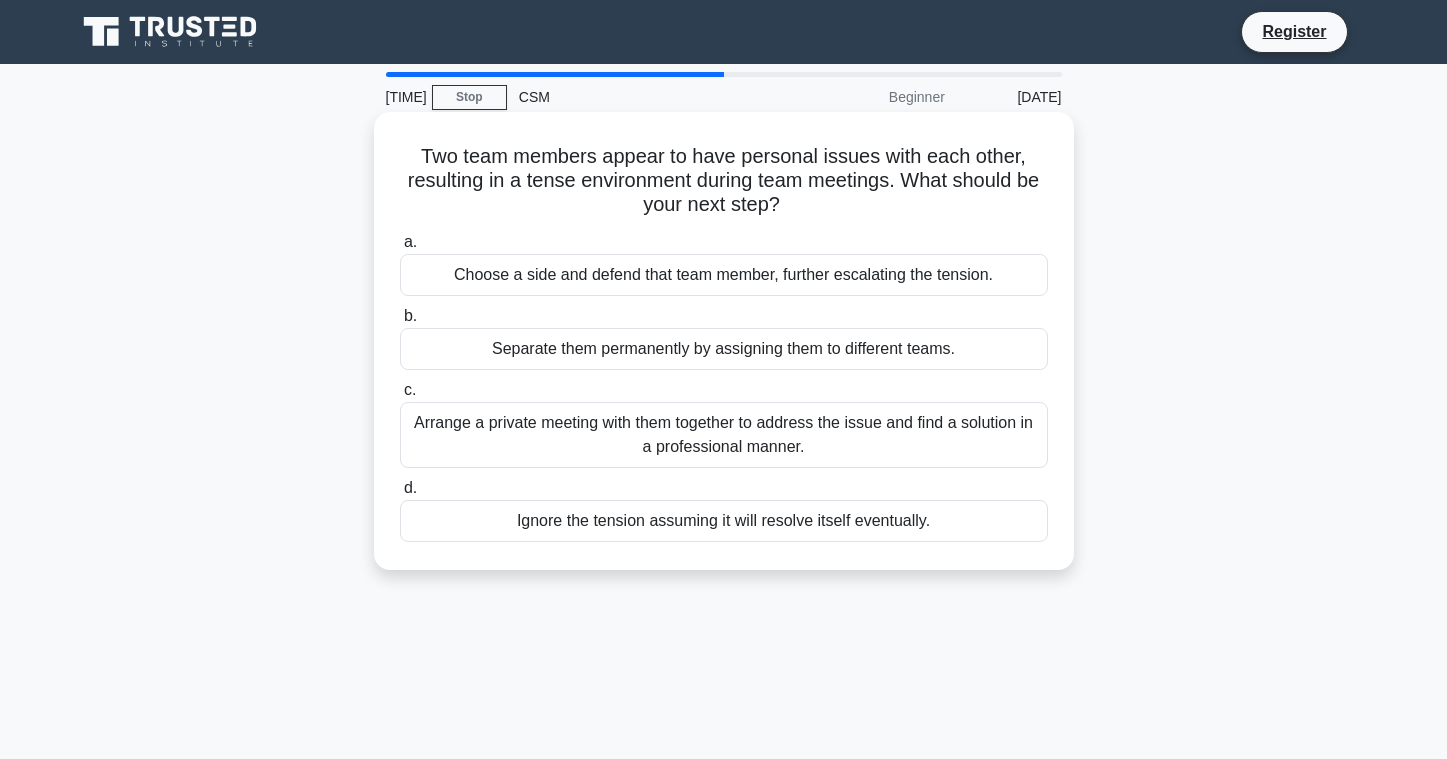 click on "Arrange a private meeting with them together to address the issue and find a solution in a professional manner." at bounding box center (724, 435) 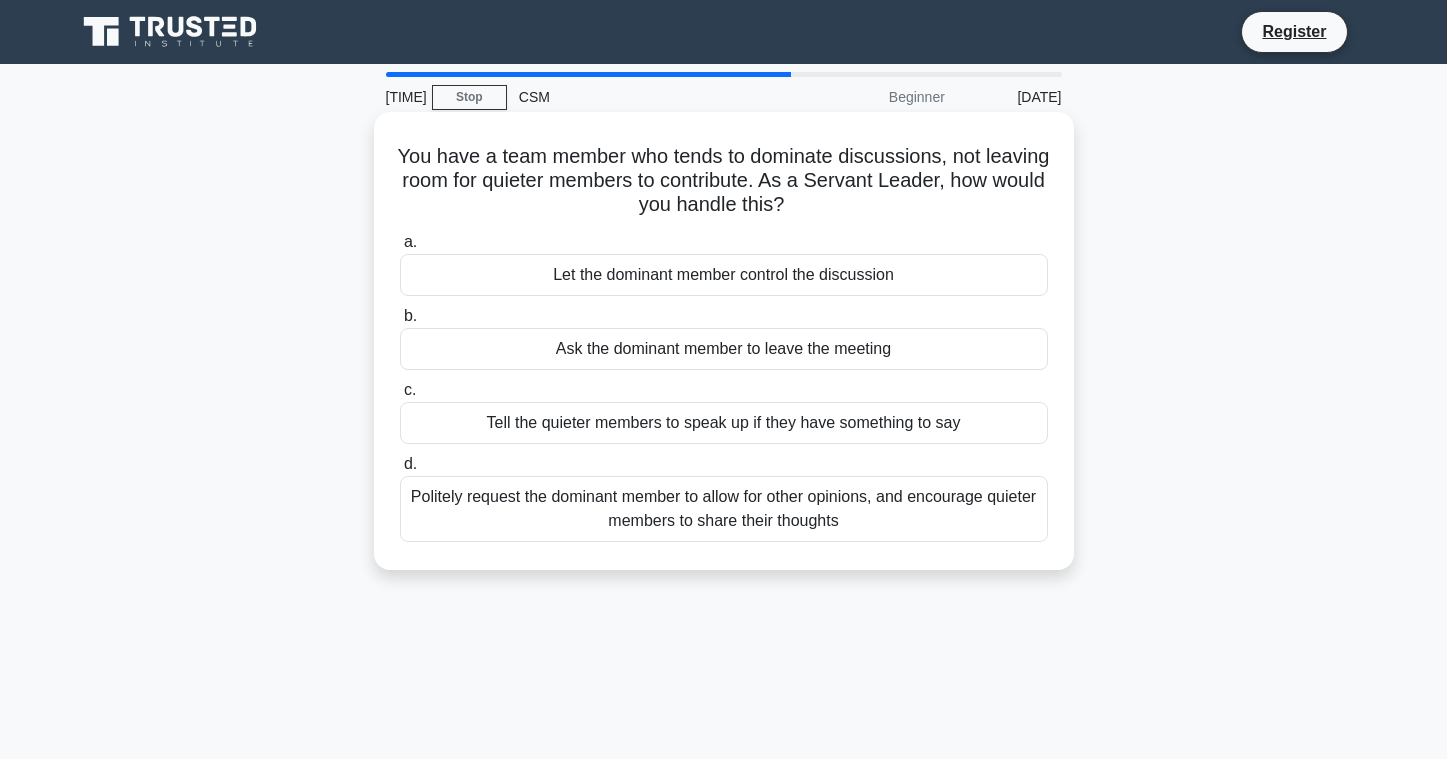 click on "Politely request the dominant member to allow for other opinions, and encourage quieter members to share their thoughts" at bounding box center [724, 509] 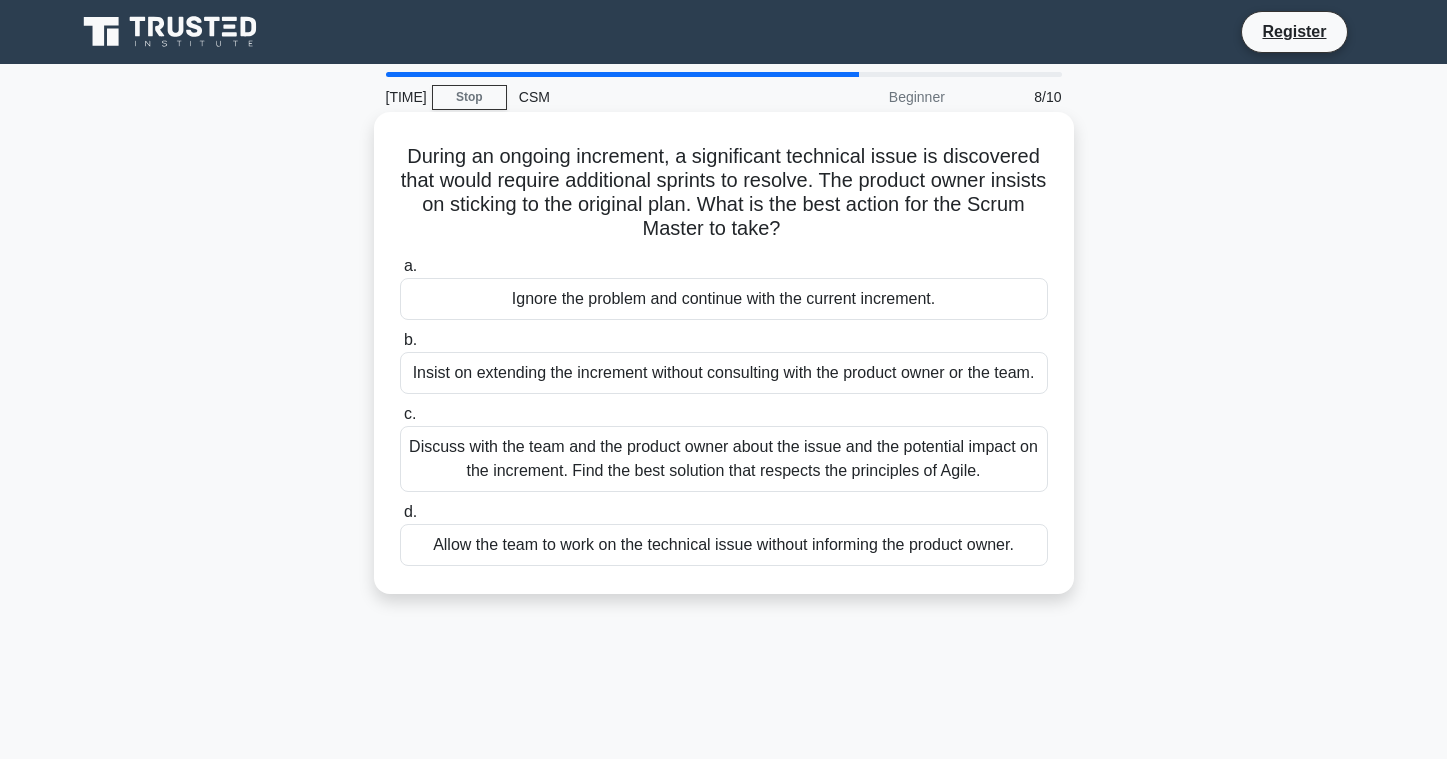 click on "Discuss with the team and the product owner about the issue and the potential impact on the increment. Find the best solution that respects the principles of Agile." at bounding box center [724, 459] 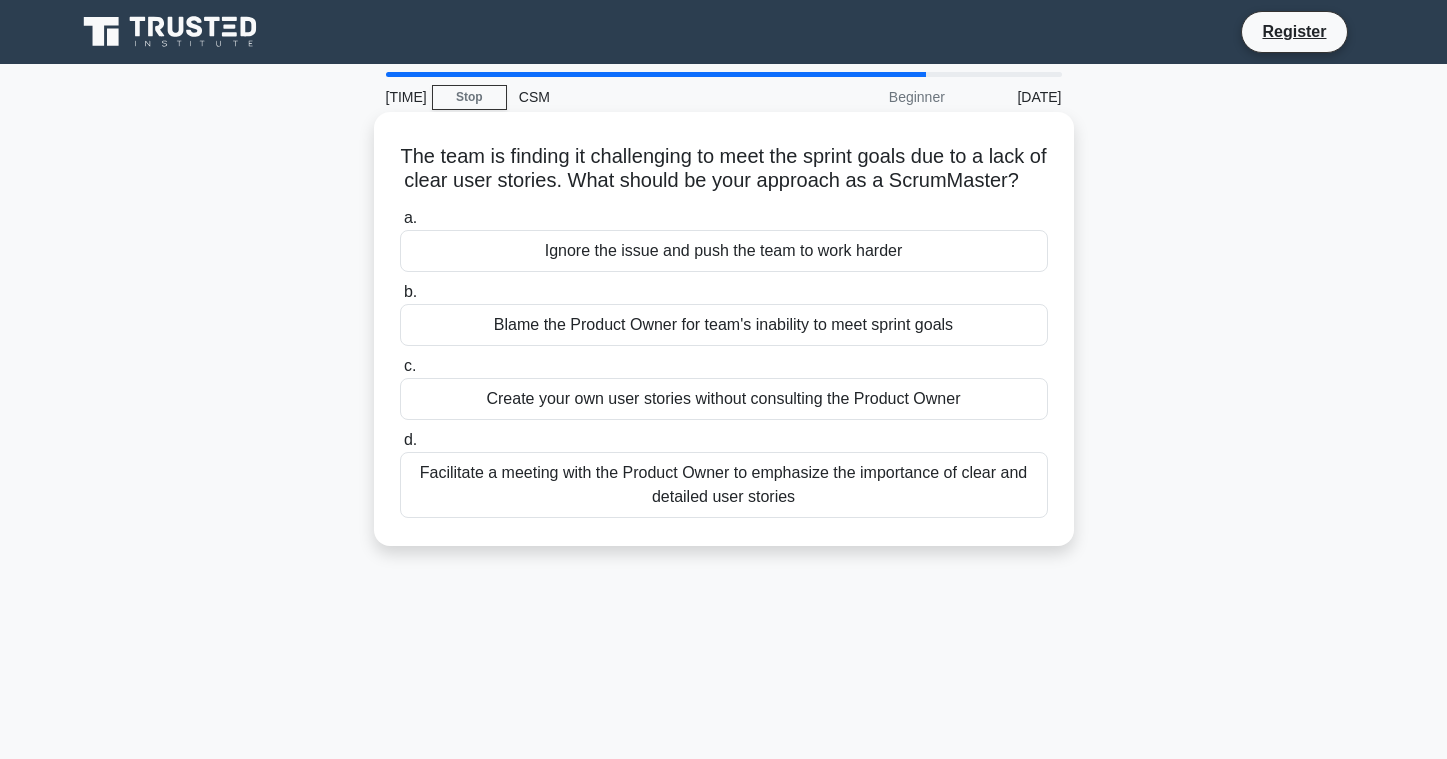 click on "Facilitate a meeting with the Product Owner to emphasize the importance of clear and detailed user stories" at bounding box center [724, 485] 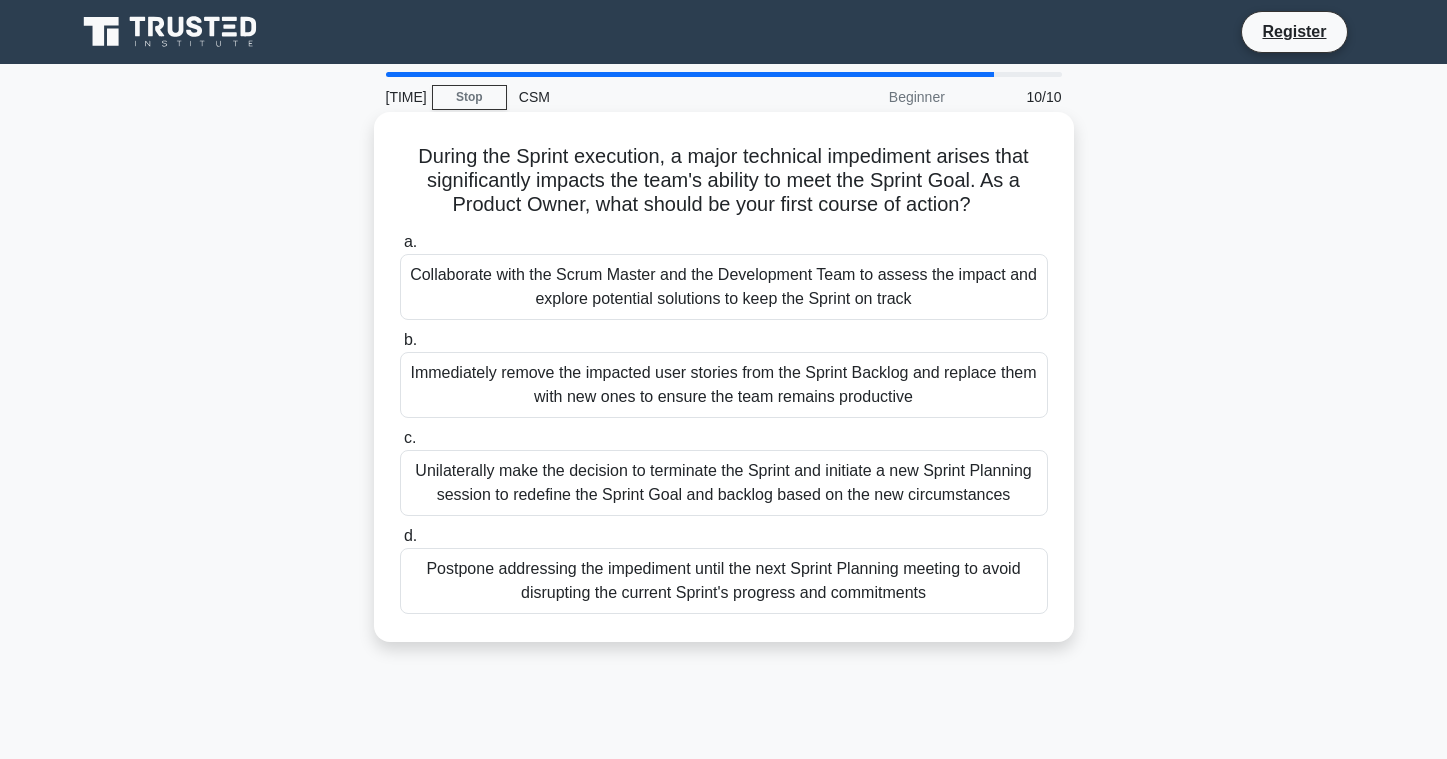 click on "Collaborate with the Scrum Master and the Development Team to assess the impact and explore potential solutions to keep the Sprint on track" at bounding box center (724, 287) 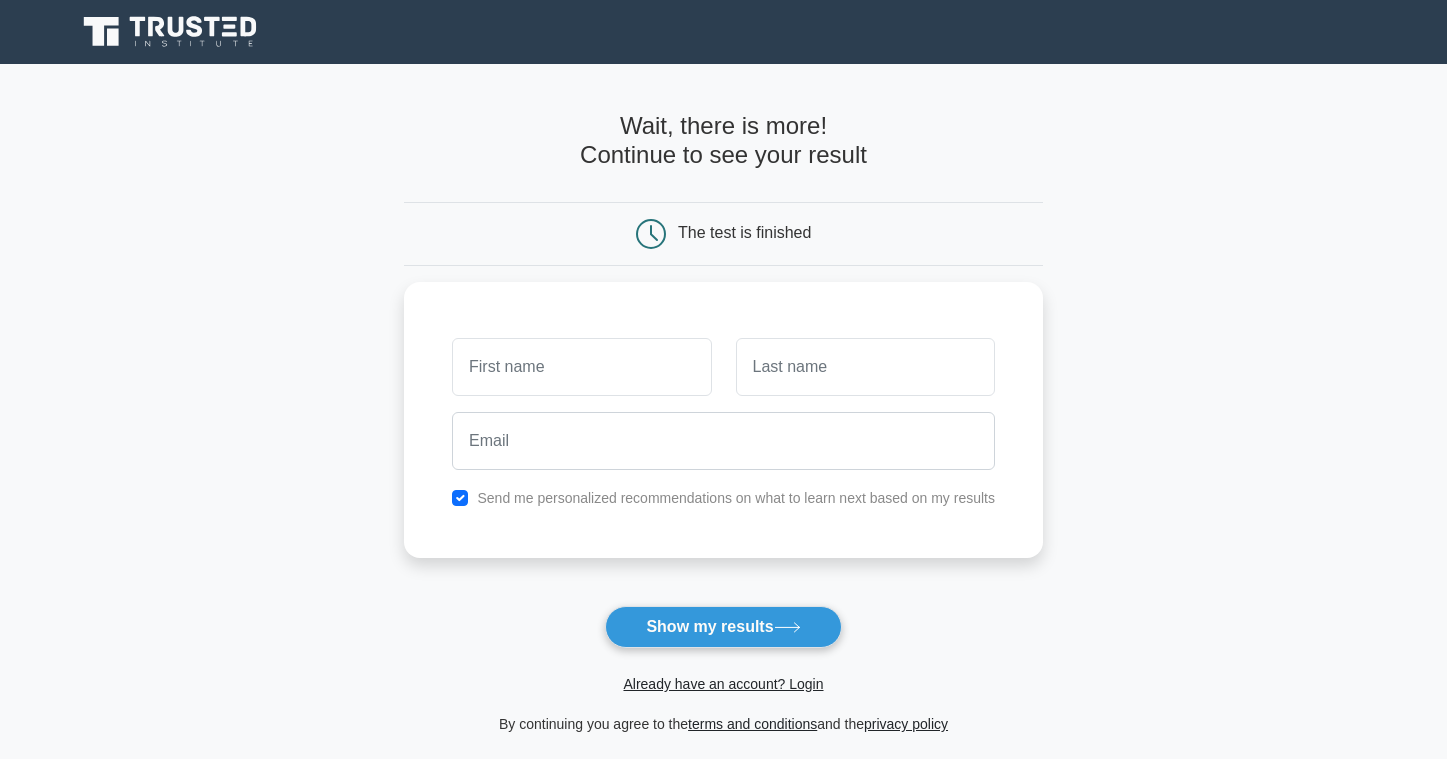 scroll, scrollTop: 0, scrollLeft: 0, axis: both 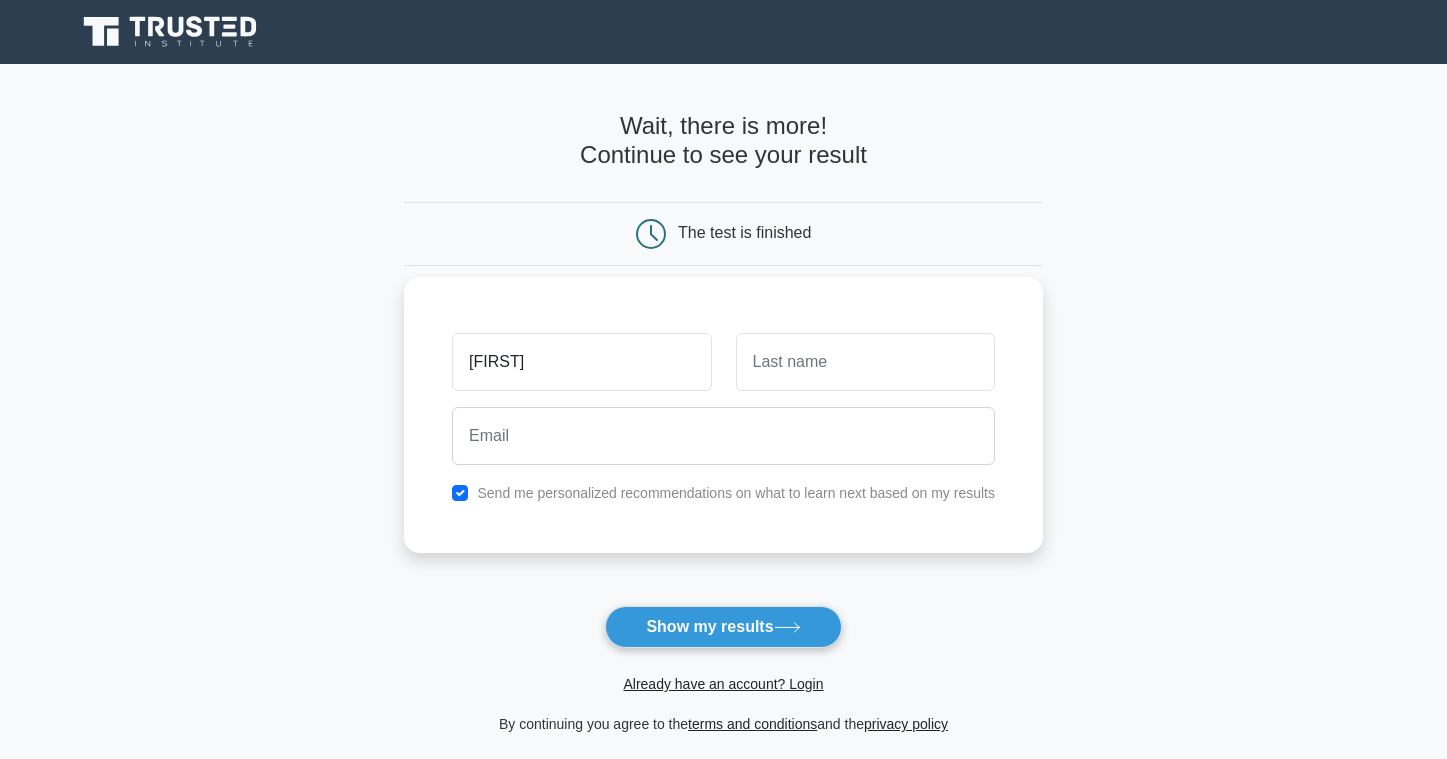 type on "hassan" 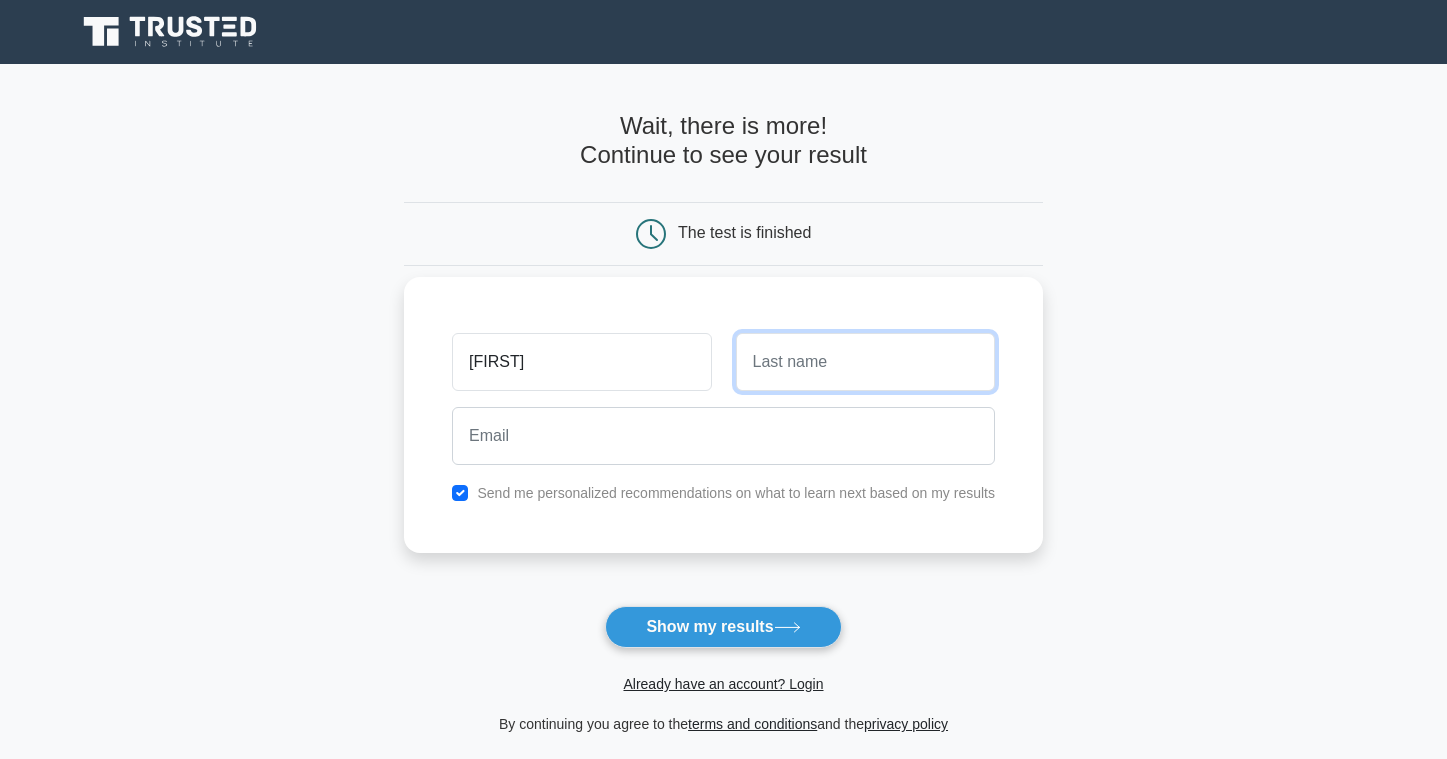 click at bounding box center (865, 362) 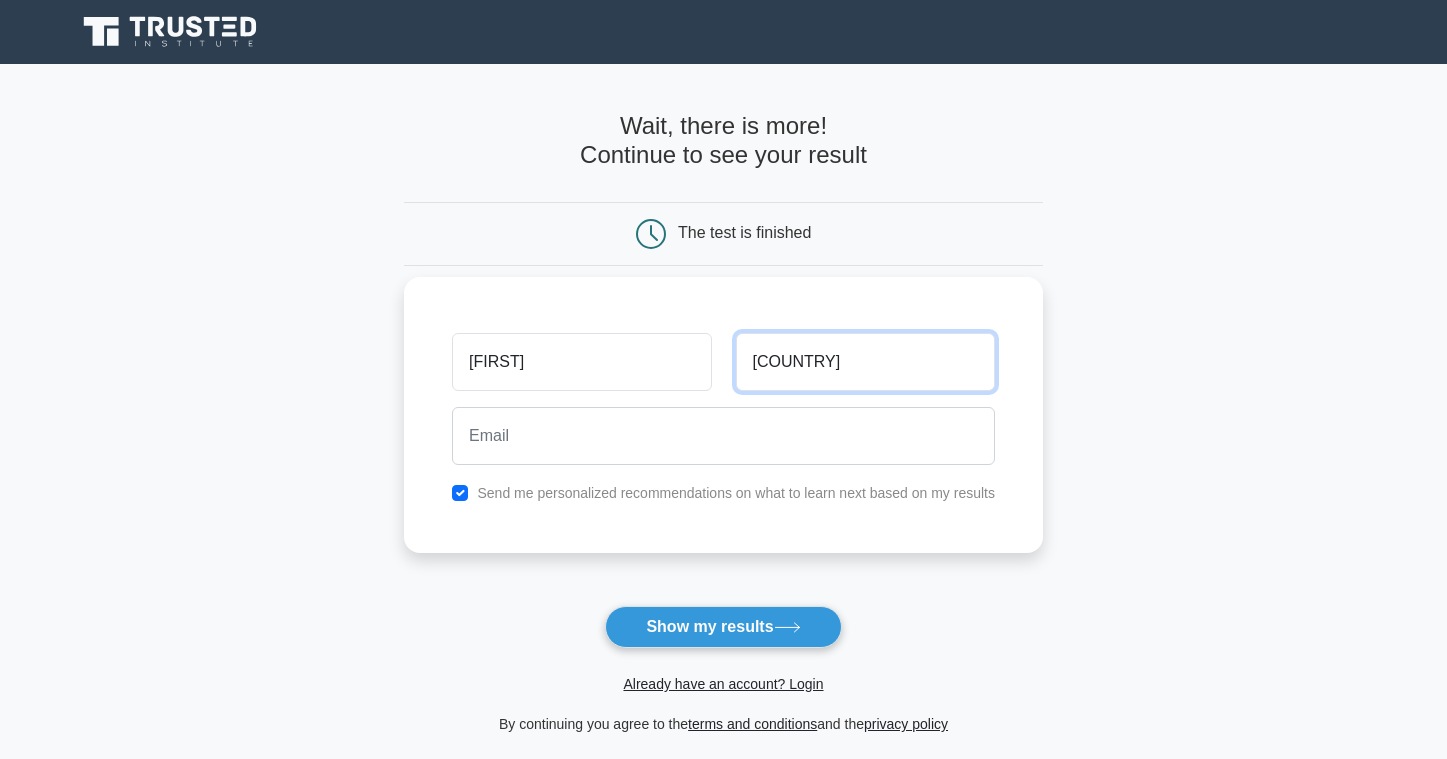 type on "fakidi" 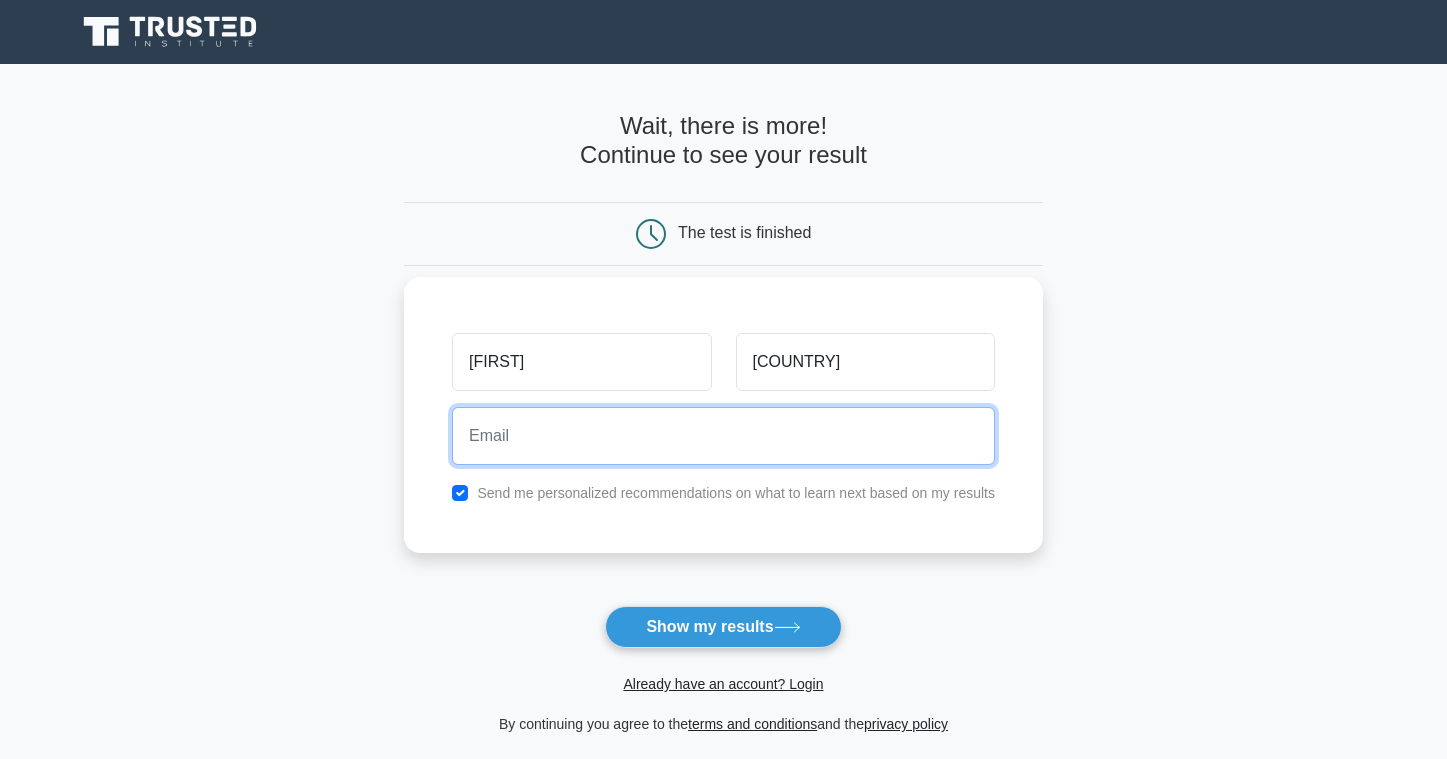 click at bounding box center [723, 436] 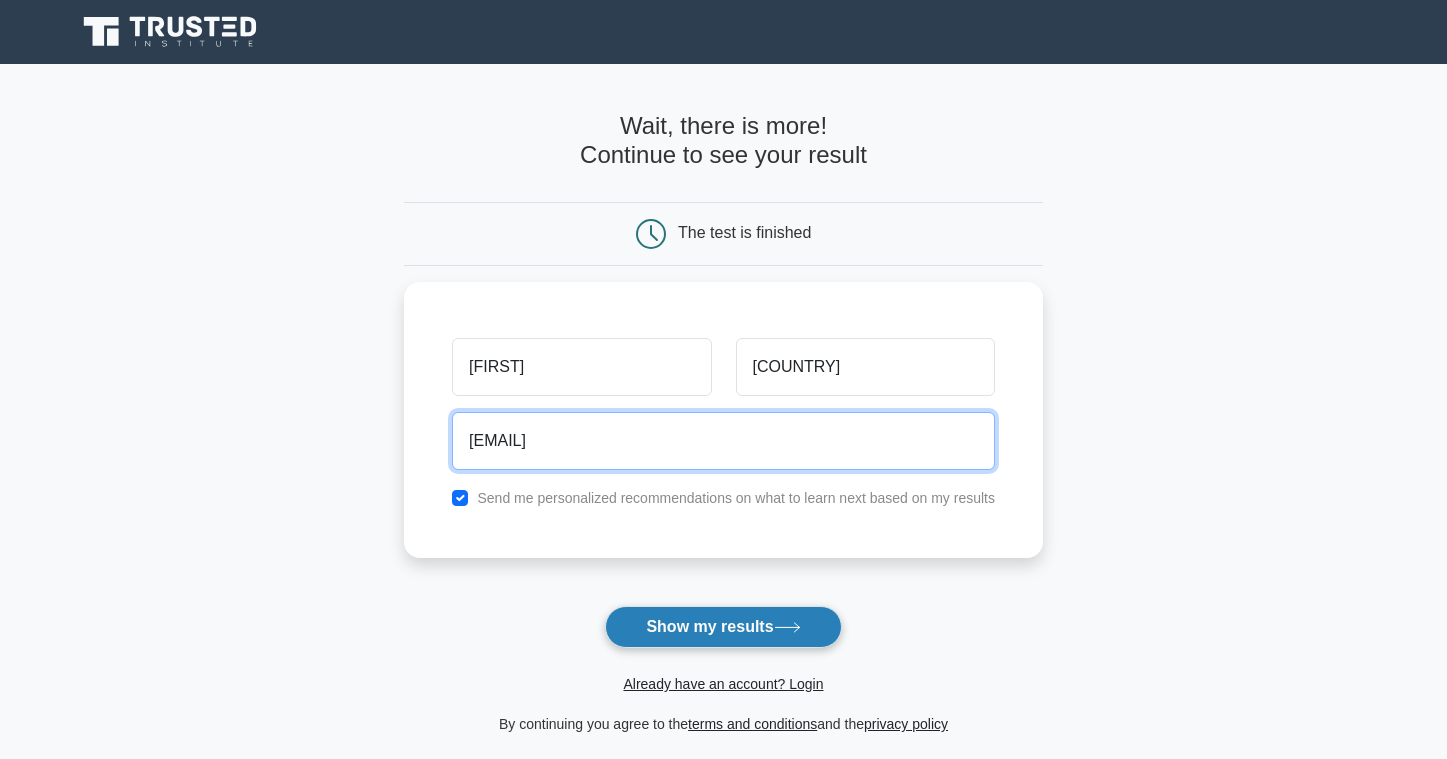 type on "hfakidi@live.nl" 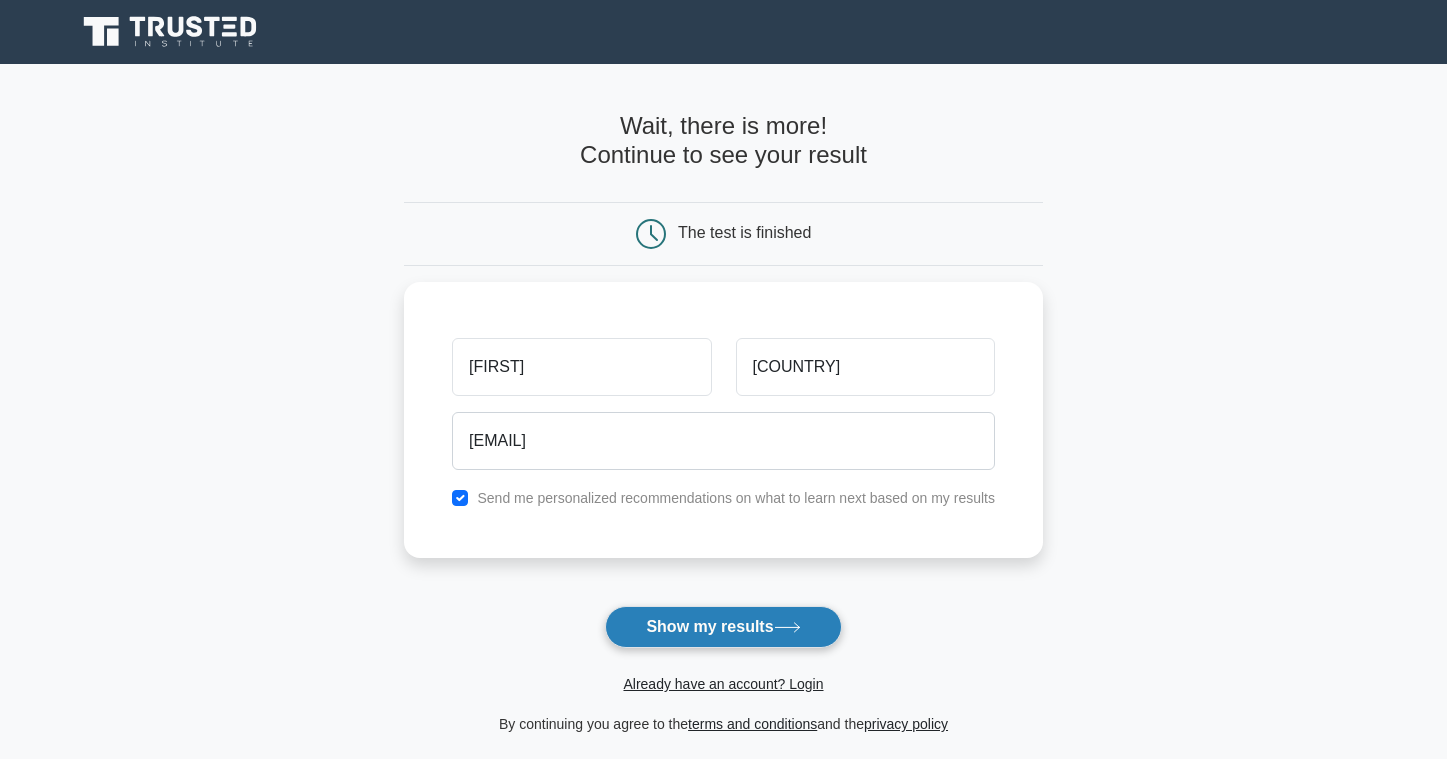 click on "Show my results" at bounding box center [723, 627] 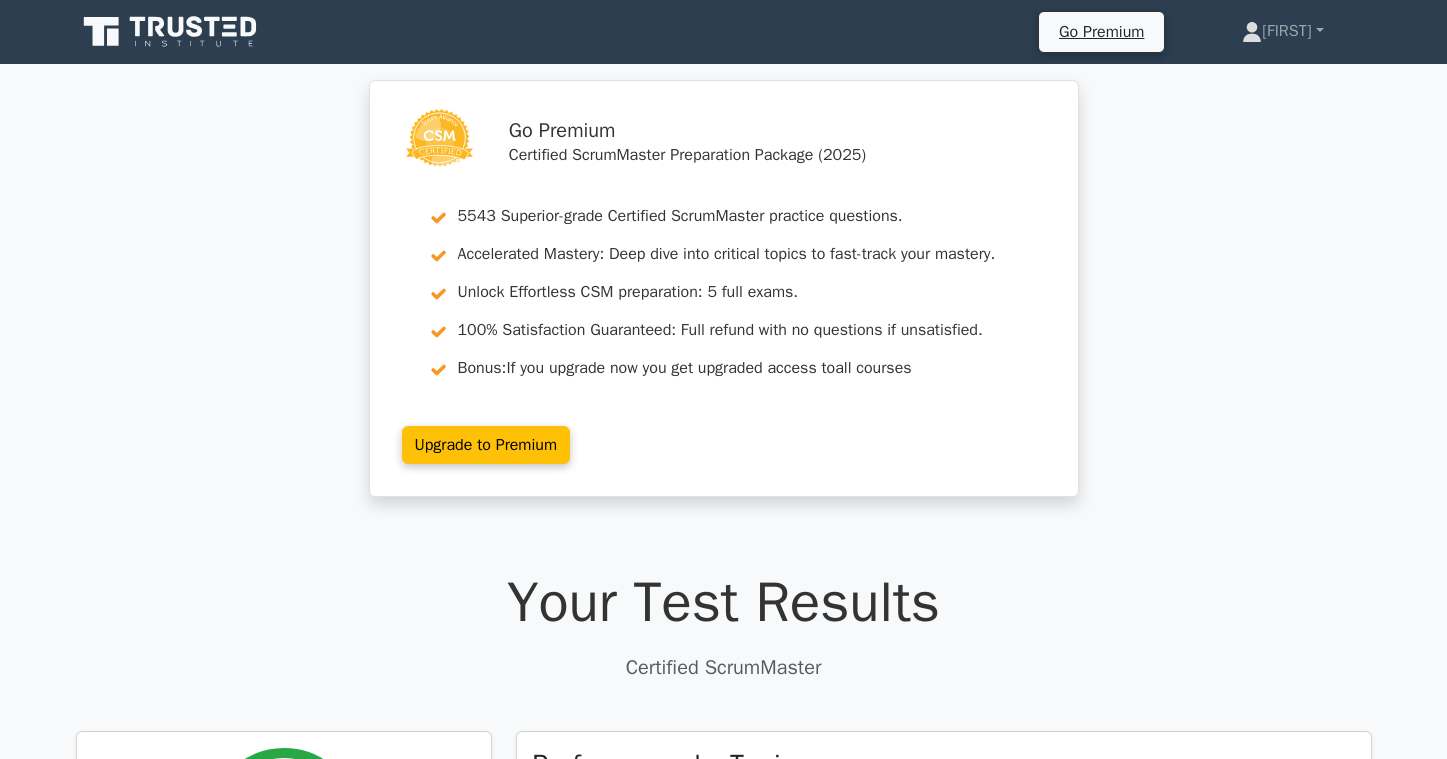scroll, scrollTop: 0, scrollLeft: 0, axis: both 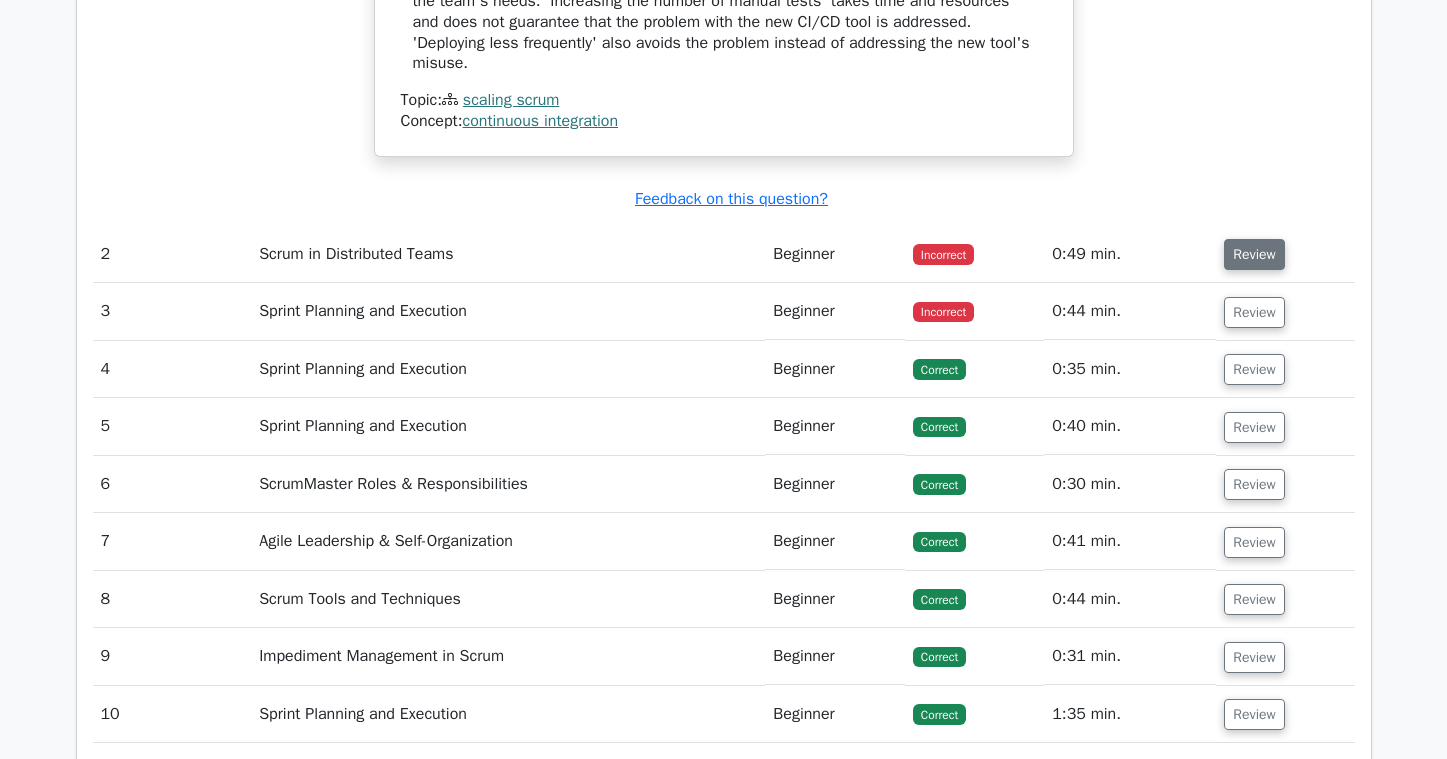 click on "Review" at bounding box center [1254, 254] 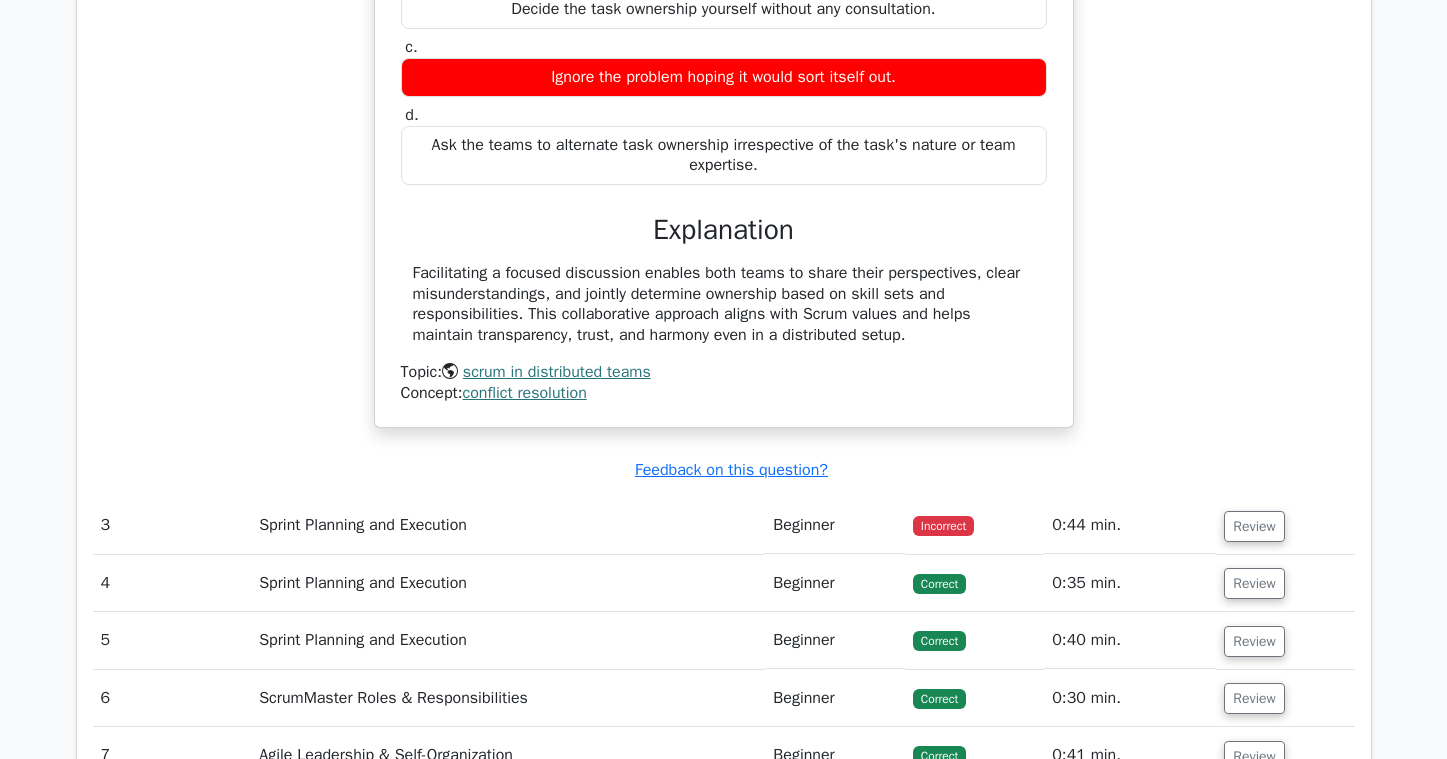 scroll, scrollTop: 3107, scrollLeft: 0, axis: vertical 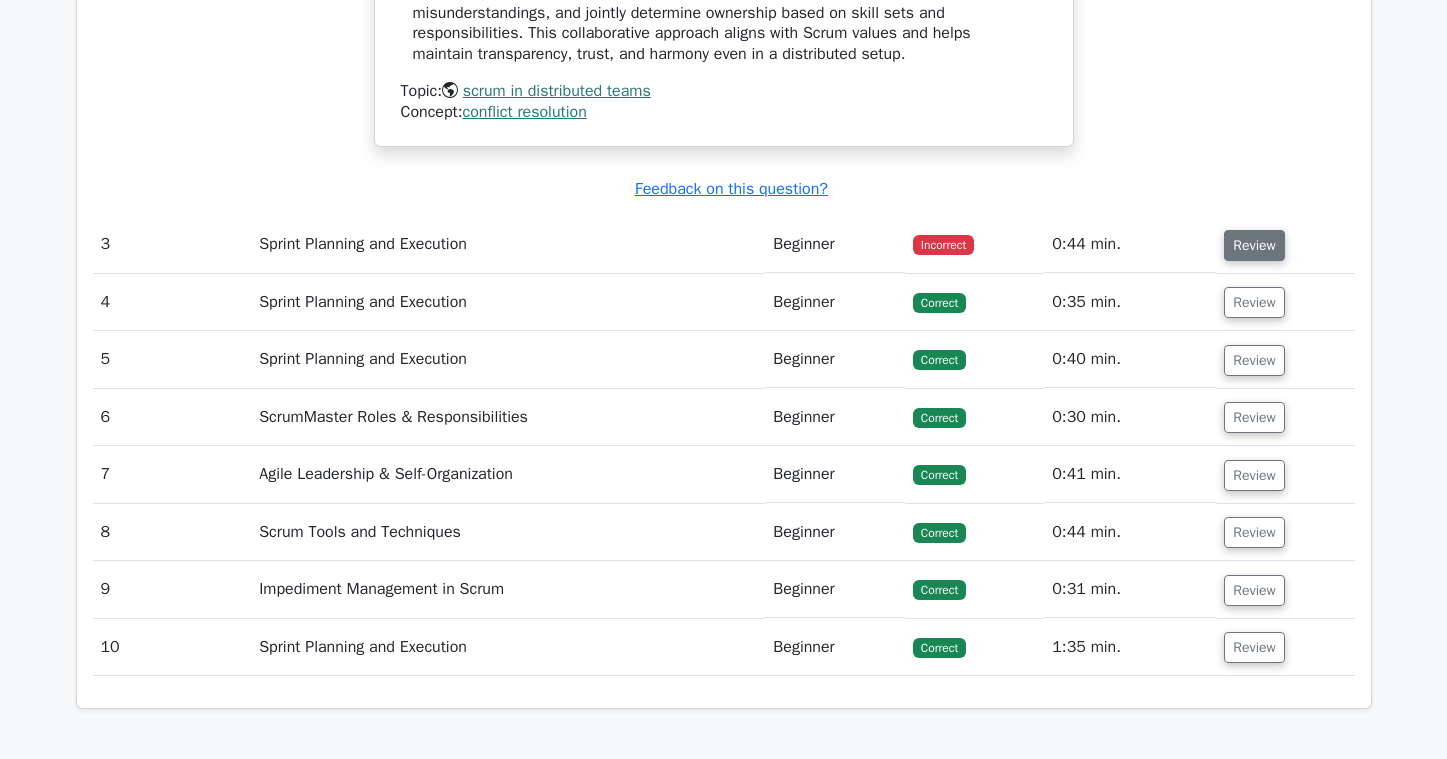 click on "Review" at bounding box center (1254, 245) 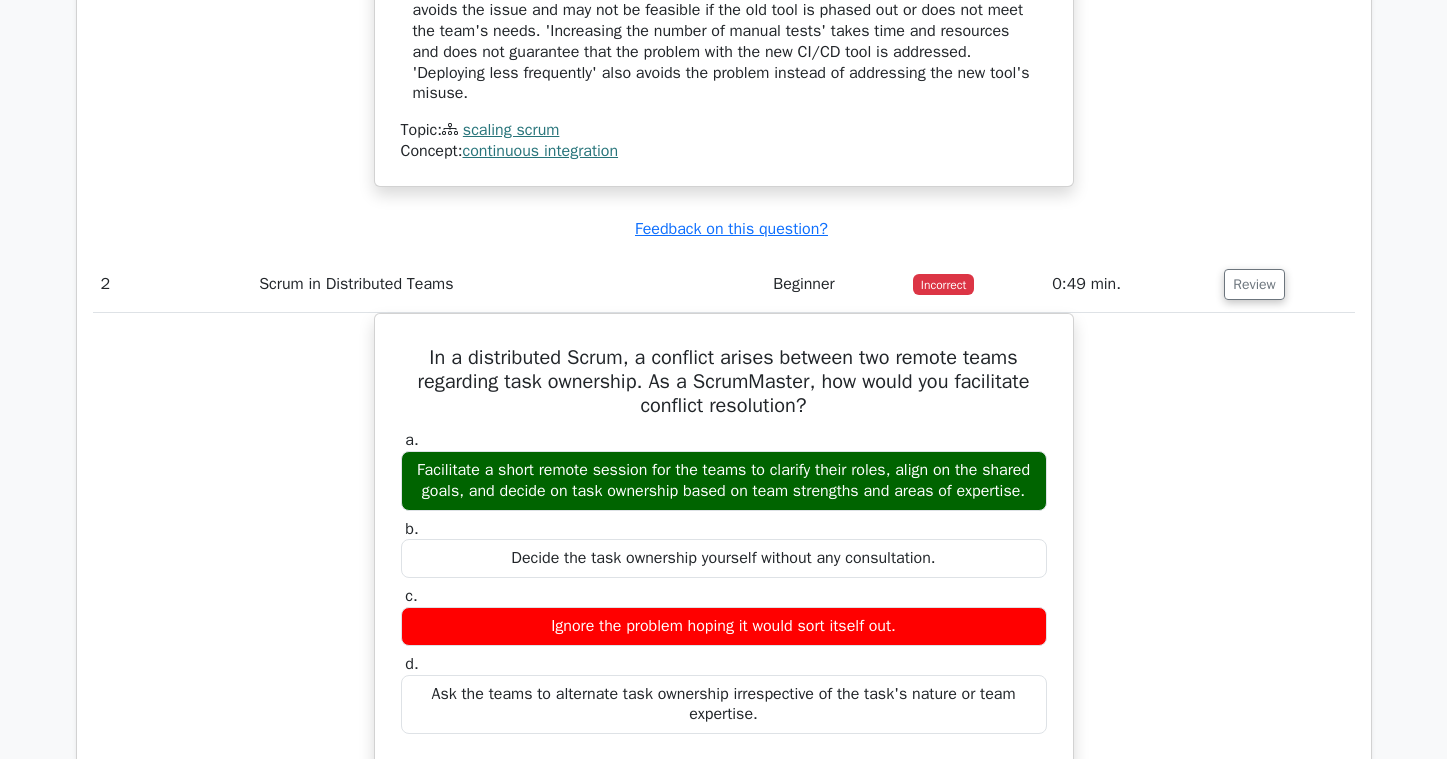 scroll, scrollTop: 2500, scrollLeft: 0, axis: vertical 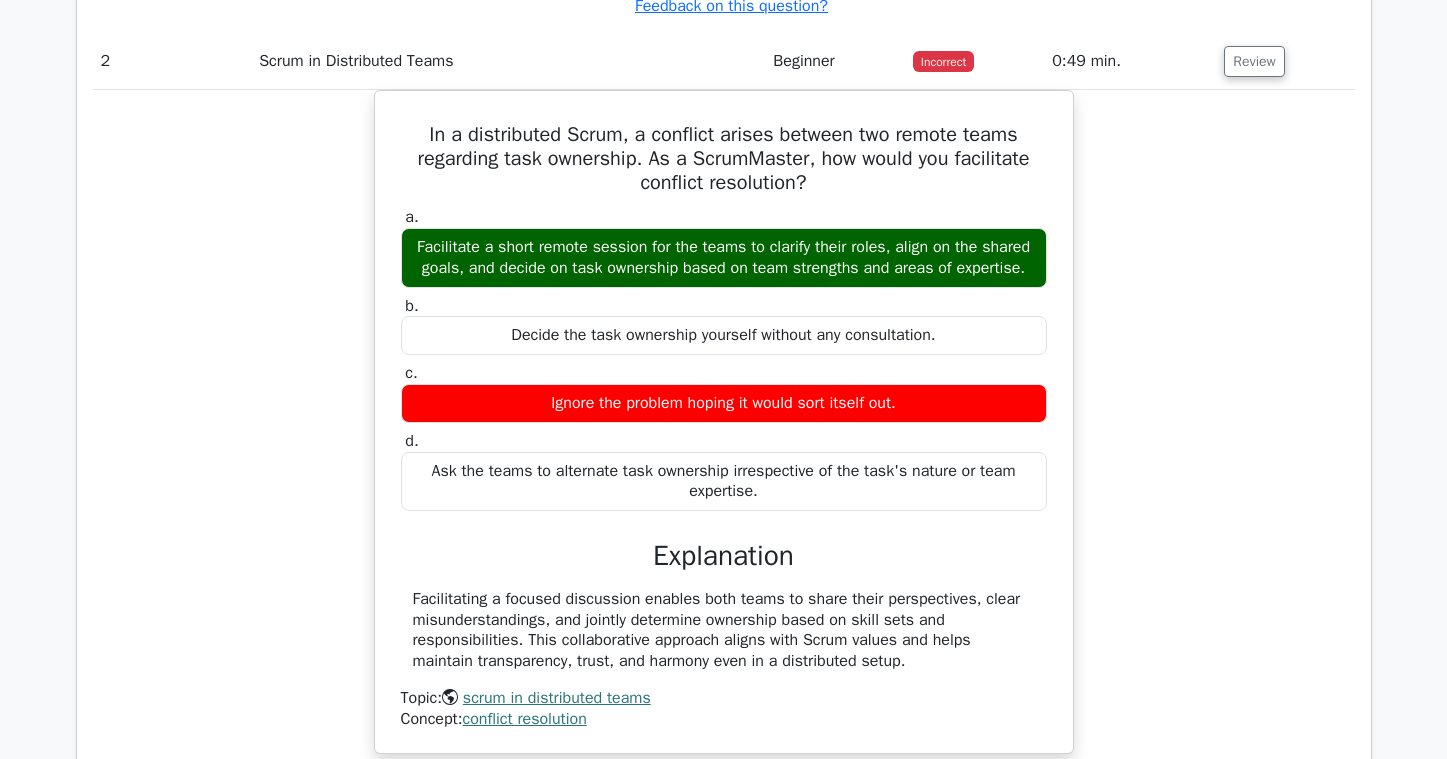 click on "In a distributed Scrum, a conflict arises between two remote teams regarding task ownership. As a ScrumMaster, how would you facilitate conflict resolution?
a.
Facilitate a short remote session for the teams to clarify their roles, align on the shared goals, and decide on task ownership based on team strengths and areas of expertise.
b. c. d." at bounding box center [724, 434] 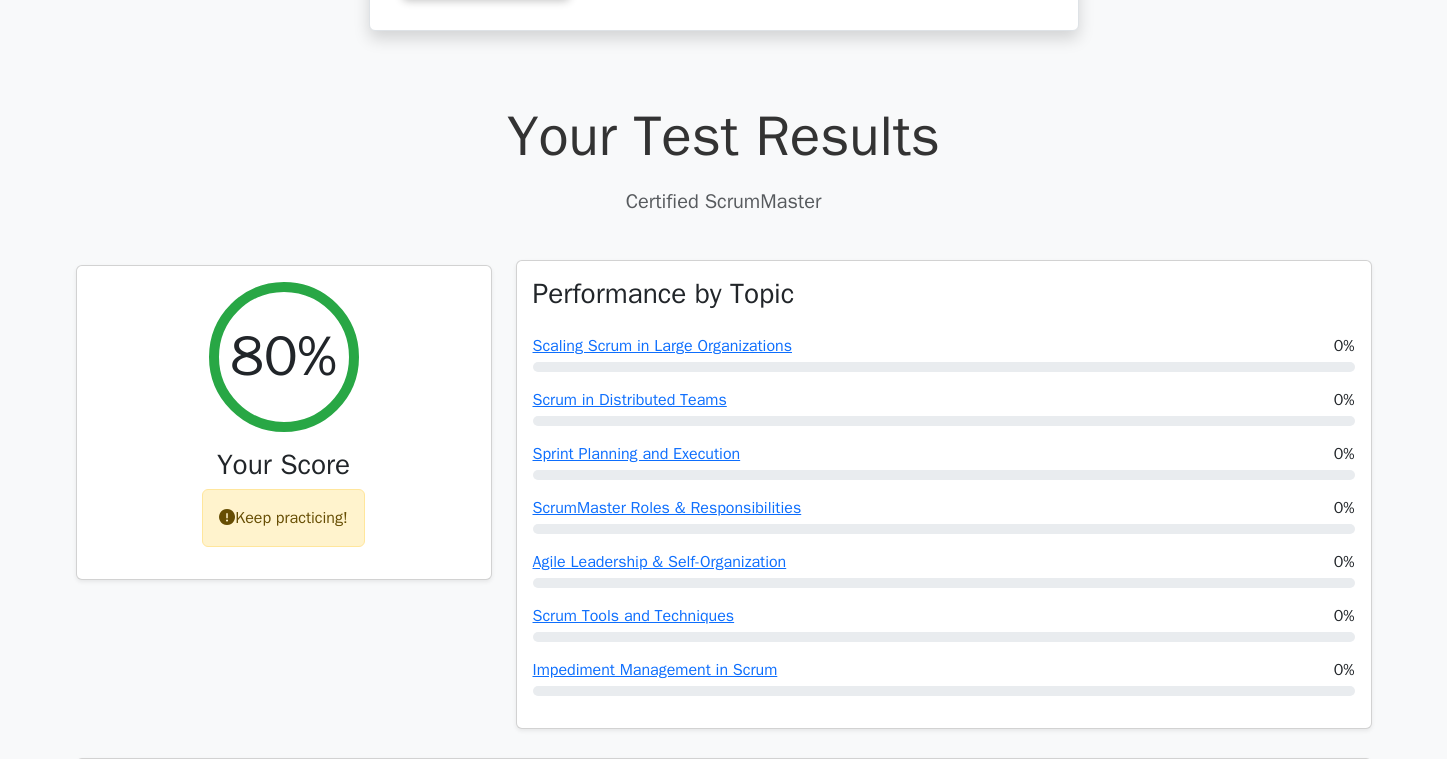 scroll, scrollTop: 500, scrollLeft: 0, axis: vertical 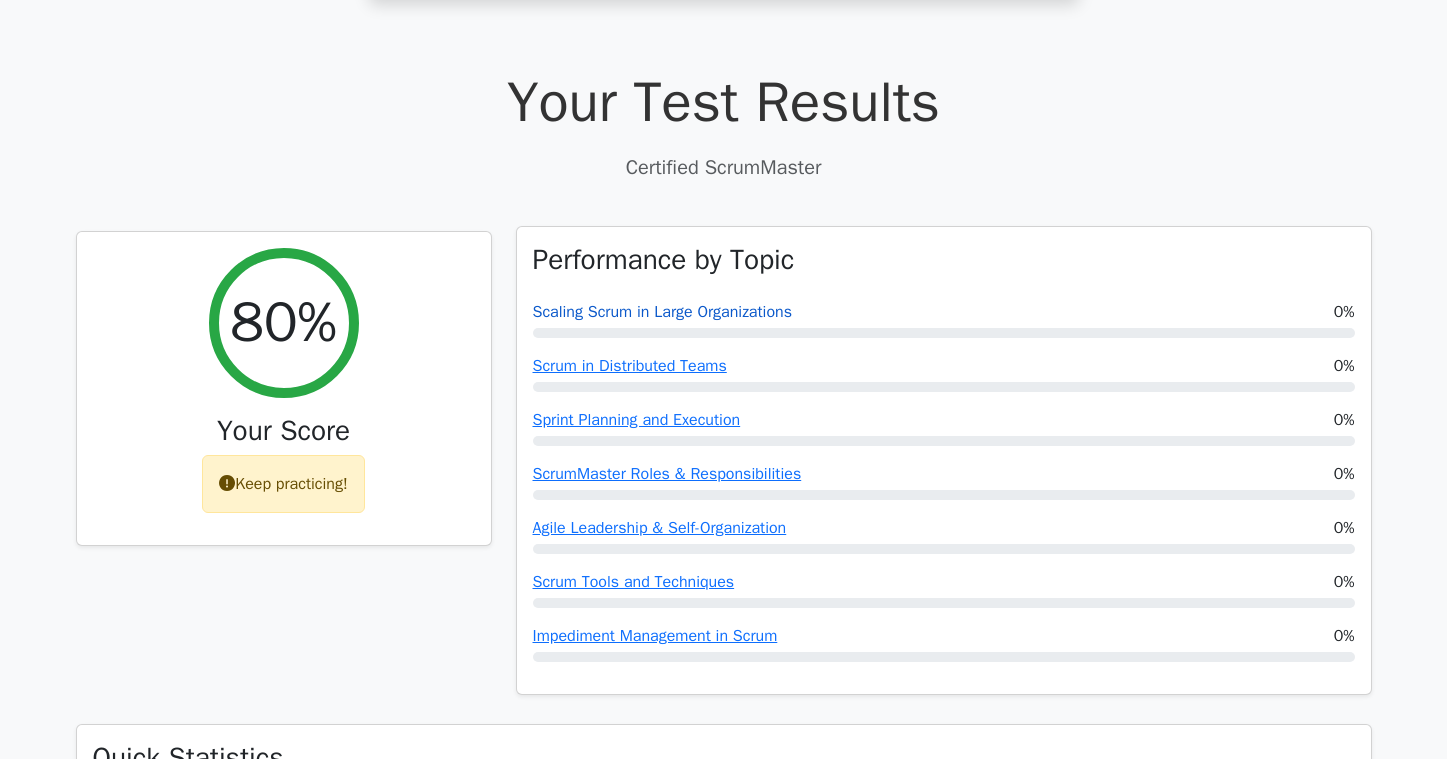 click on "Scaling Scrum in Large Organizations" at bounding box center (662, 312) 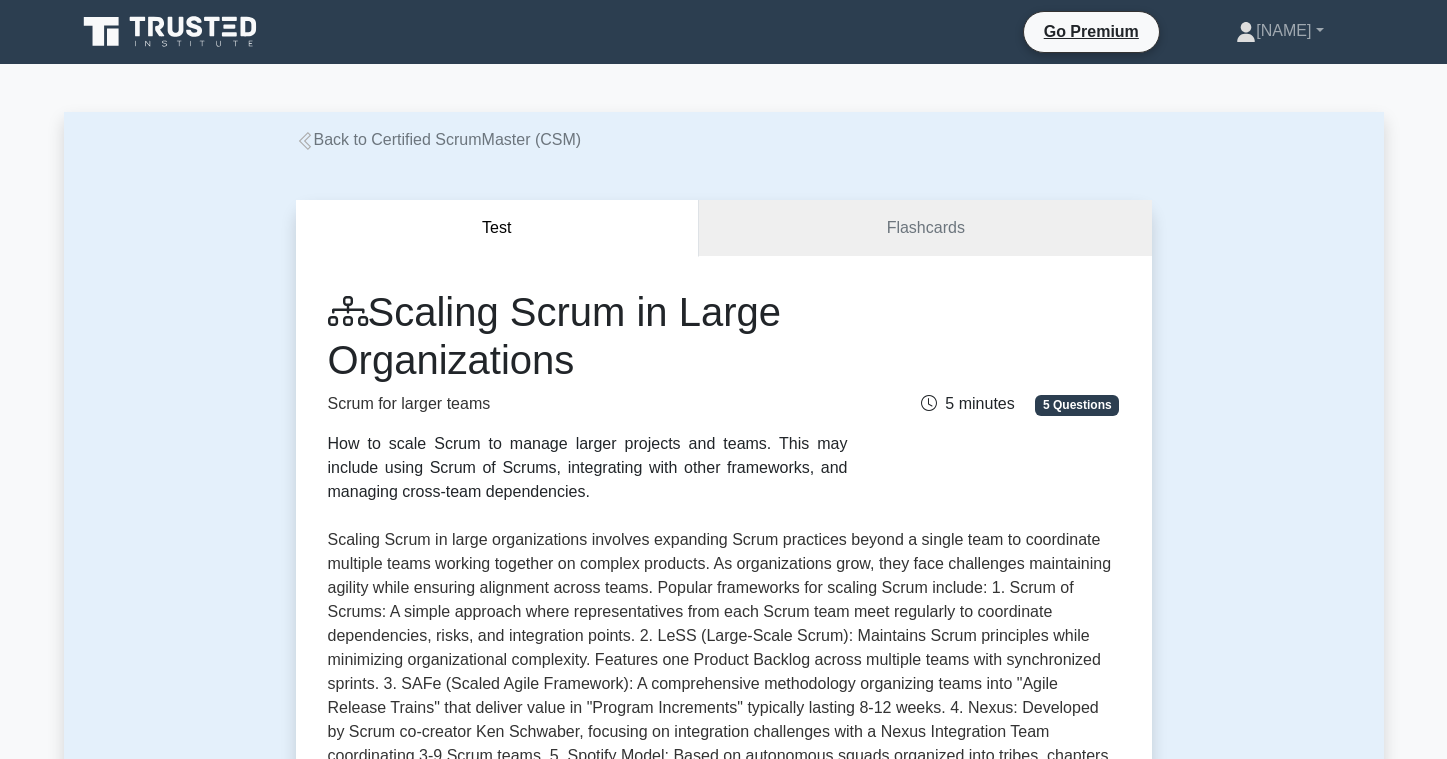 scroll, scrollTop: 0, scrollLeft: 0, axis: both 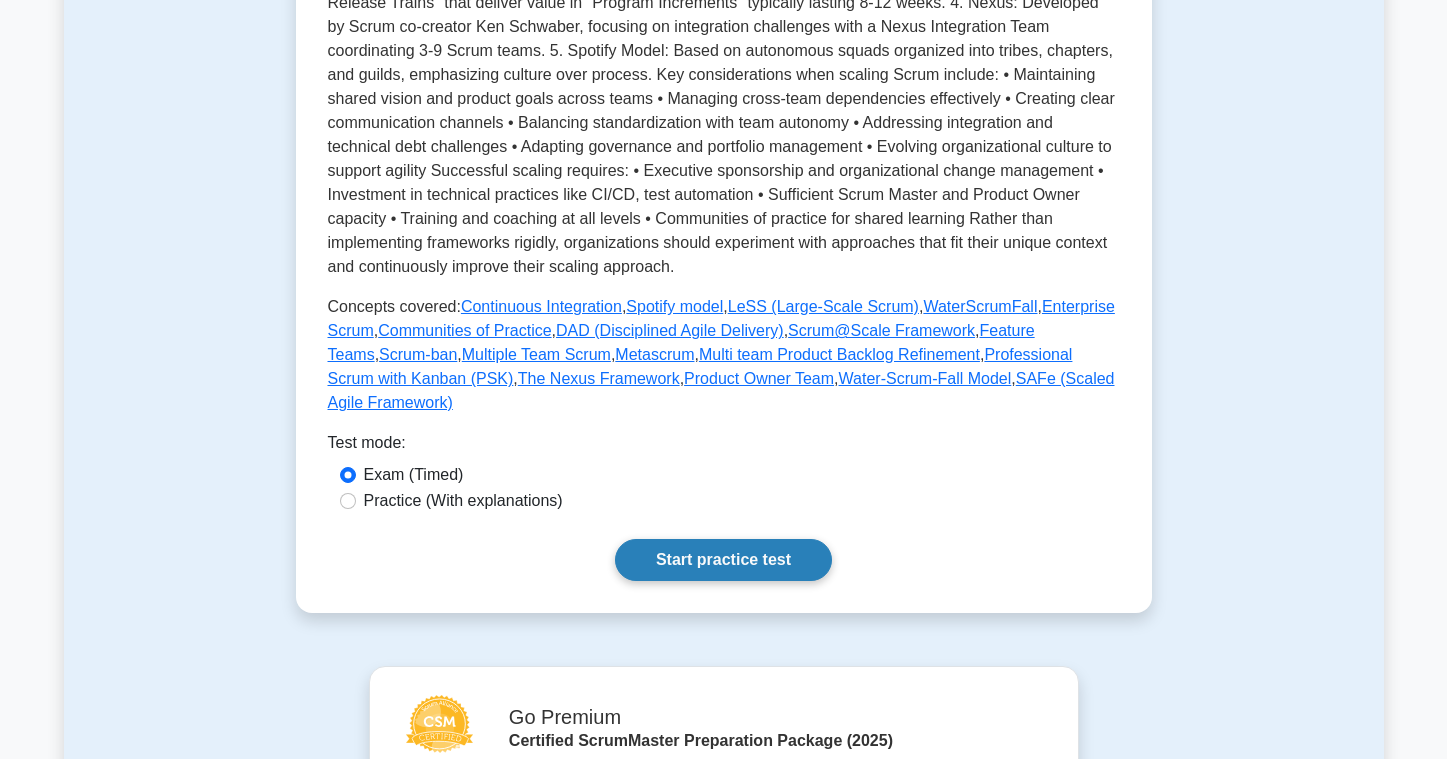 click on "Start practice test" at bounding box center [723, 560] 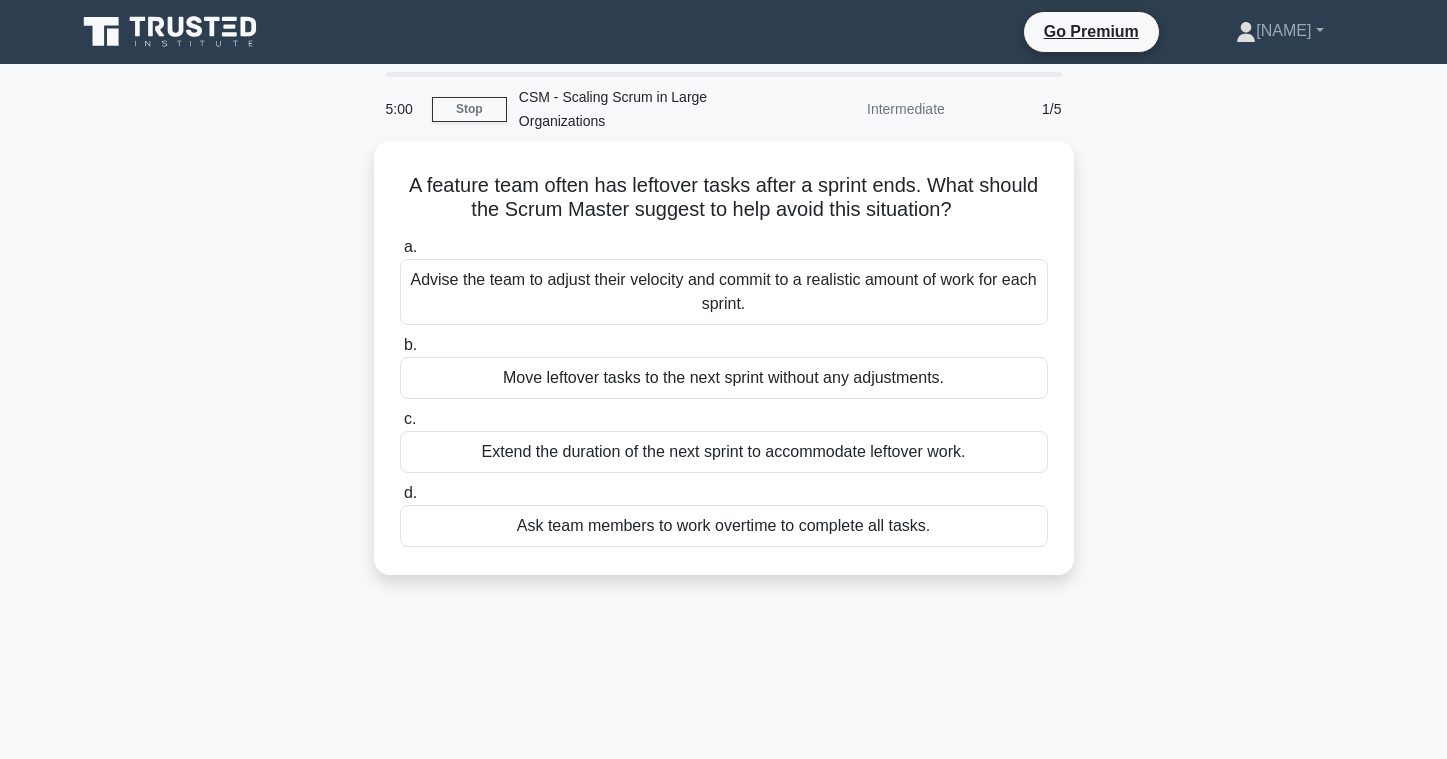 scroll, scrollTop: 0, scrollLeft: 0, axis: both 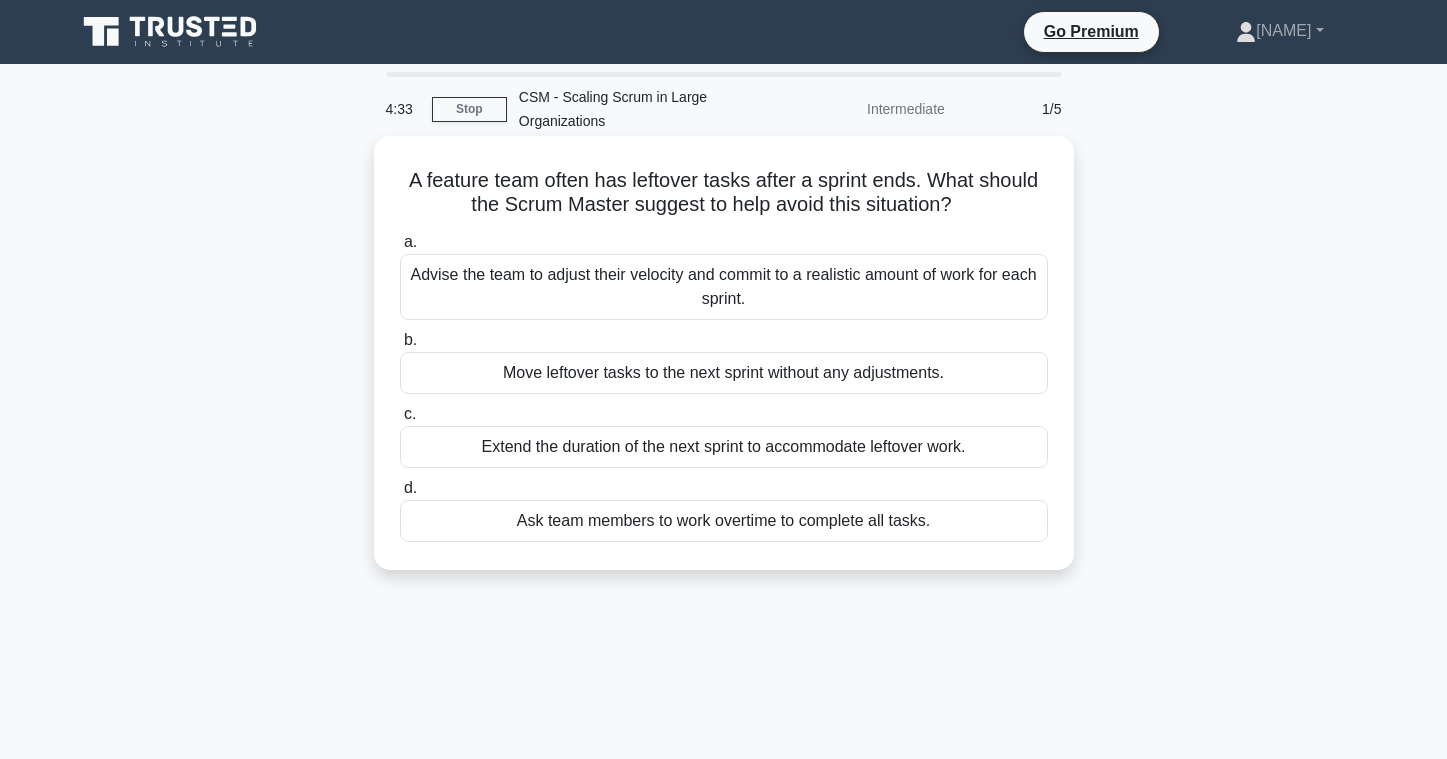 click on "Advise the team to adjust their velocity and commit to a realistic amount of work for each sprint." at bounding box center [724, 287] 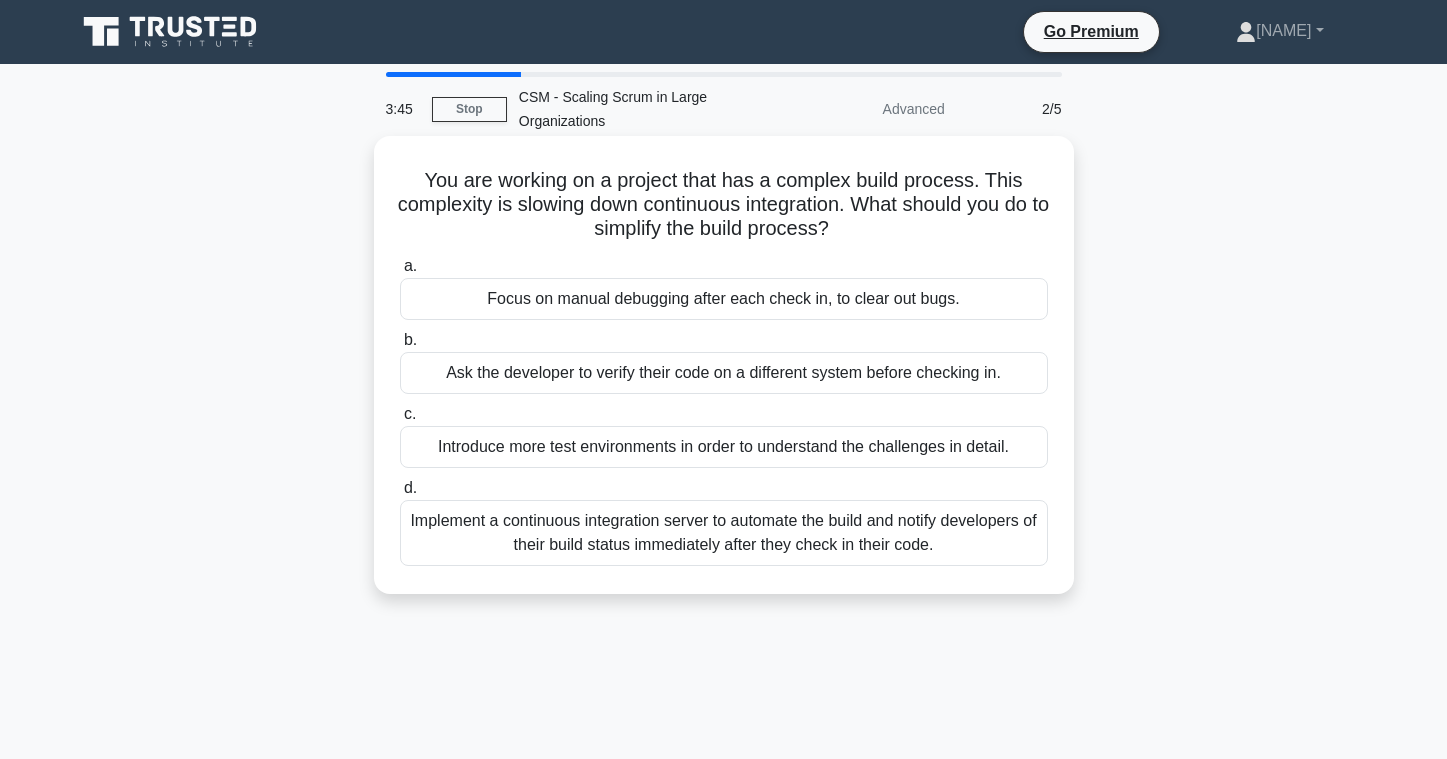 click on "Introduce more test environments in order to understand the challenges in detail." at bounding box center (724, 447) 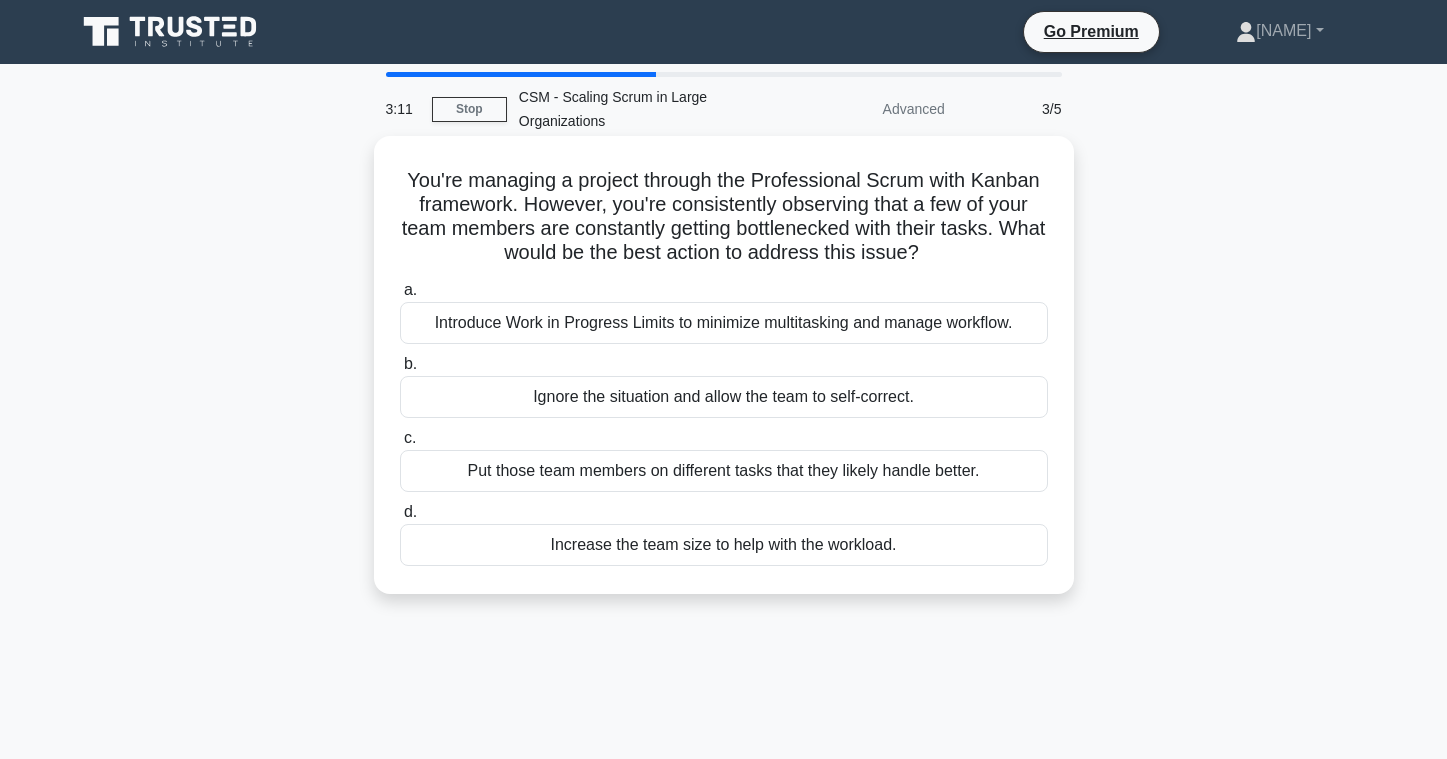 click on "Introduce Work in Progress Limits to minimize multitasking and manage workflow." at bounding box center [724, 323] 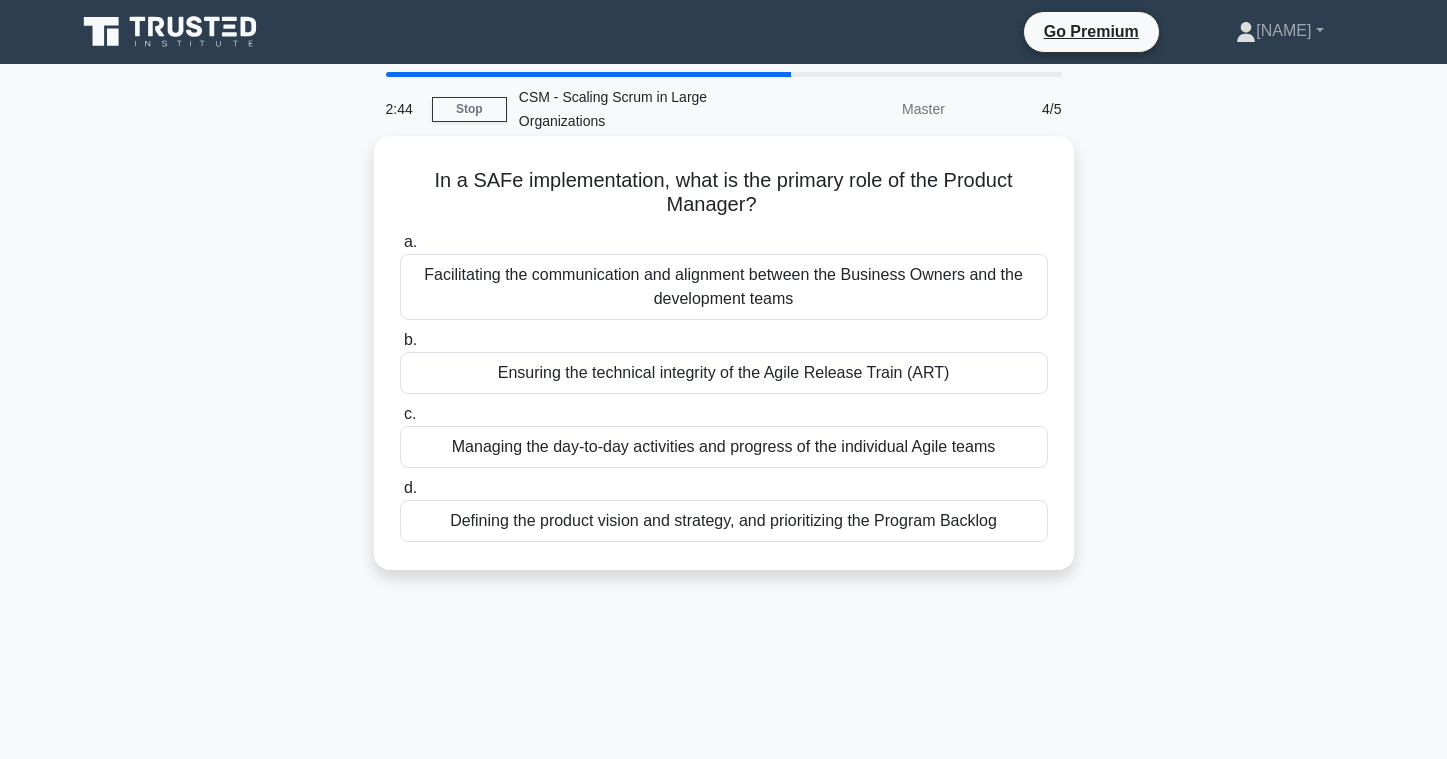 click on "Defining the product vision and strategy, and prioritizing the Program Backlog" at bounding box center [724, 521] 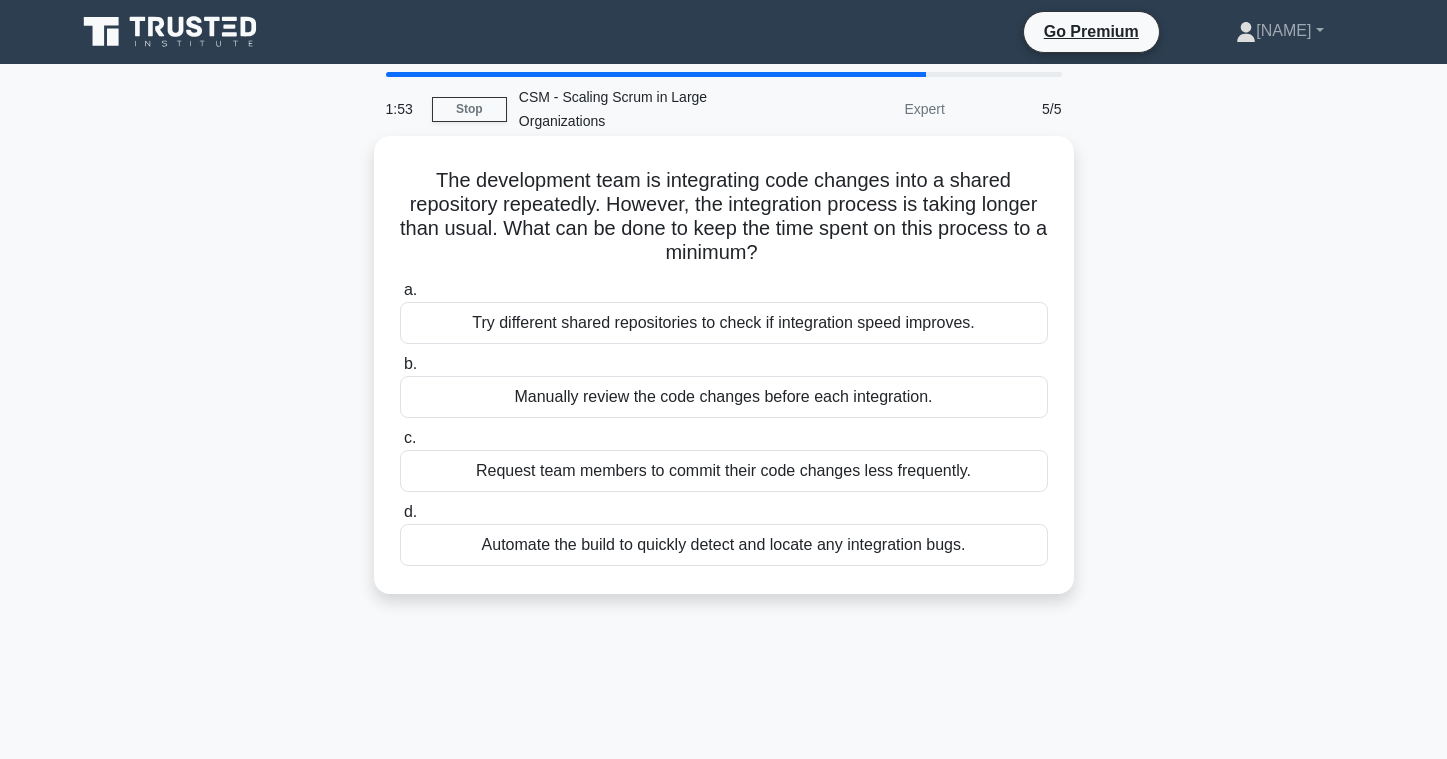 click on "Try different shared repositories to check if integration speed improves." at bounding box center (724, 323) 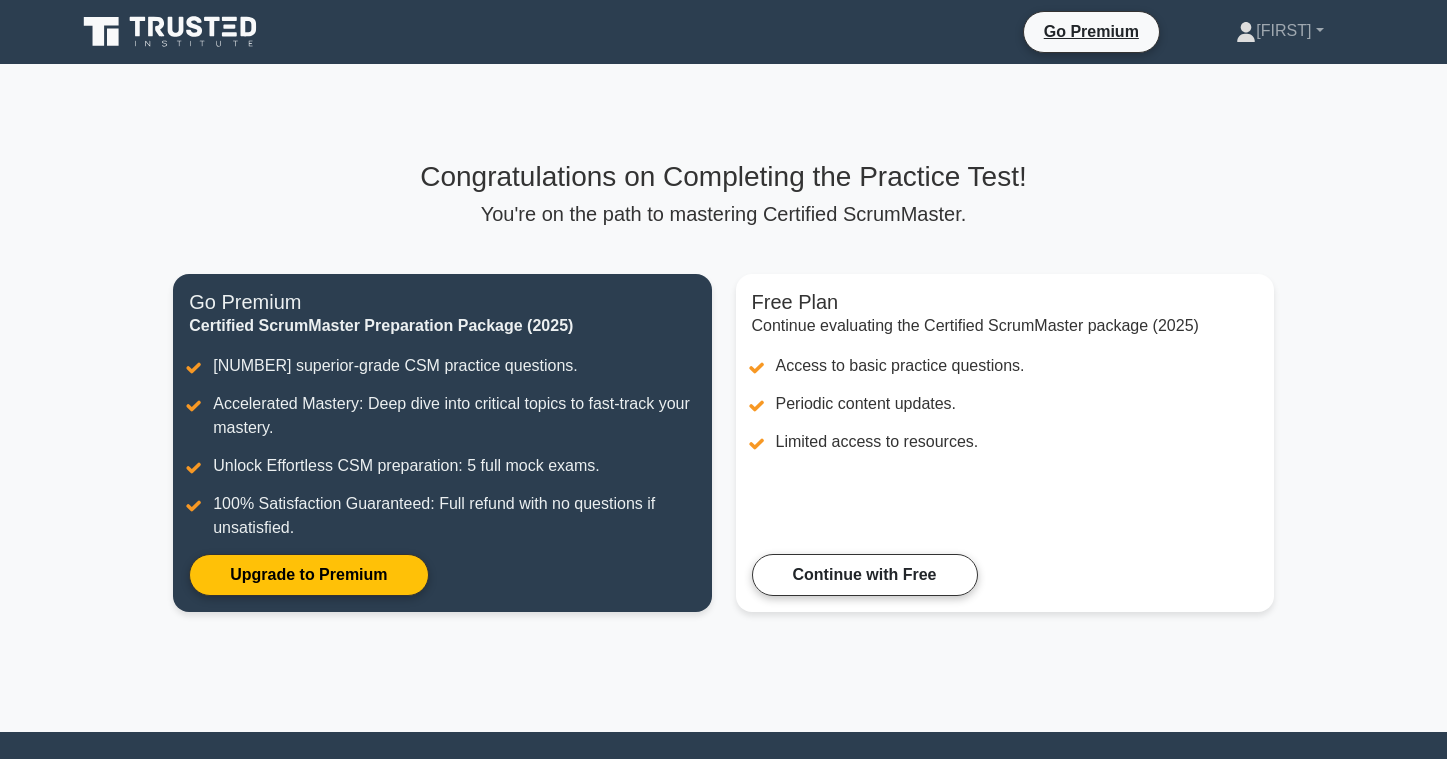 scroll, scrollTop: 0, scrollLeft: 0, axis: both 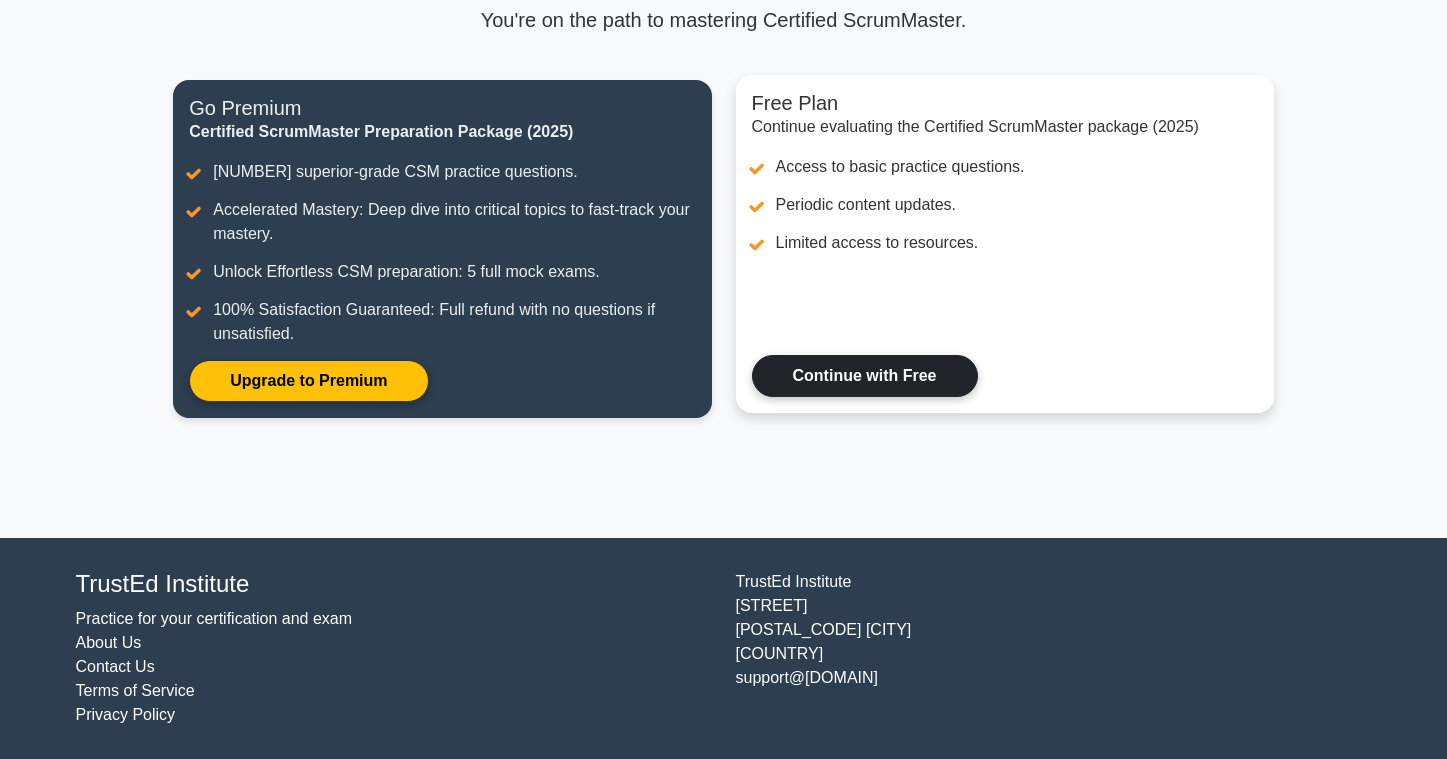 click on "Continue with Free" at bounding box center (865, 376) 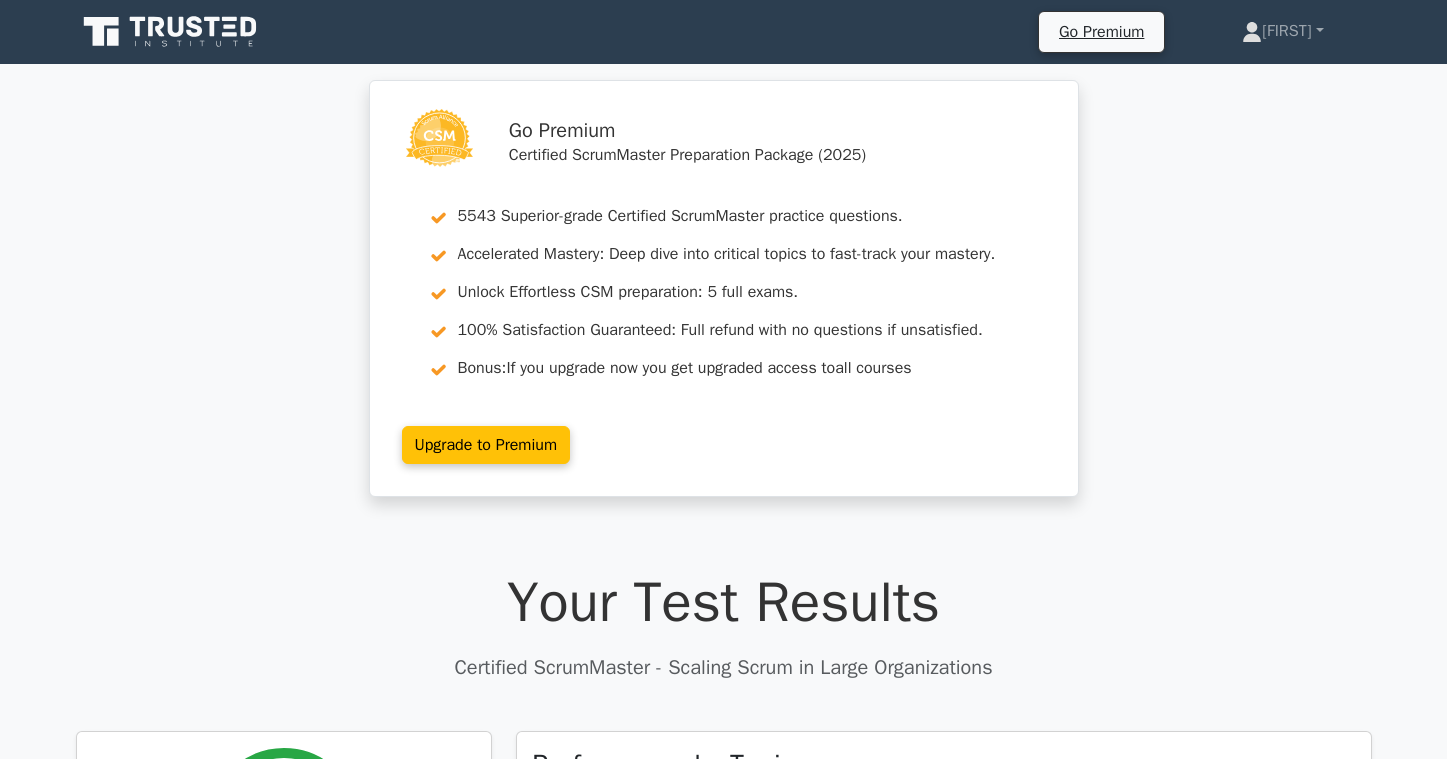 scroll, scrollTop: 0, scrollLeft: 0, axis: both 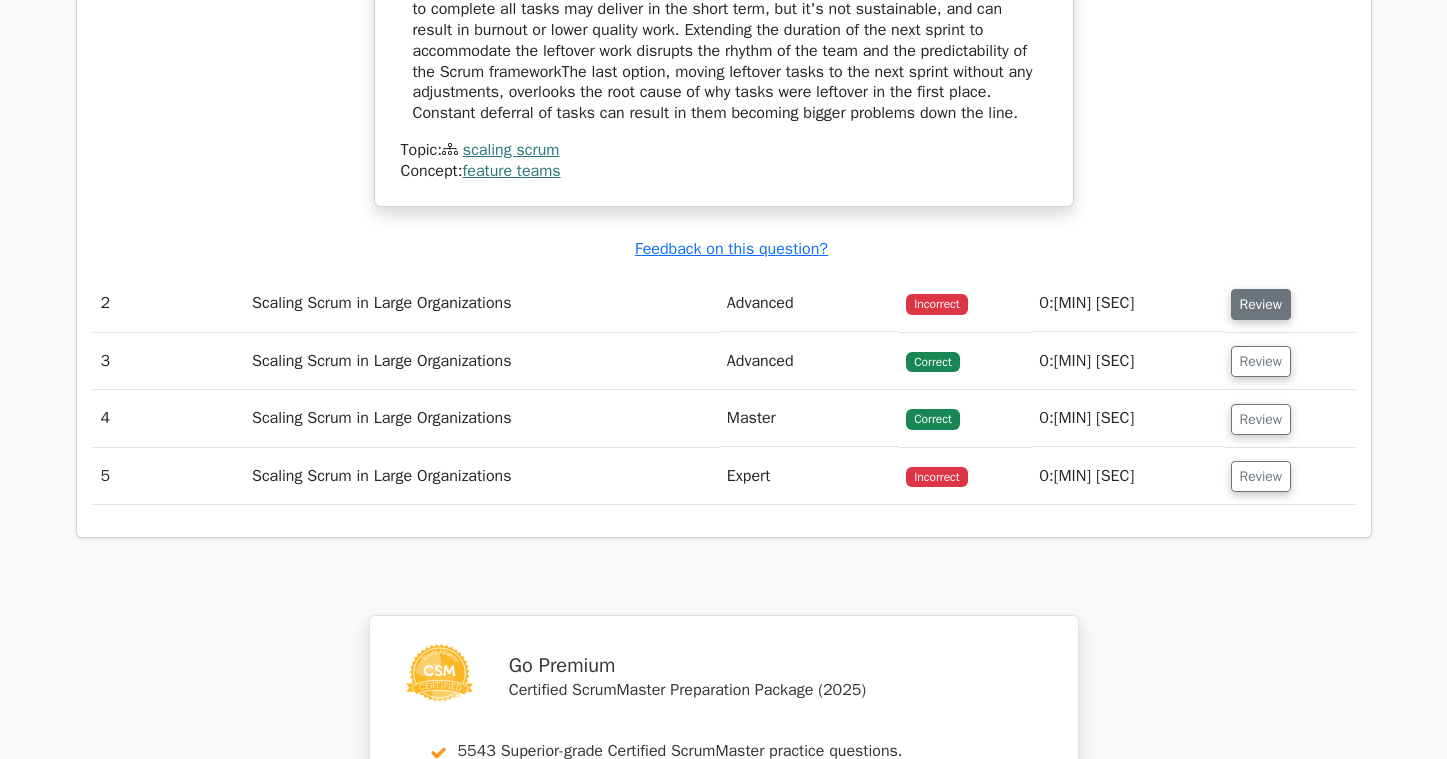 click on "Review" at bounding box center (1261, 304) 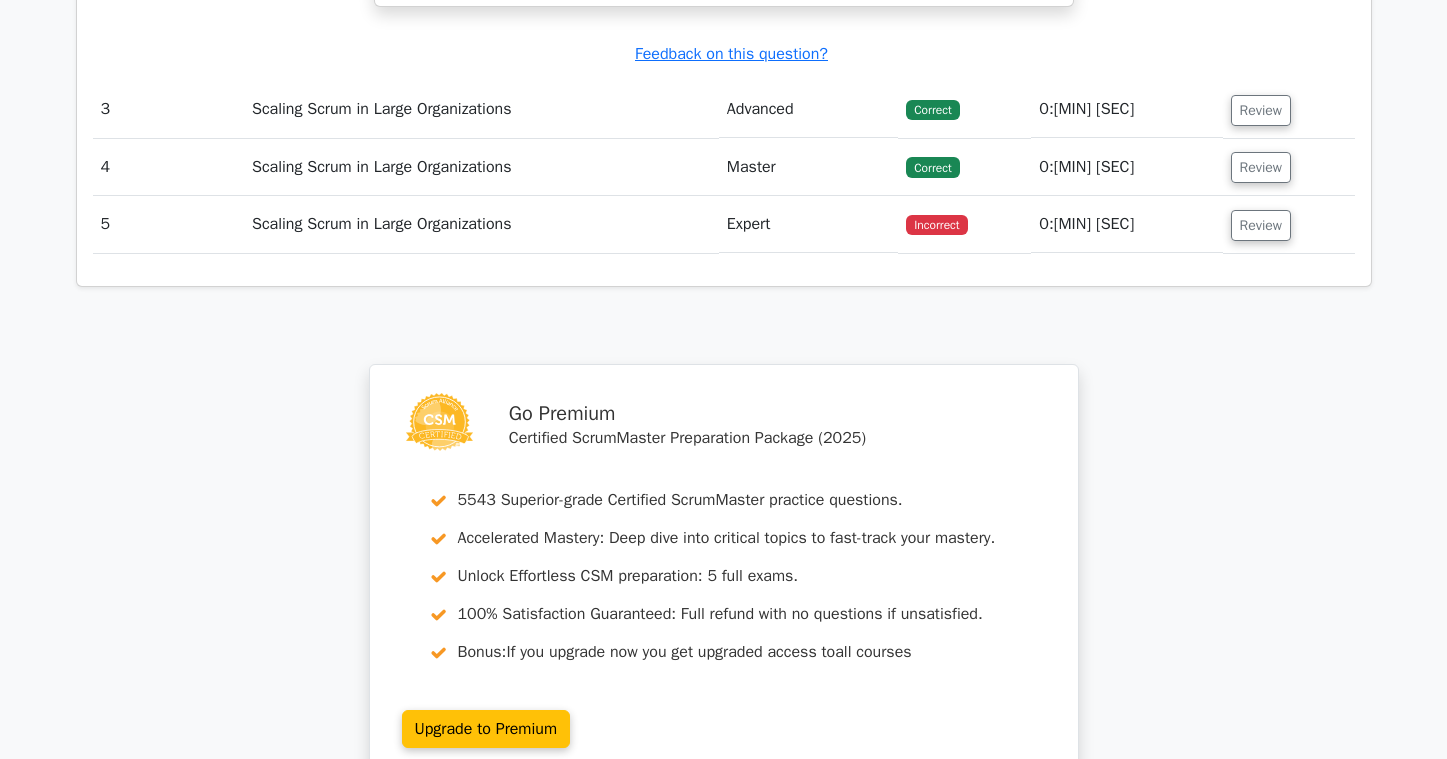 scroll, scrollTop: 3200, scrollLeft: 0, axis: vertical 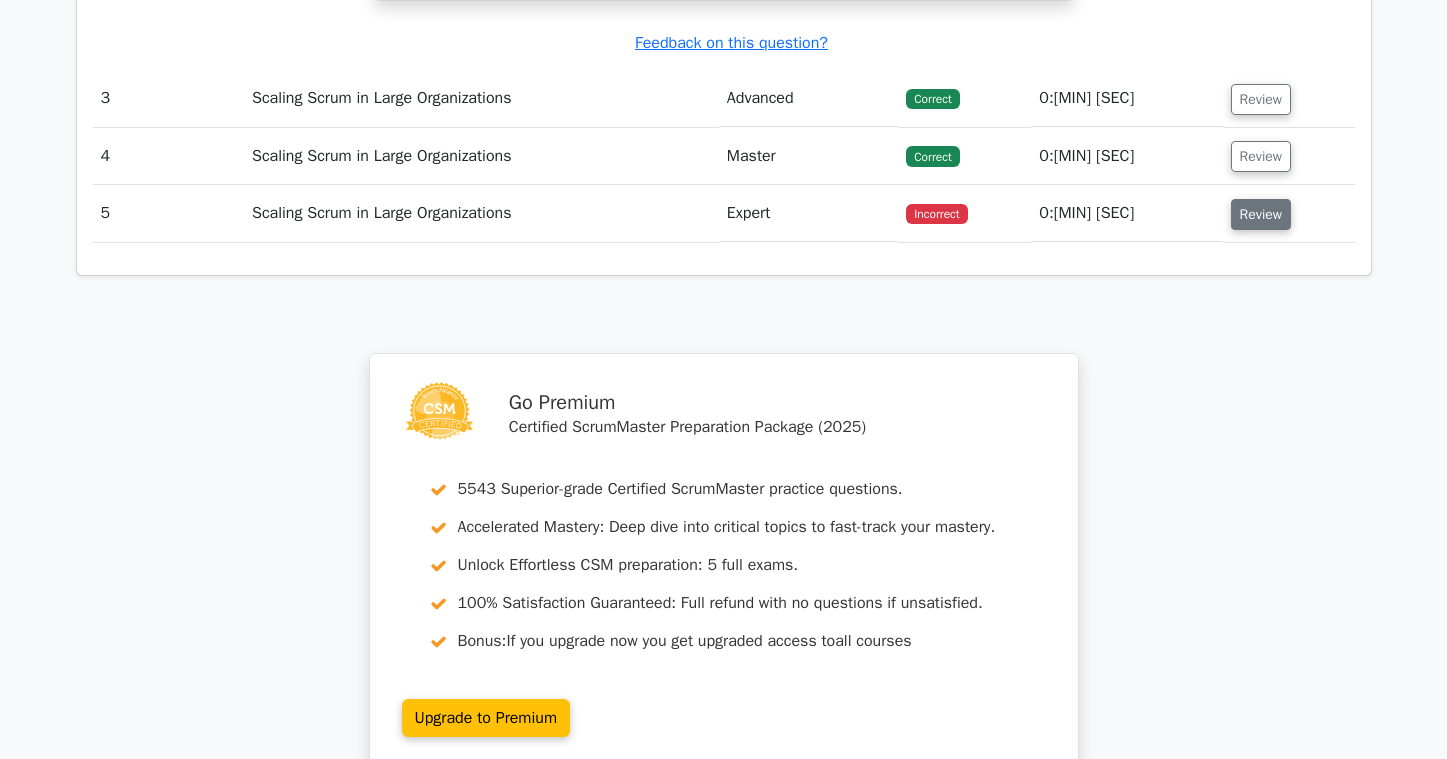 click on "Review" at bounding box center [1261, 214] 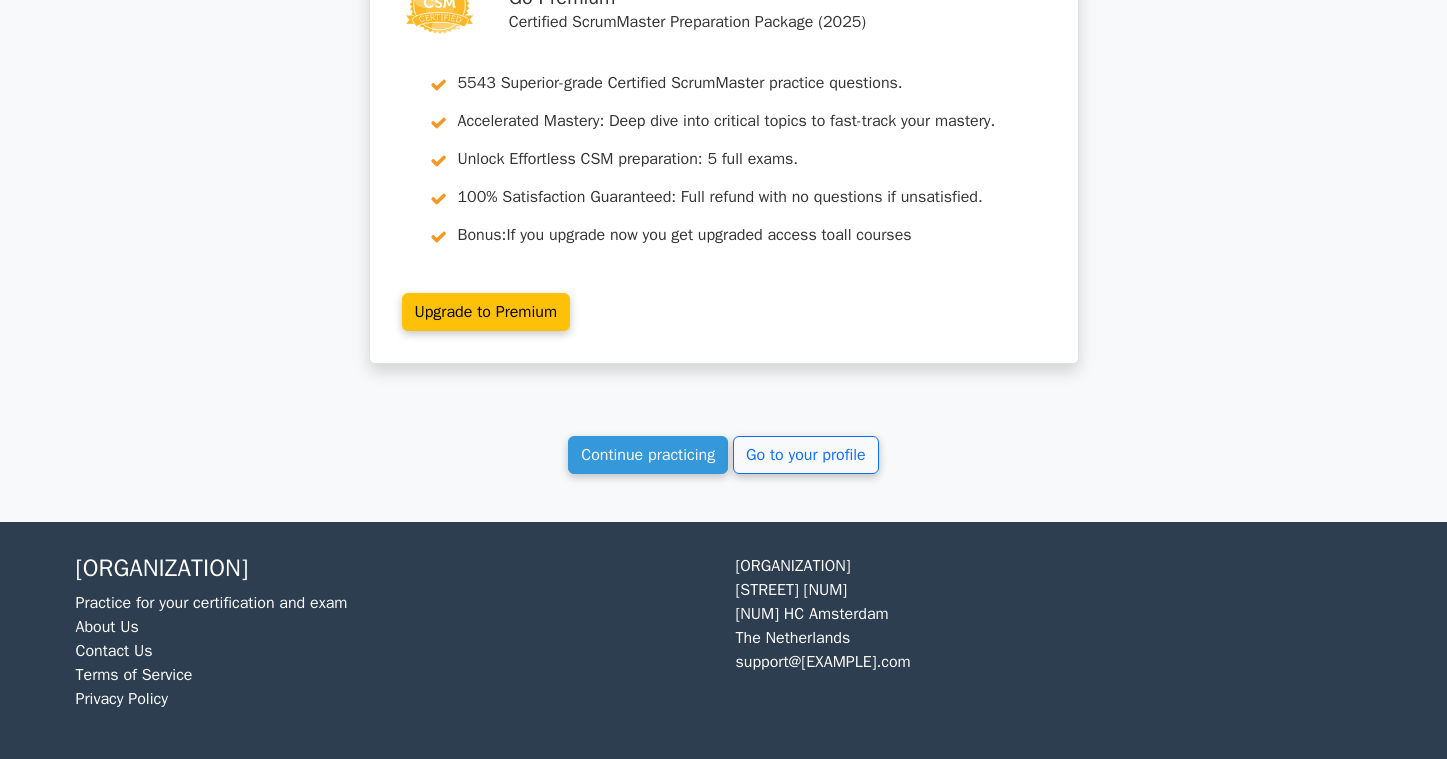 scroll, scrollTop: 4585, scrollLeft: 0, axis: vertical 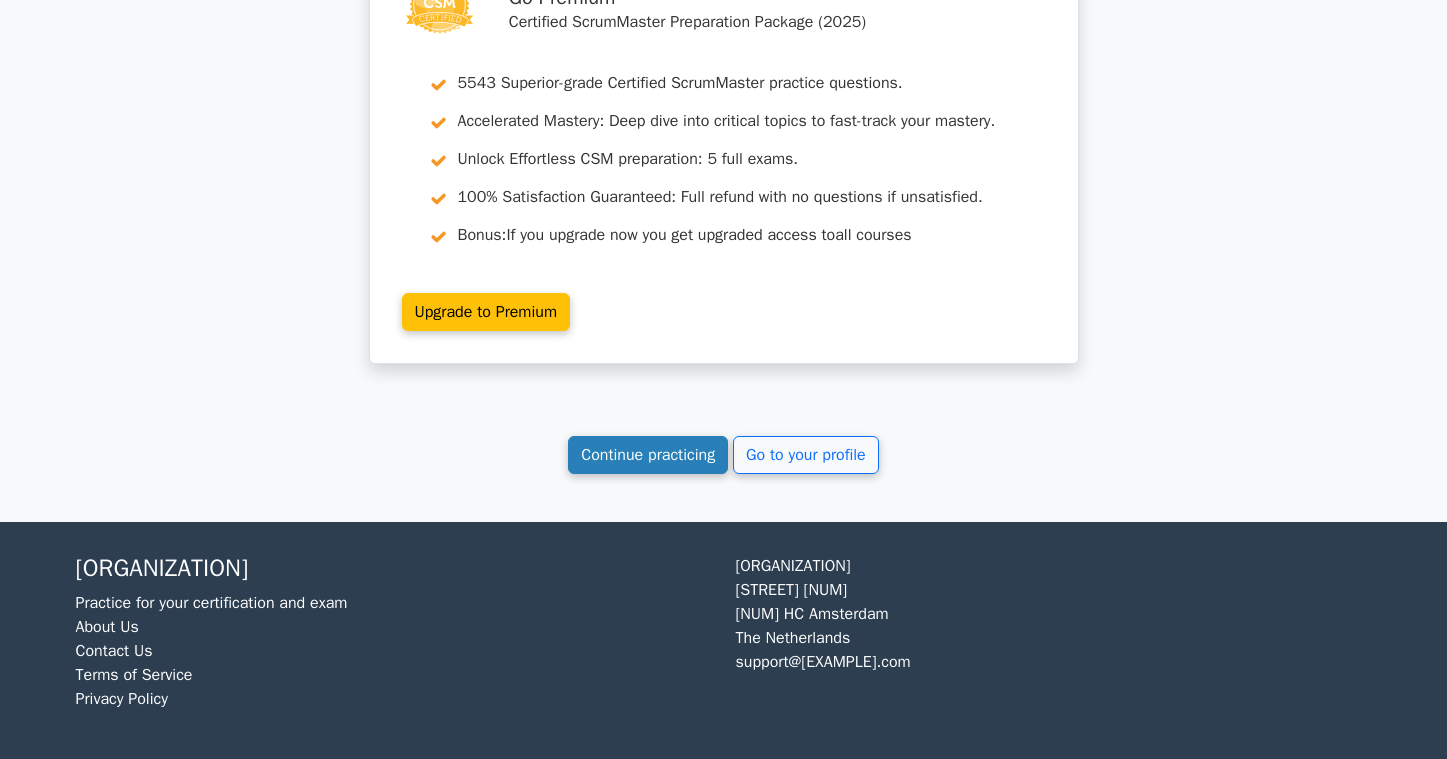 click on "Continue practicing" at bounding box center (648, 455) 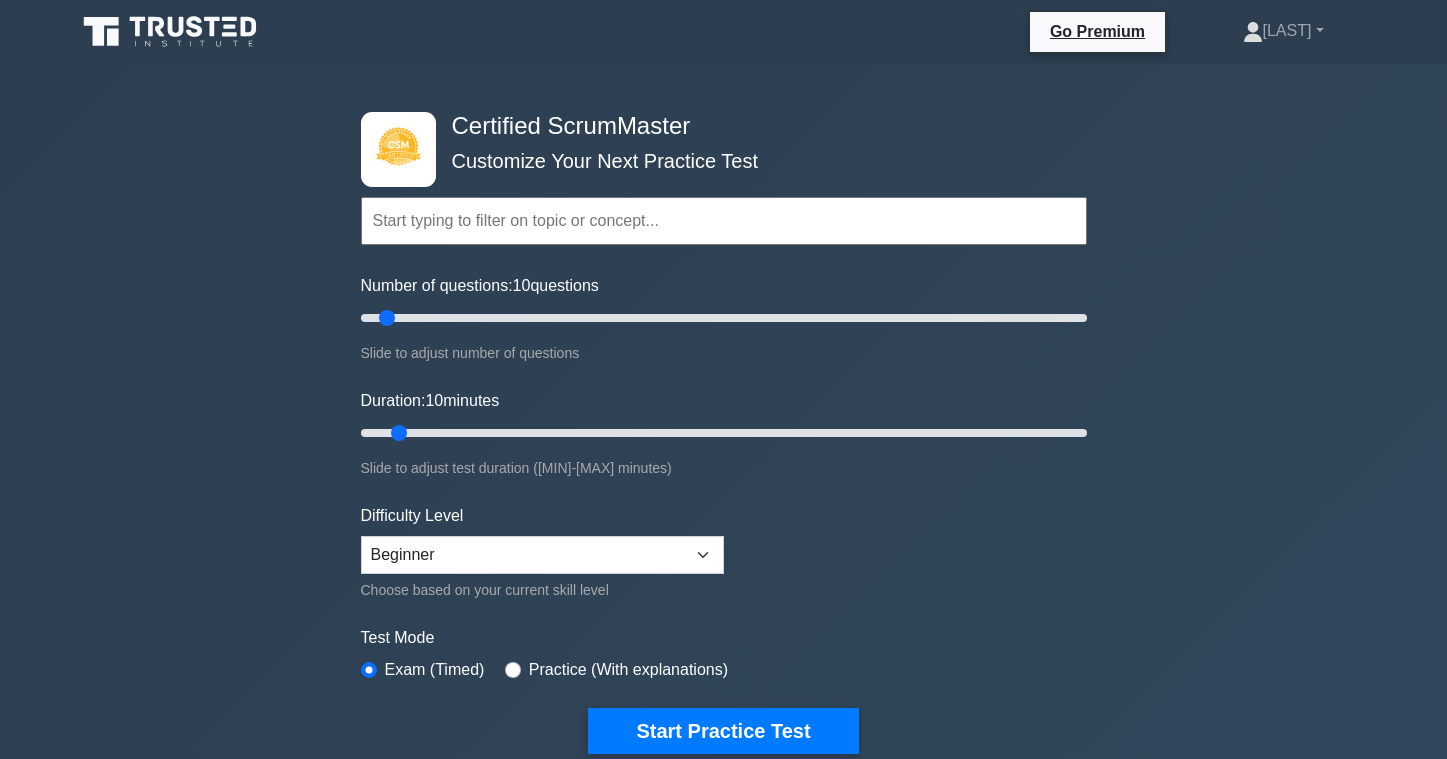 scroll, scrollTop: 0, scrollLeft: 0, axis: both 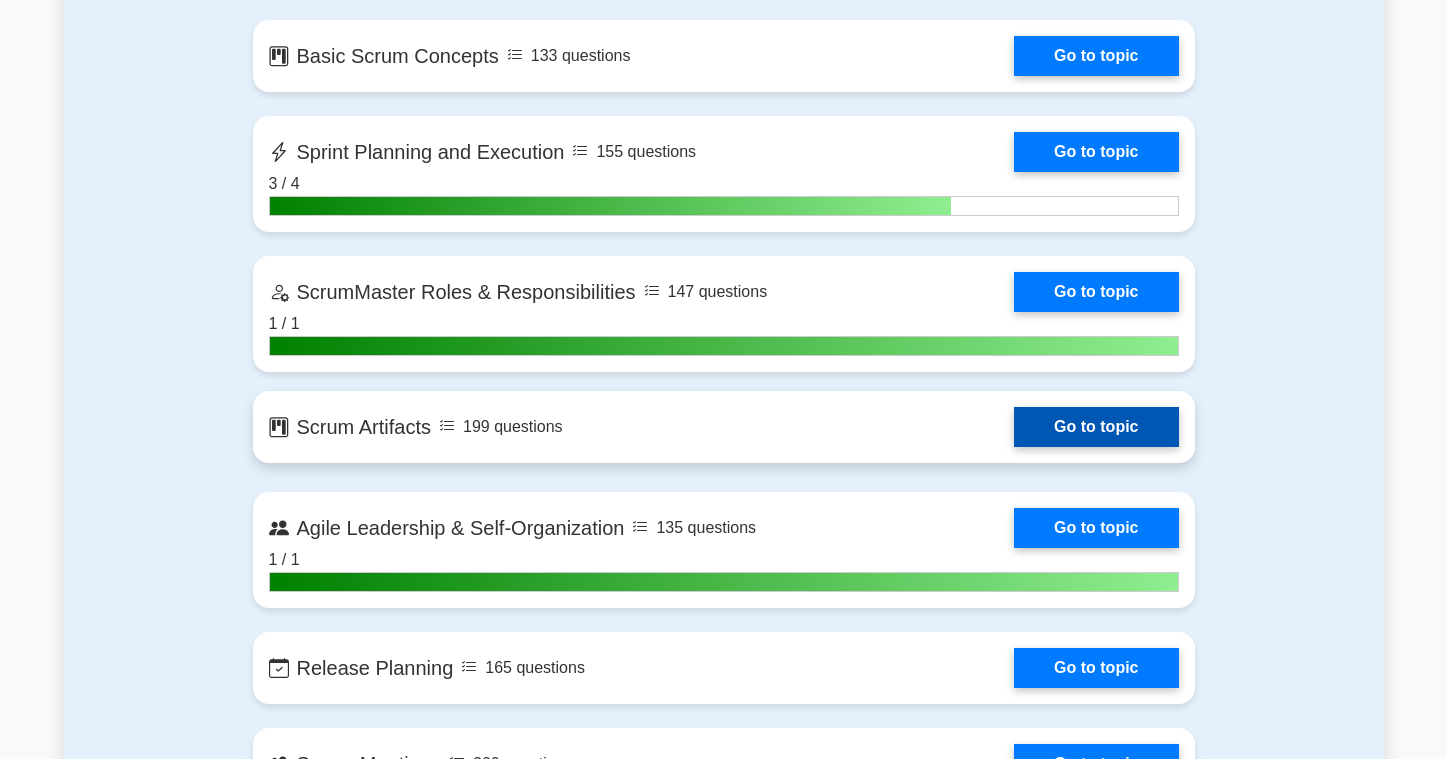 click on "Go to topic" at bounding box center (1096, 427) 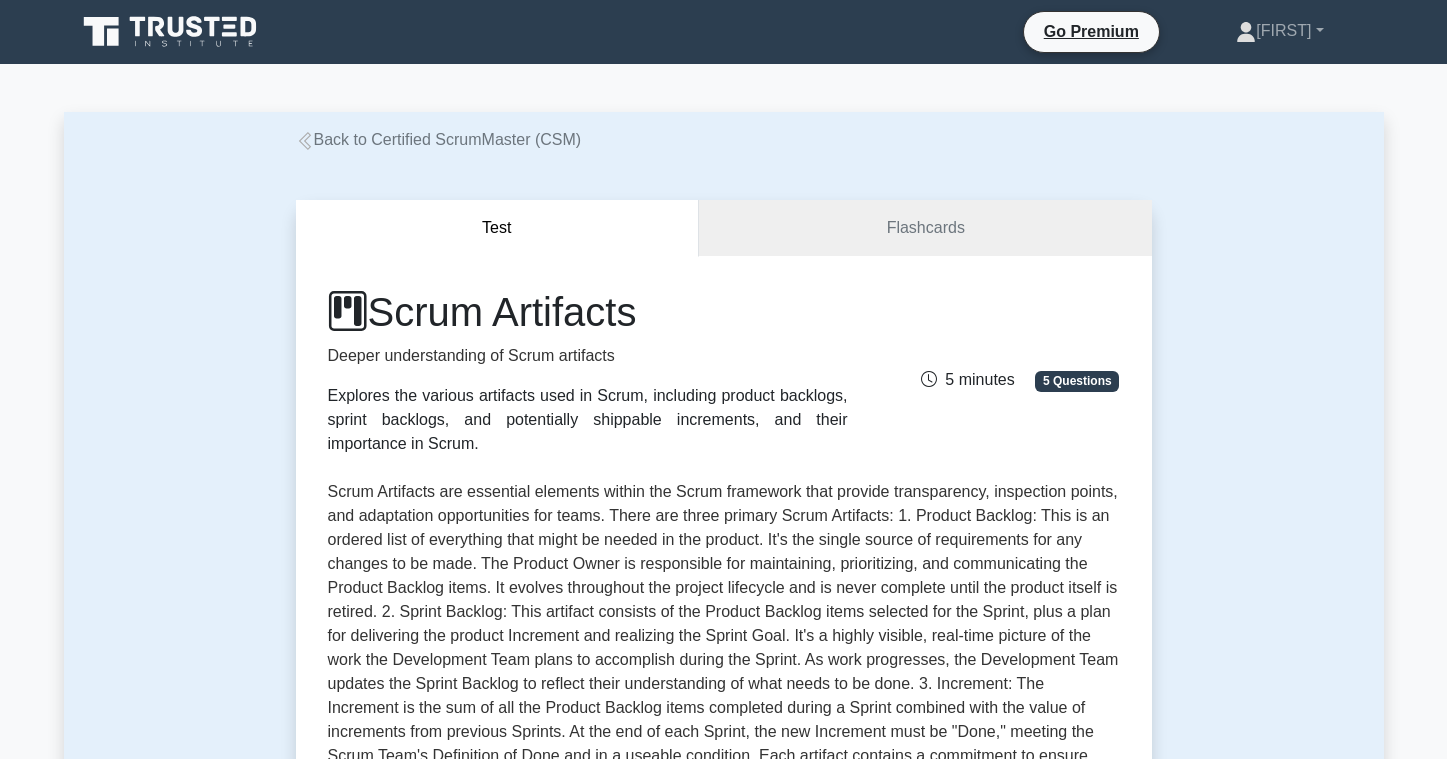scroll, scrollTop: 0, scrollLeft: 0, axis: both 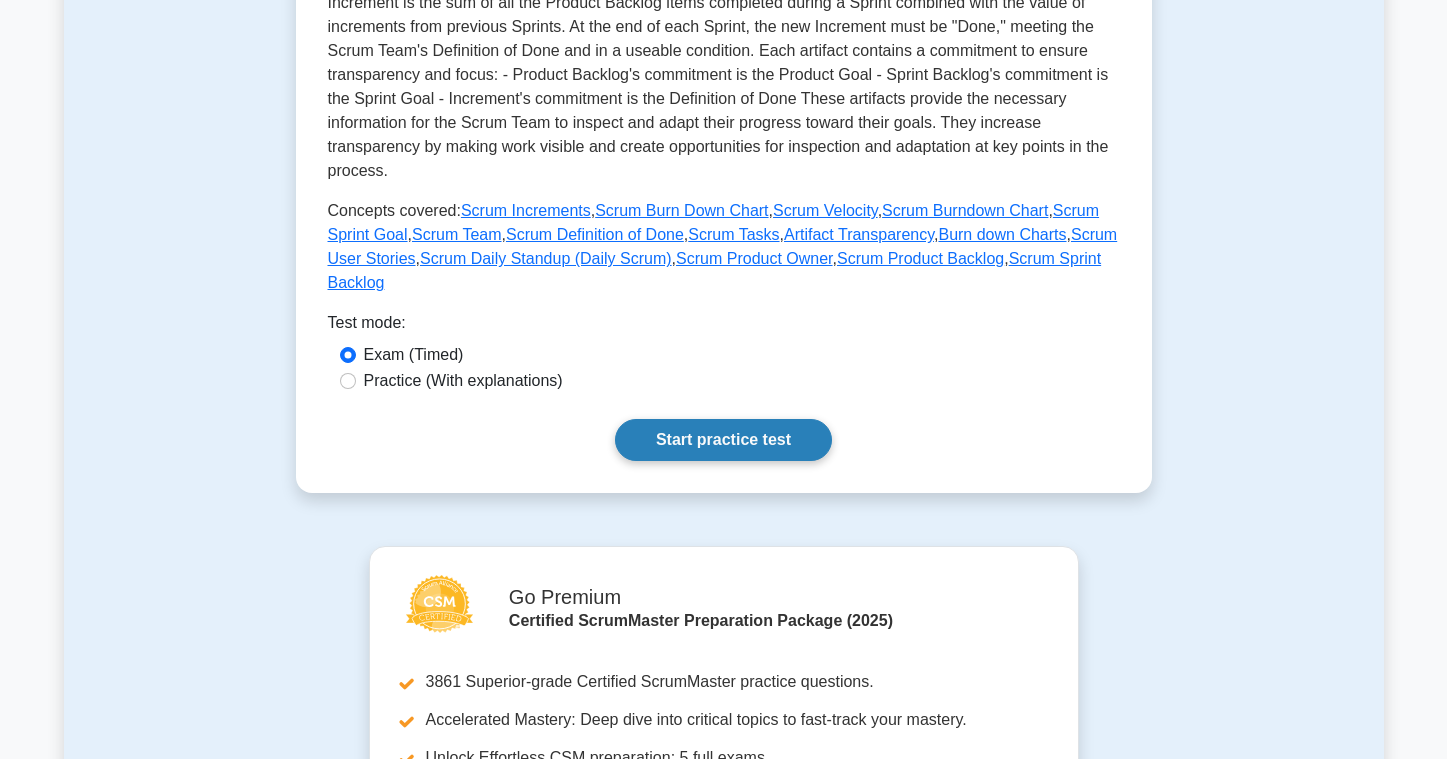 click on "Start practice test" at bounding box center [723, 440] 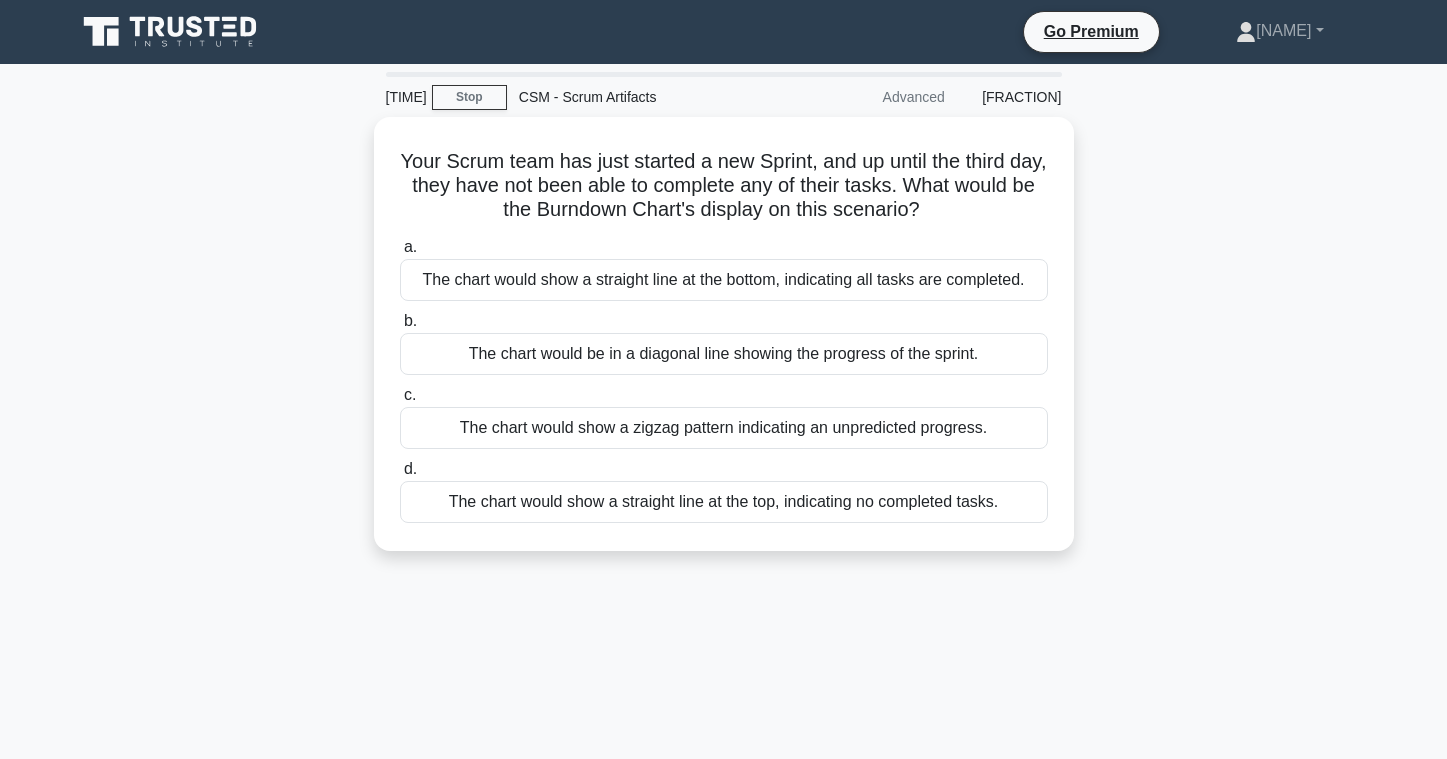 scroll, scrollTop: 0, scrollLeft: 0, axis: both 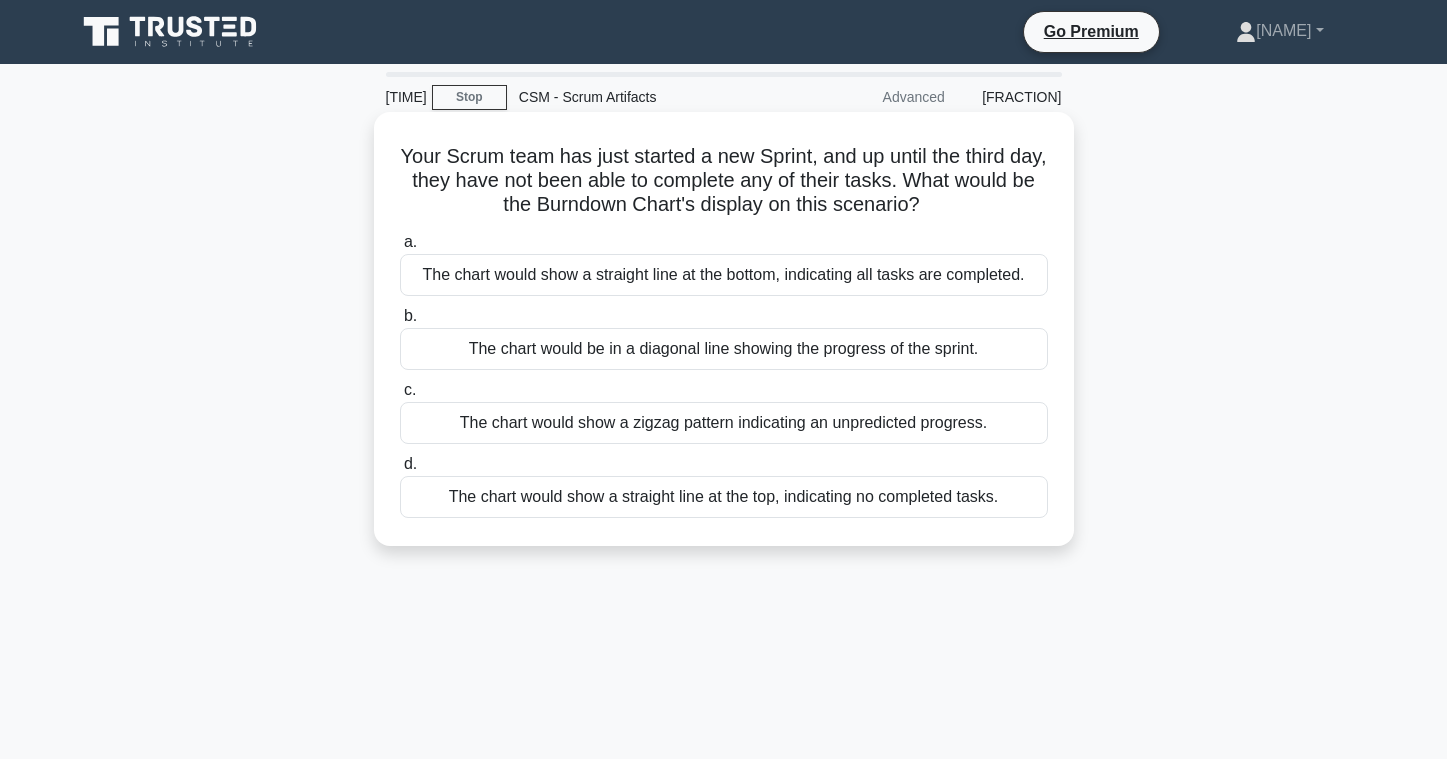 click on "The chart would show a straight line at the top, indicating no completed tasks." at bounding box center (724, 497) 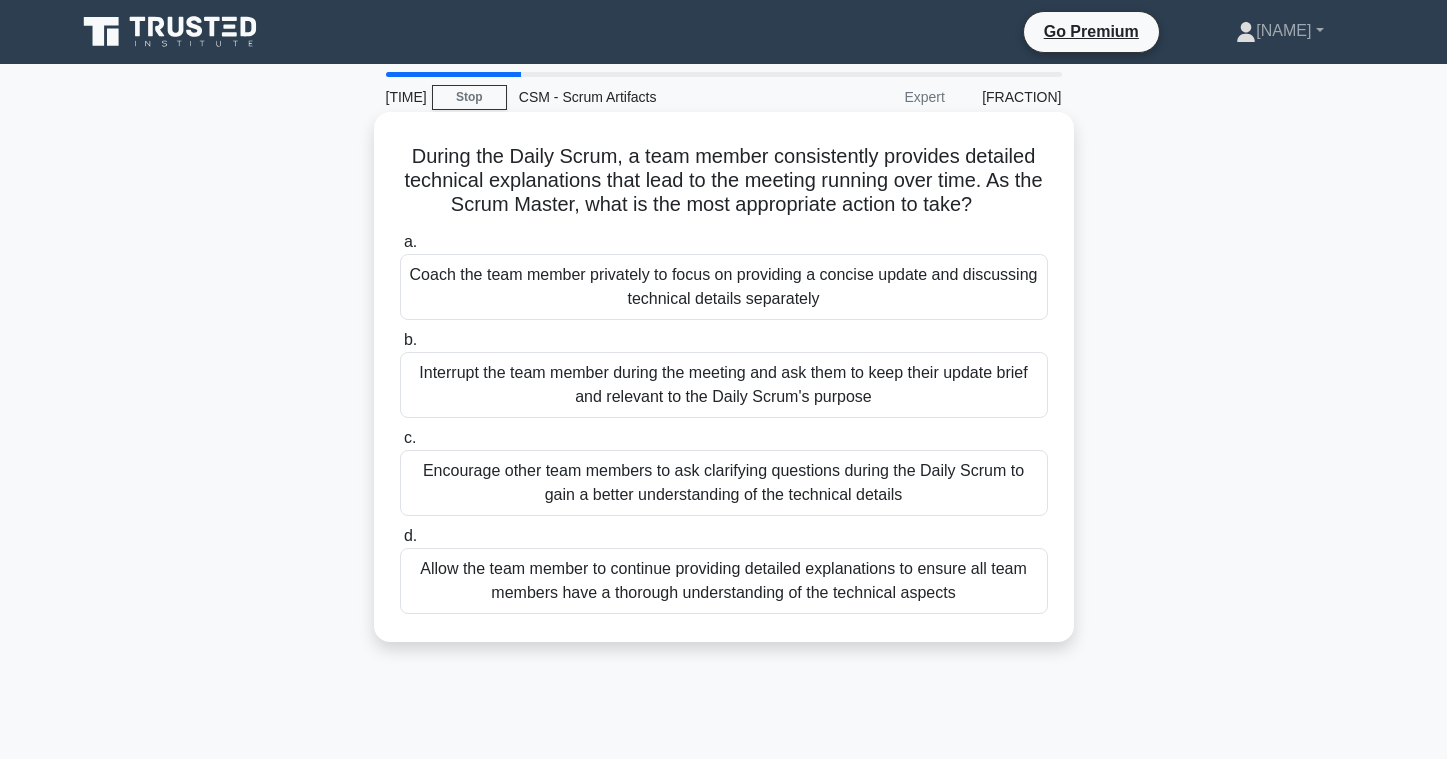 click on "Coach the team member privately to focus on providing a concise update and discussing technical details separately" at bounding box center (724, 287) 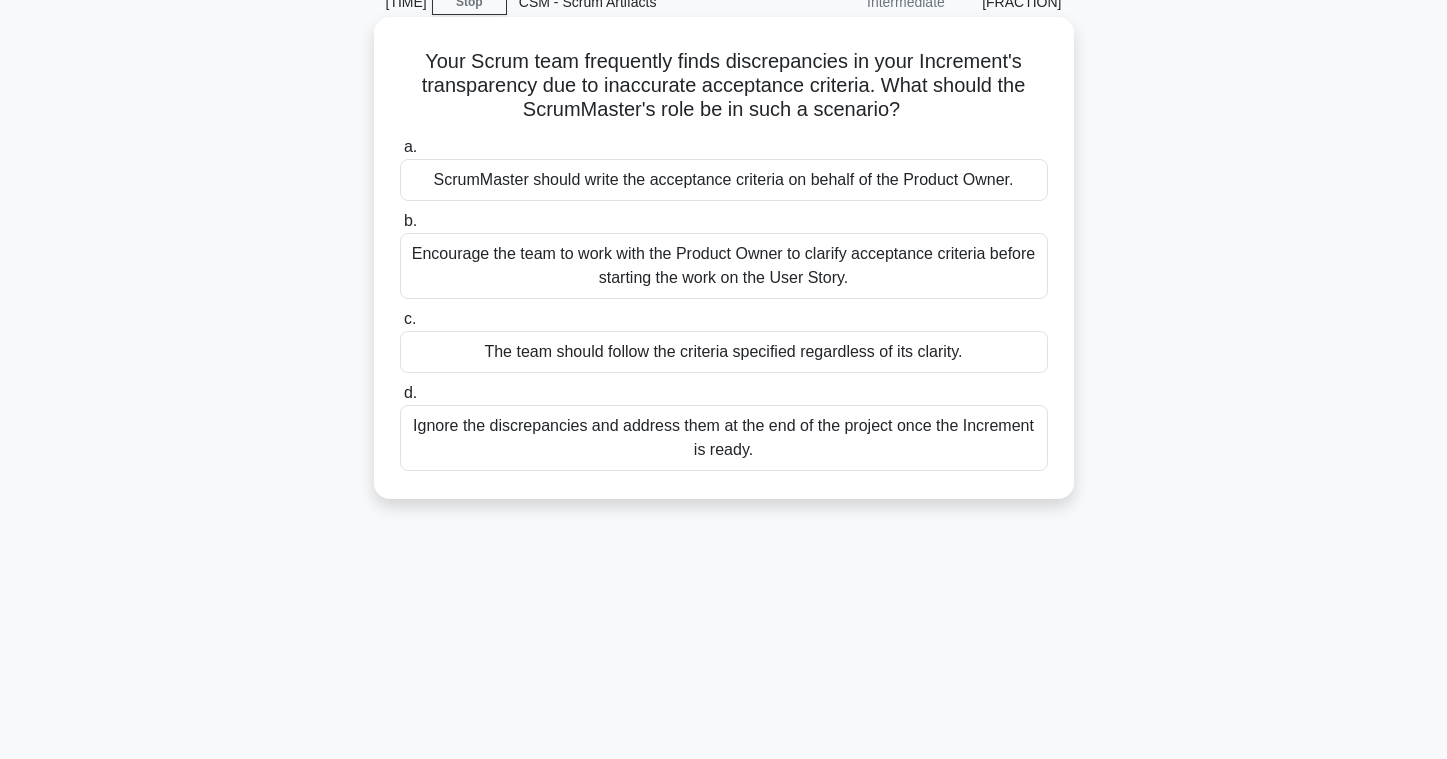 scroll, scrollTop: 100, scrollLeft: 0, axis: vertical 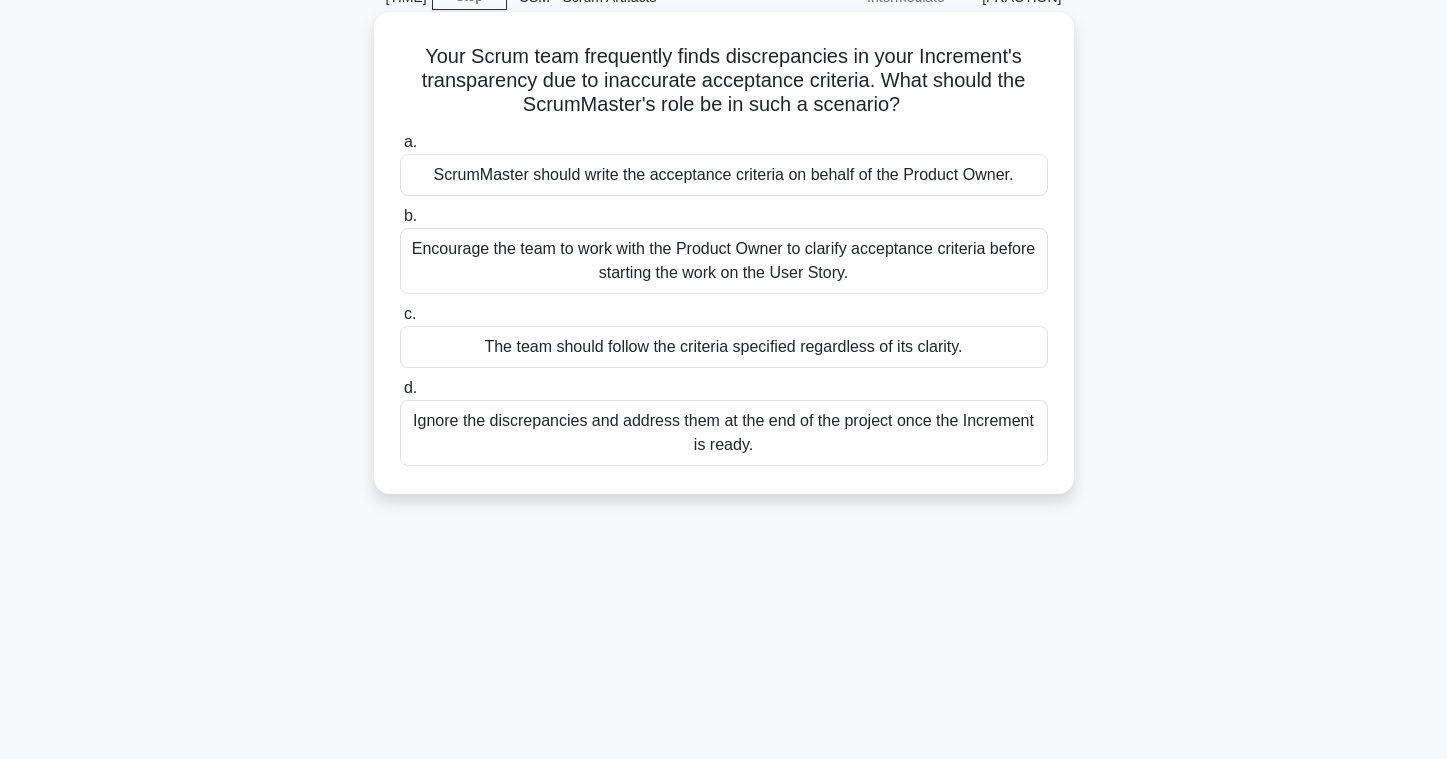 click on "The team should follow the criteria specified regardless of its clarity." at bounding box center (724, 347) 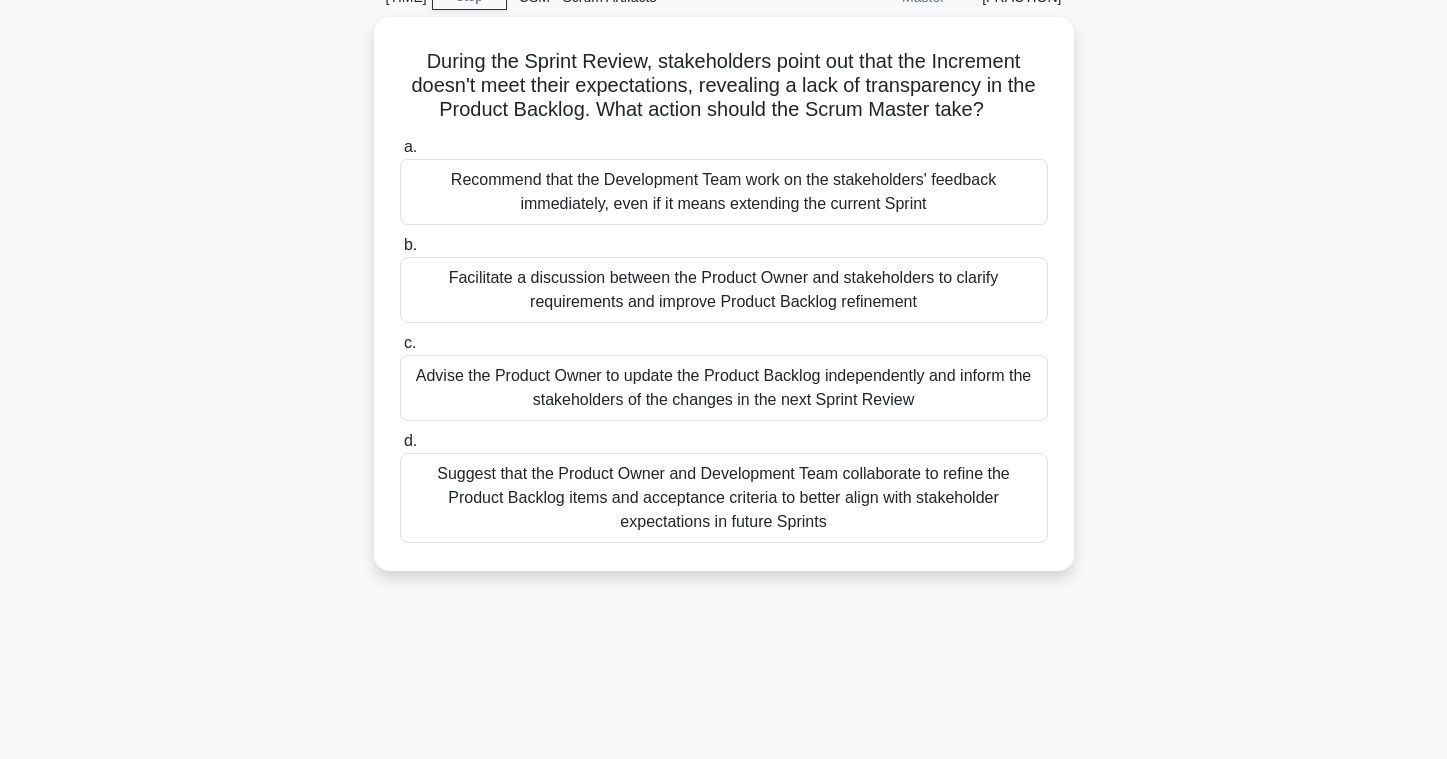 scroll, scrollTop: 0, scrollLeft: 0, axis: both 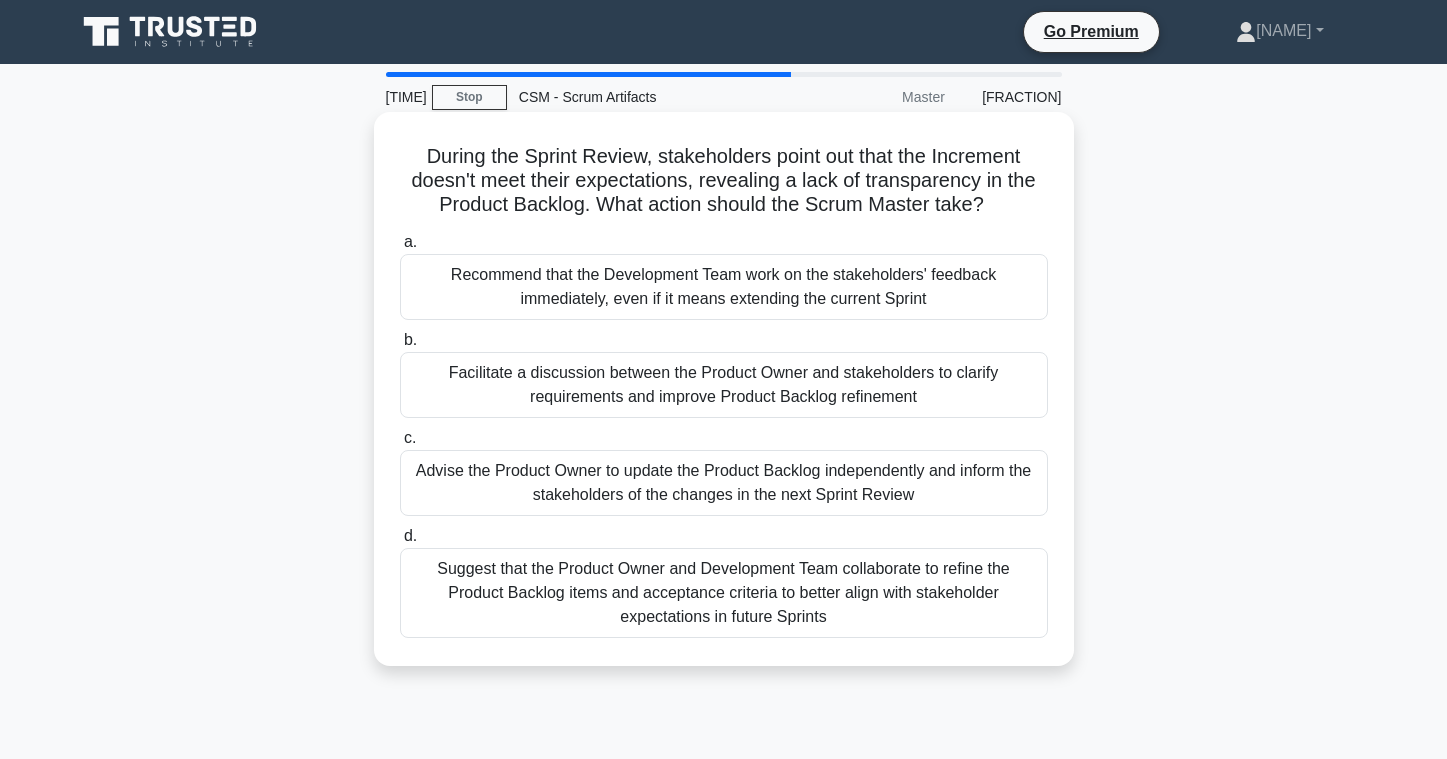 click on "Suggest that the Product Owner and Development Team collaborate to refine the Product Backlog items and acceptance criteria to better align with stakeholder expectations in future Sprints" at bounding box center [724, 593] 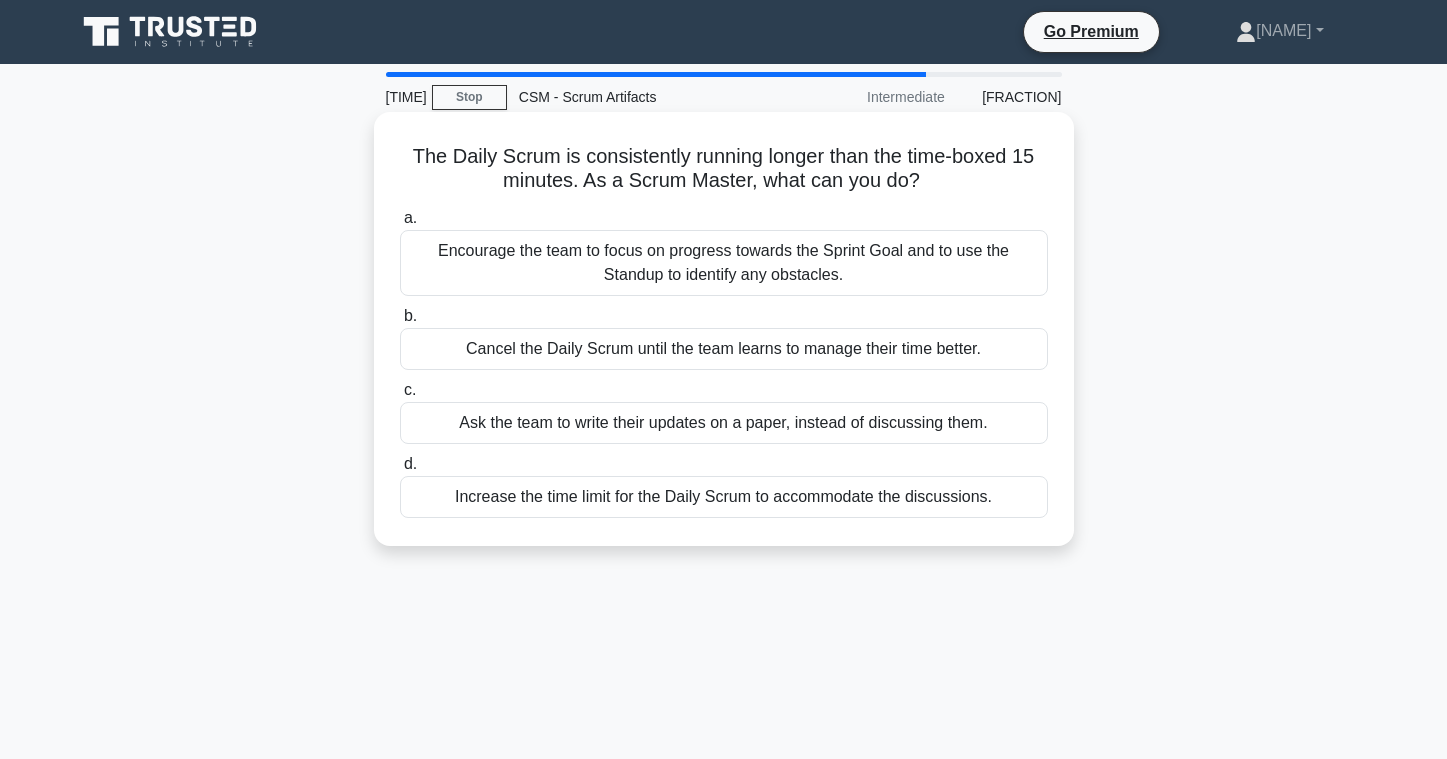 click on "Ask the team to write their updates on a paper, instead of discussing them." at bounding box center (724, 423) 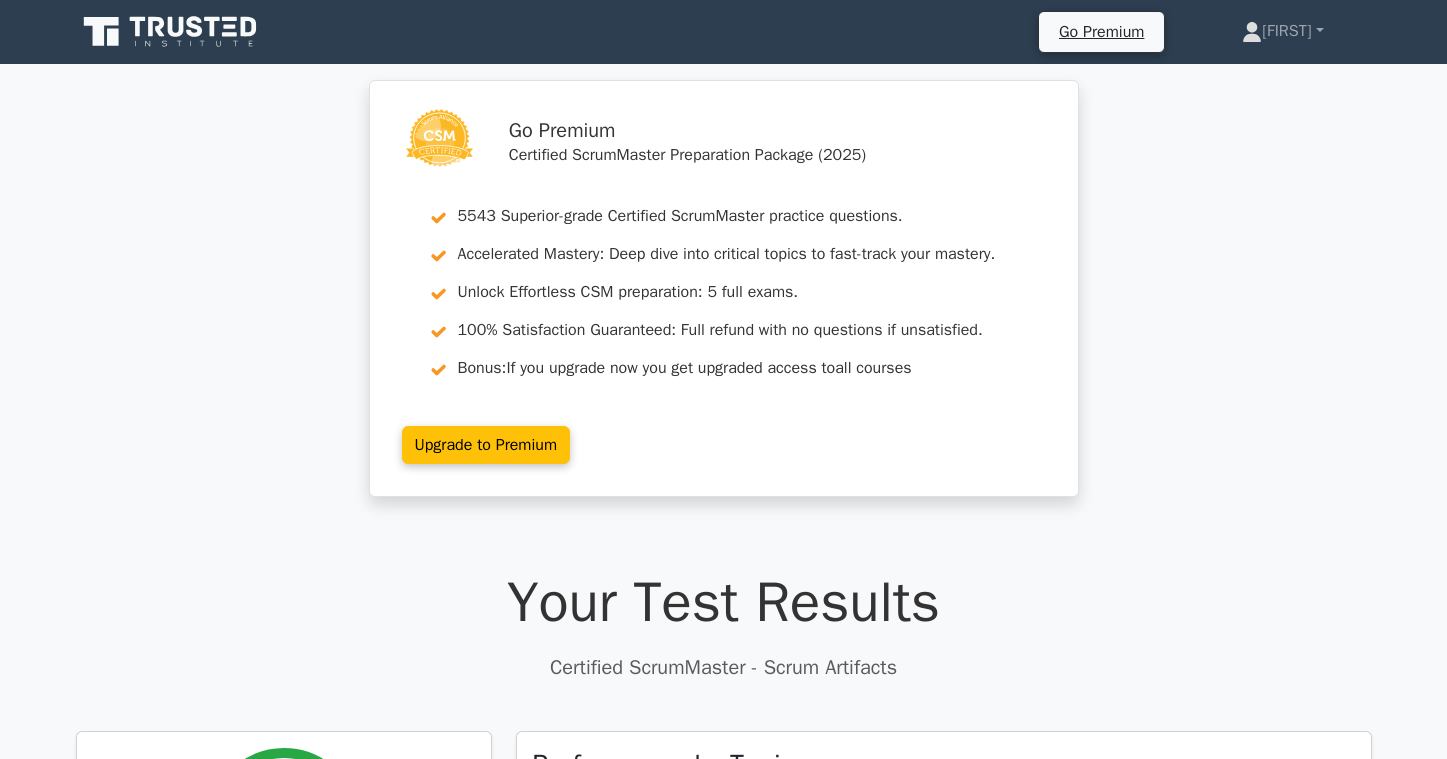 scroll, scrollTop: 0, scrollLeft: 0, axis: both 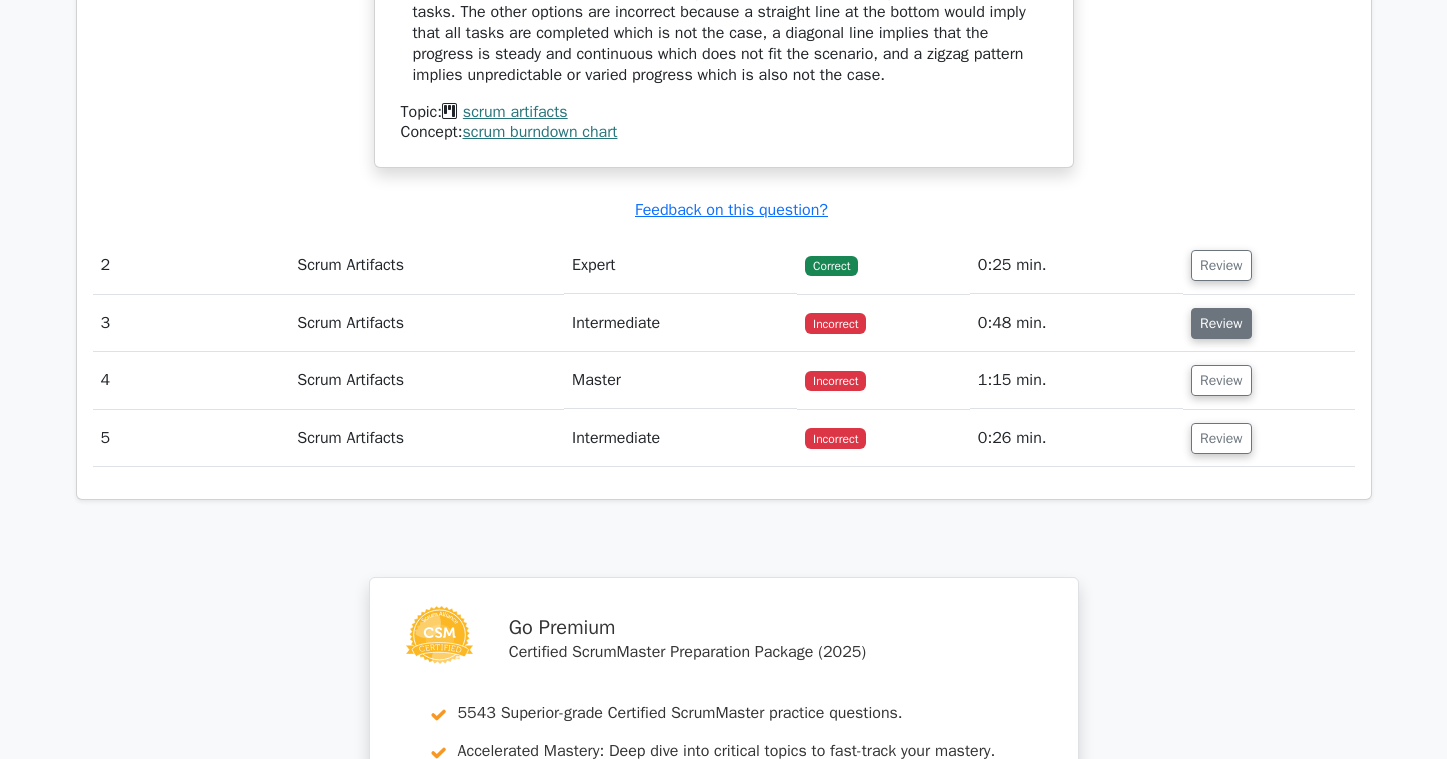 click on "Review" at bounding box center (1221, 323) 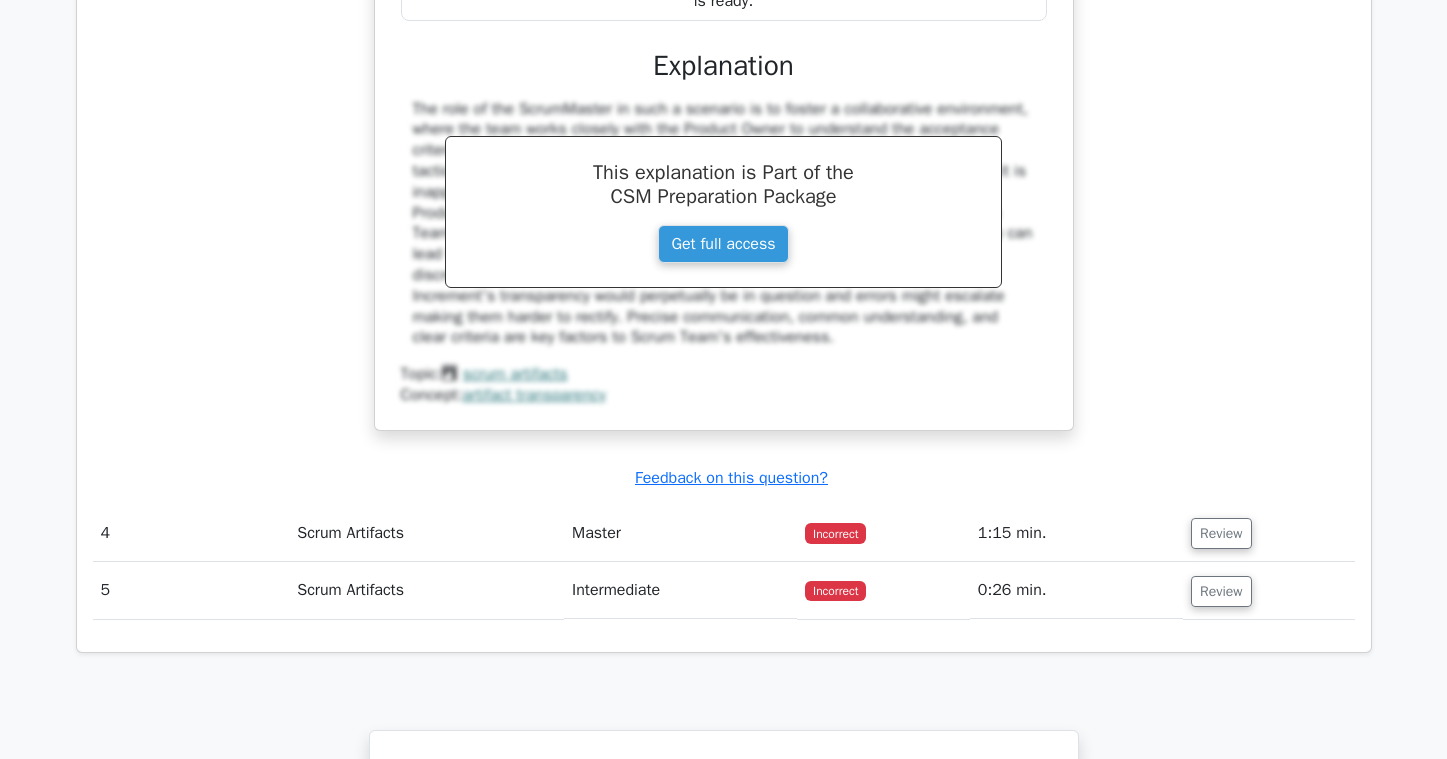 scroll, scrollTop: 3000, scrollLeft: 0, axis: vertical 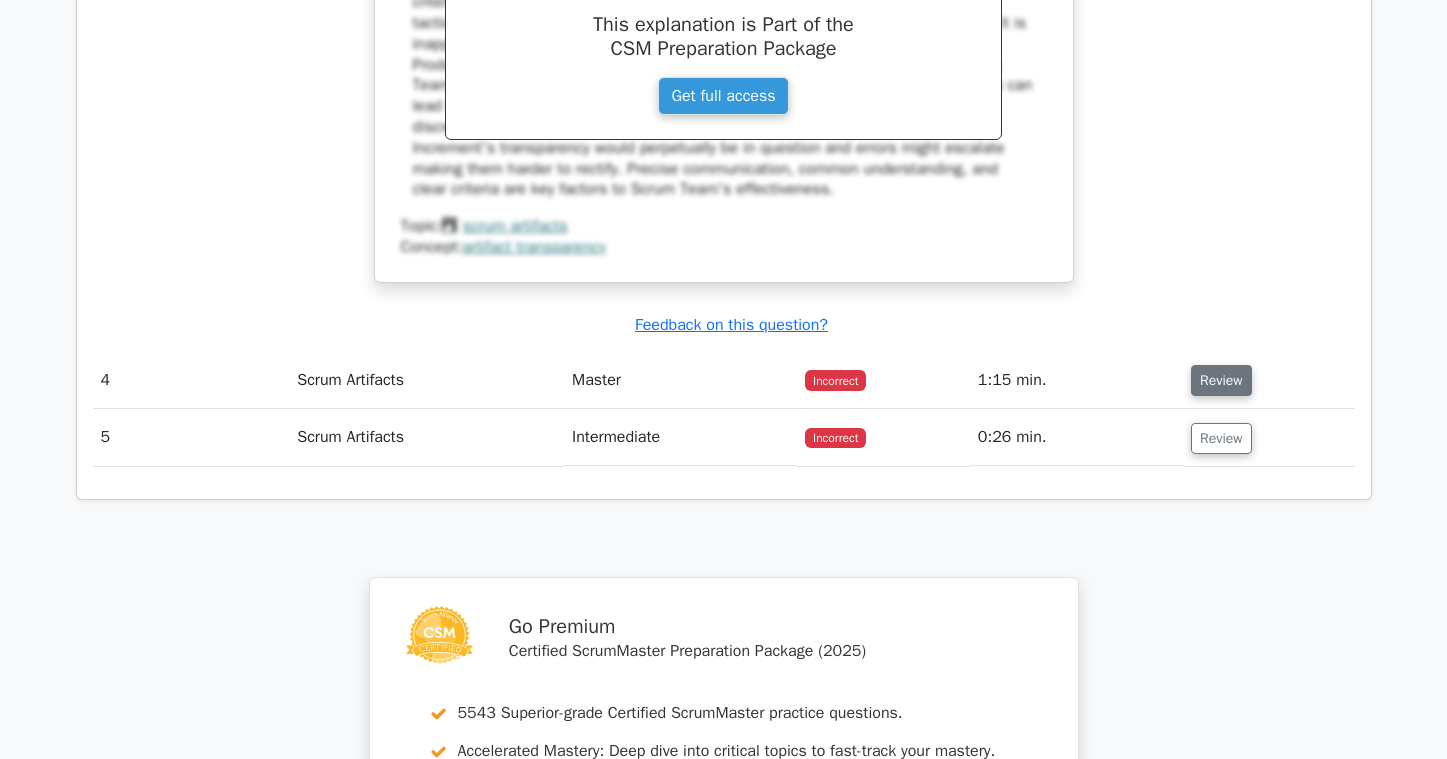 click on "Review" at bounding box center (1221, 380) 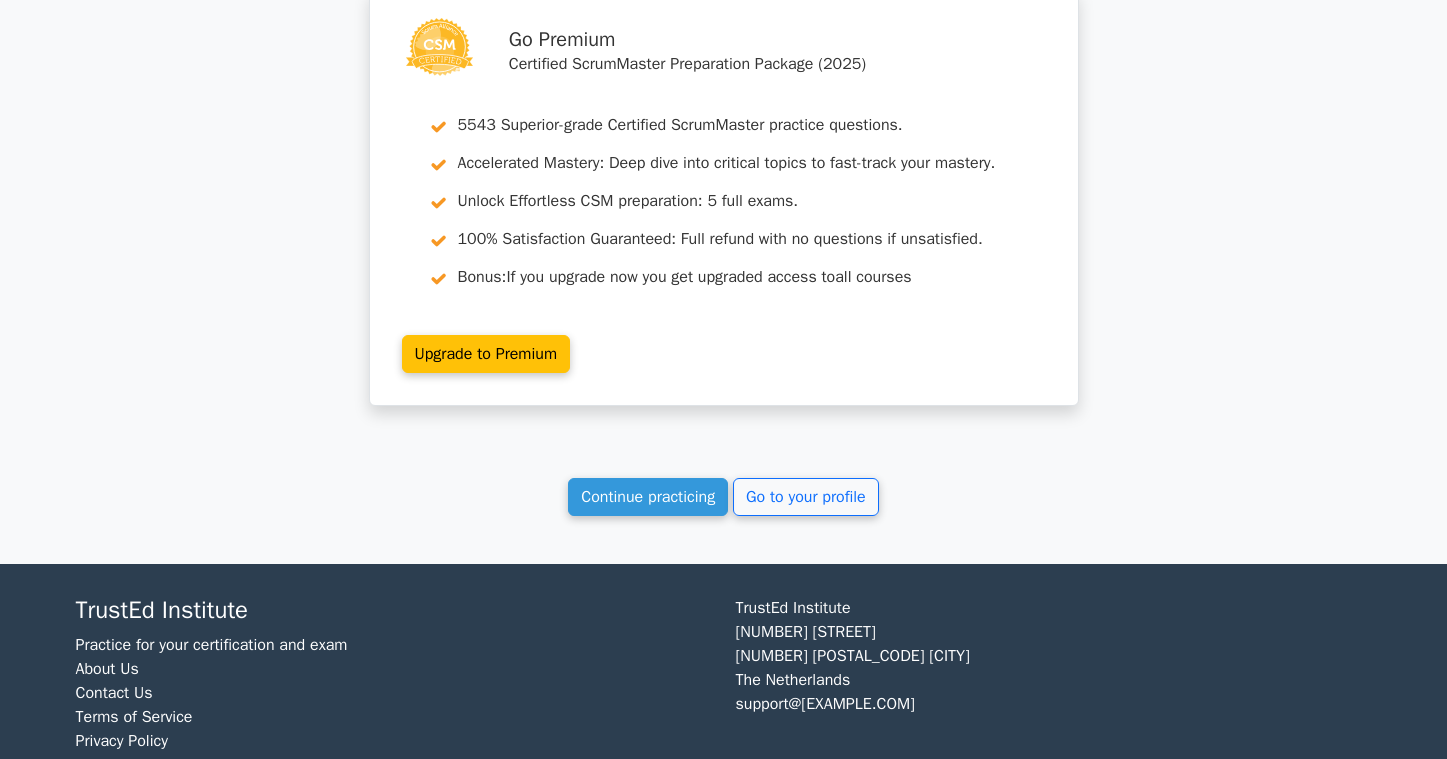 scroll, scrollTop: 4579, scrollLeft: 0, axis: vertical 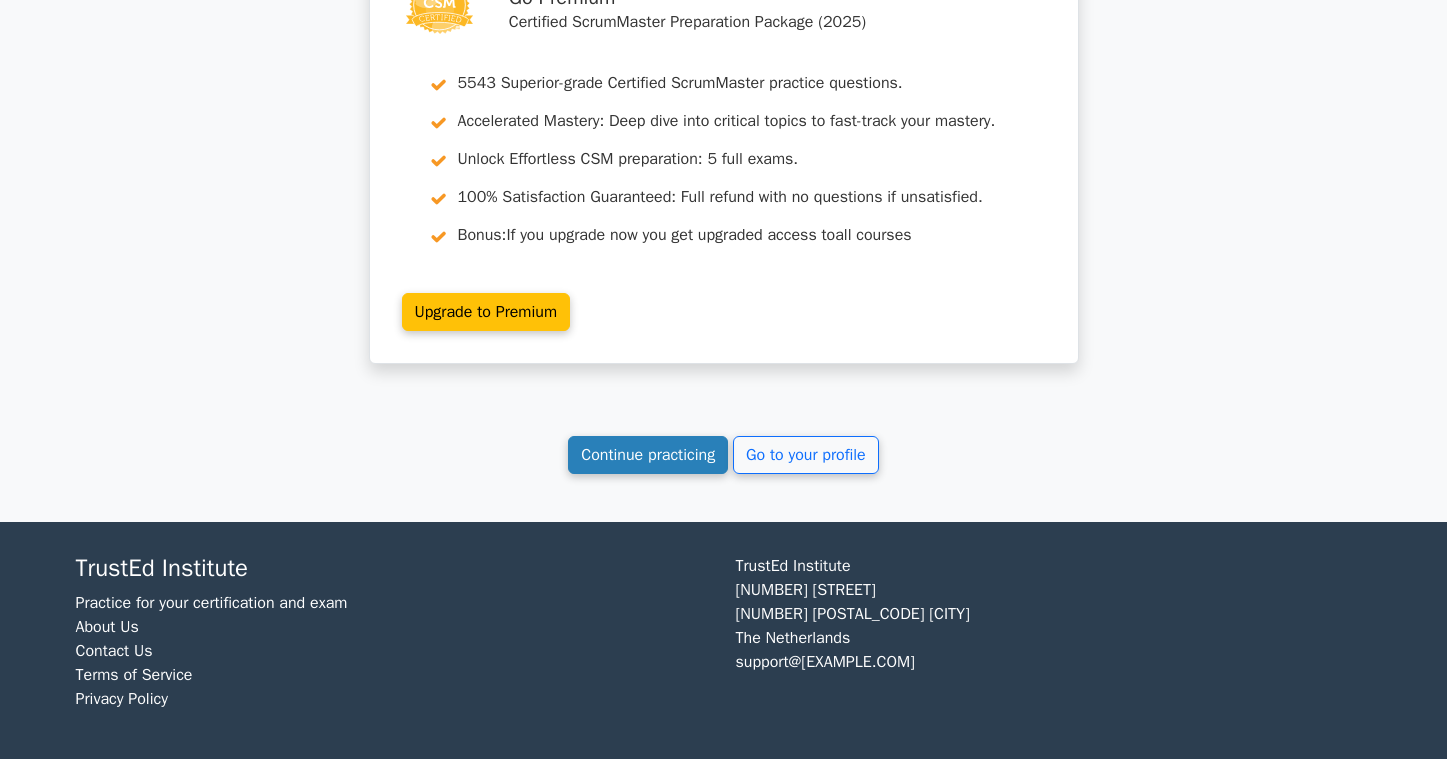 click on "Continue practicing" at bounding box center [648, 455] 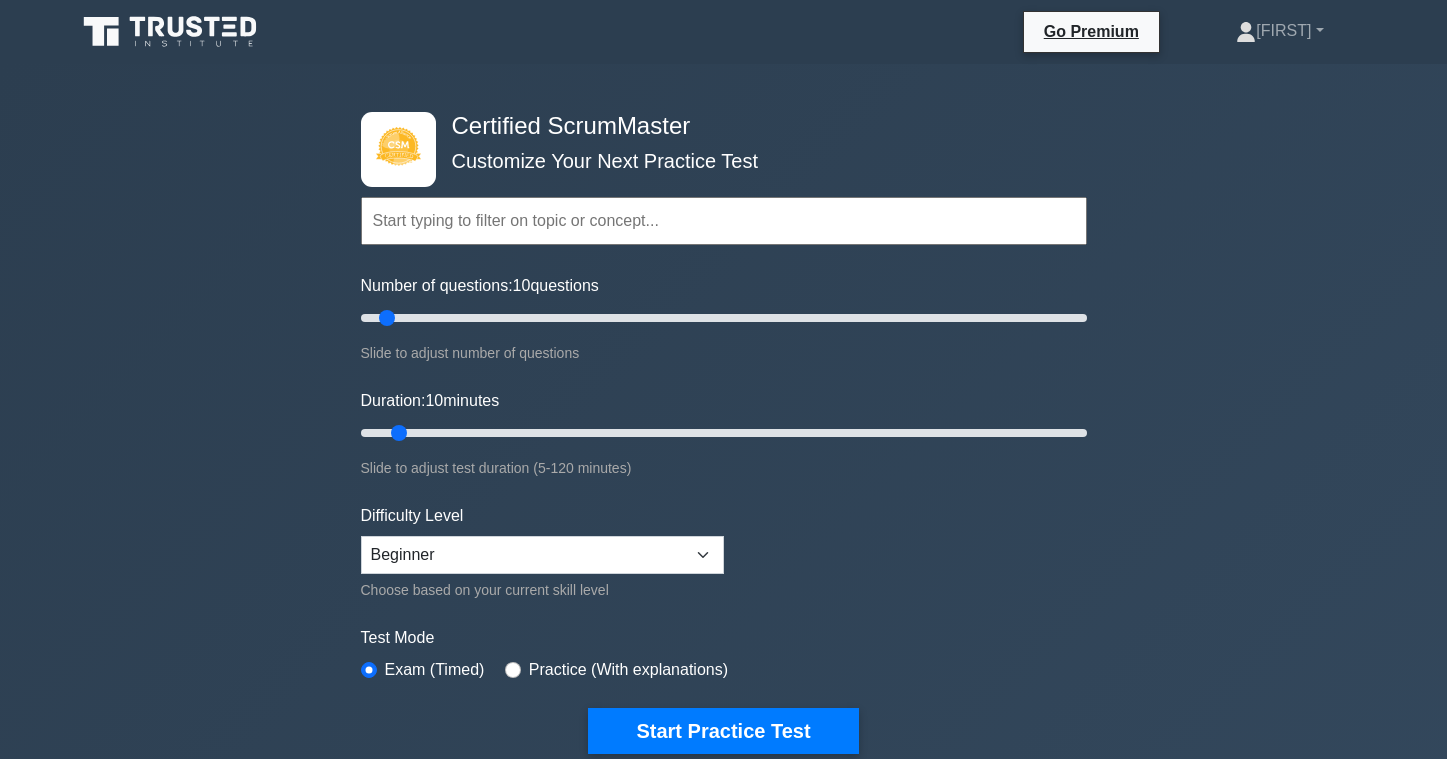 scroll, scrollTop: 0, scrollLeft: 0, axis: both 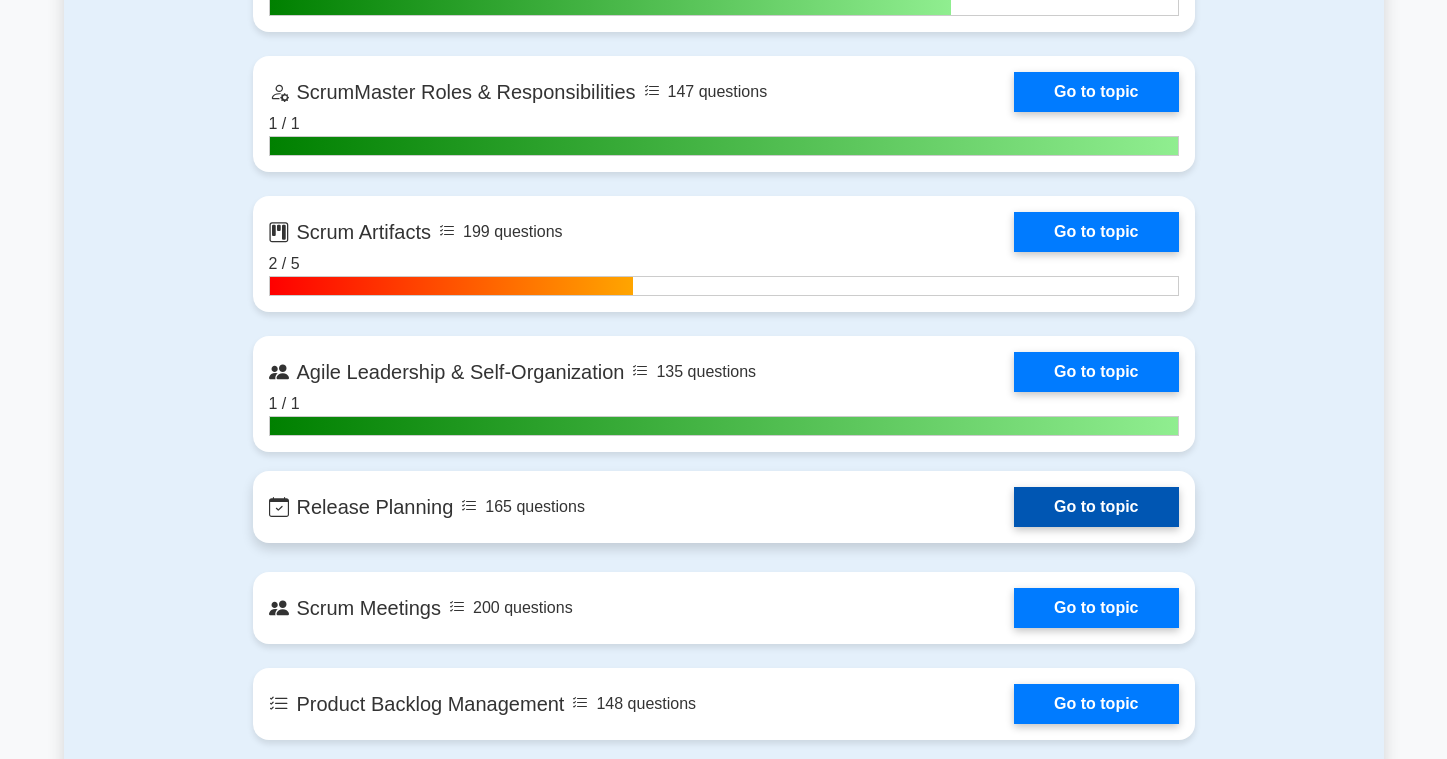 click on "Go to topic" at bounding box center (1096, 507) 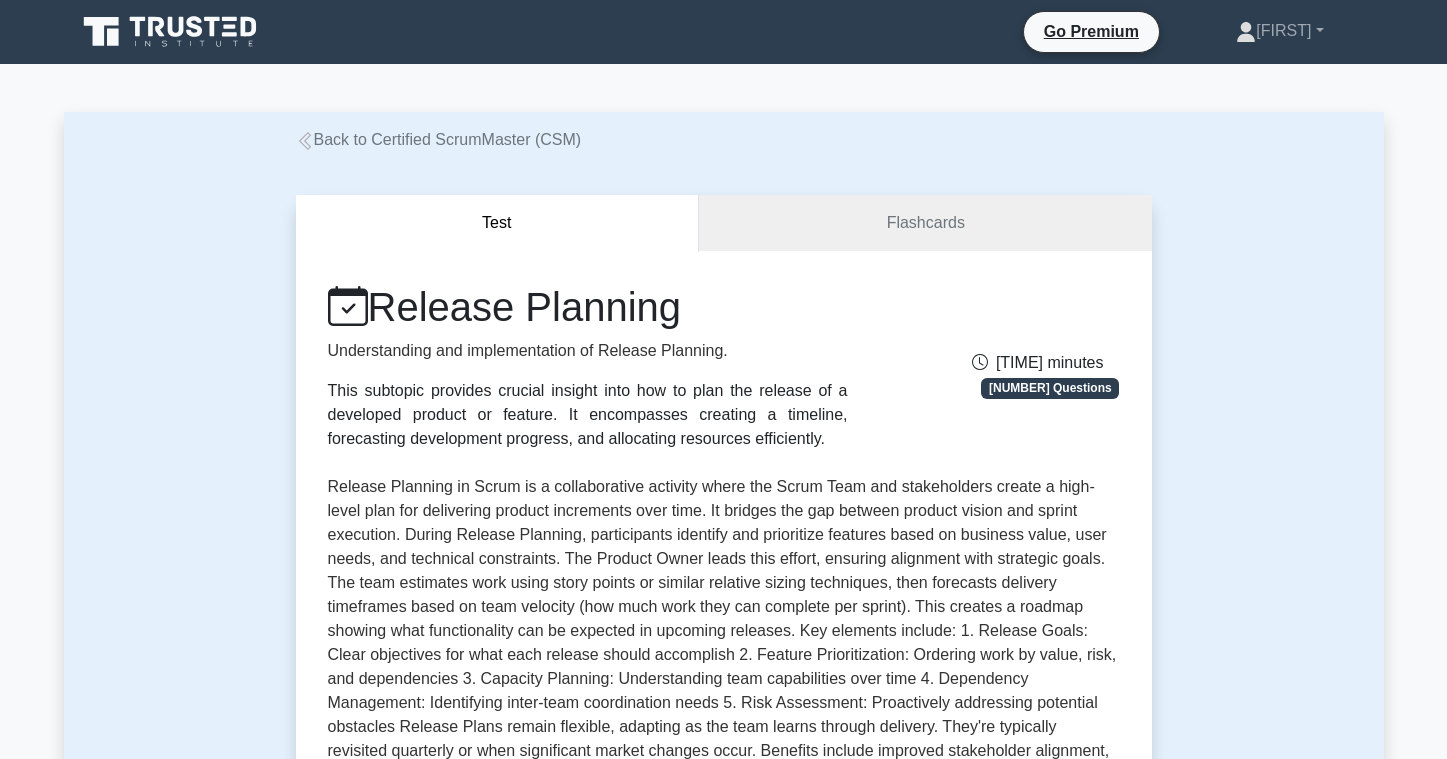 scroll, scrollTop: 0, scrollLeft: 0, axis: both 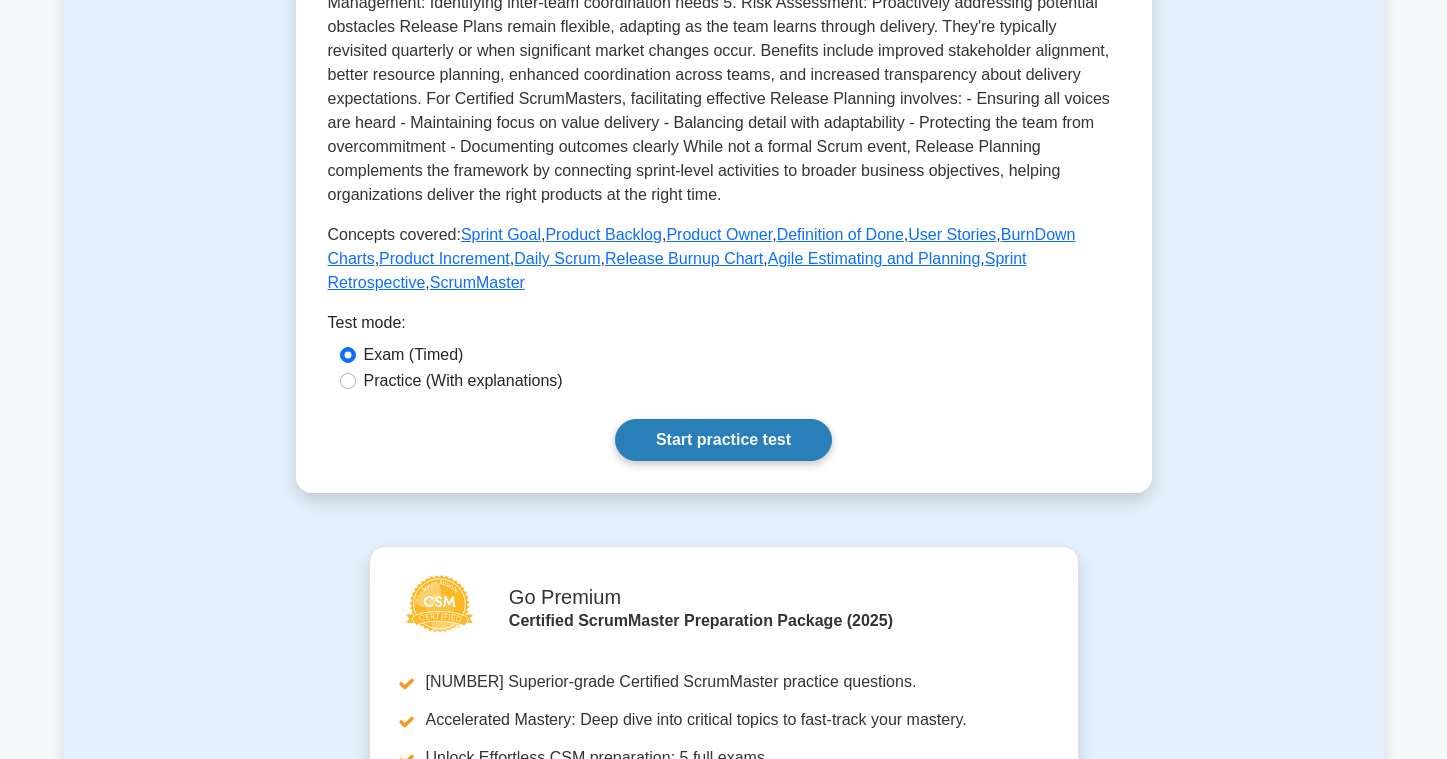 click on "Start practice test" at bounding box center [723, 440] 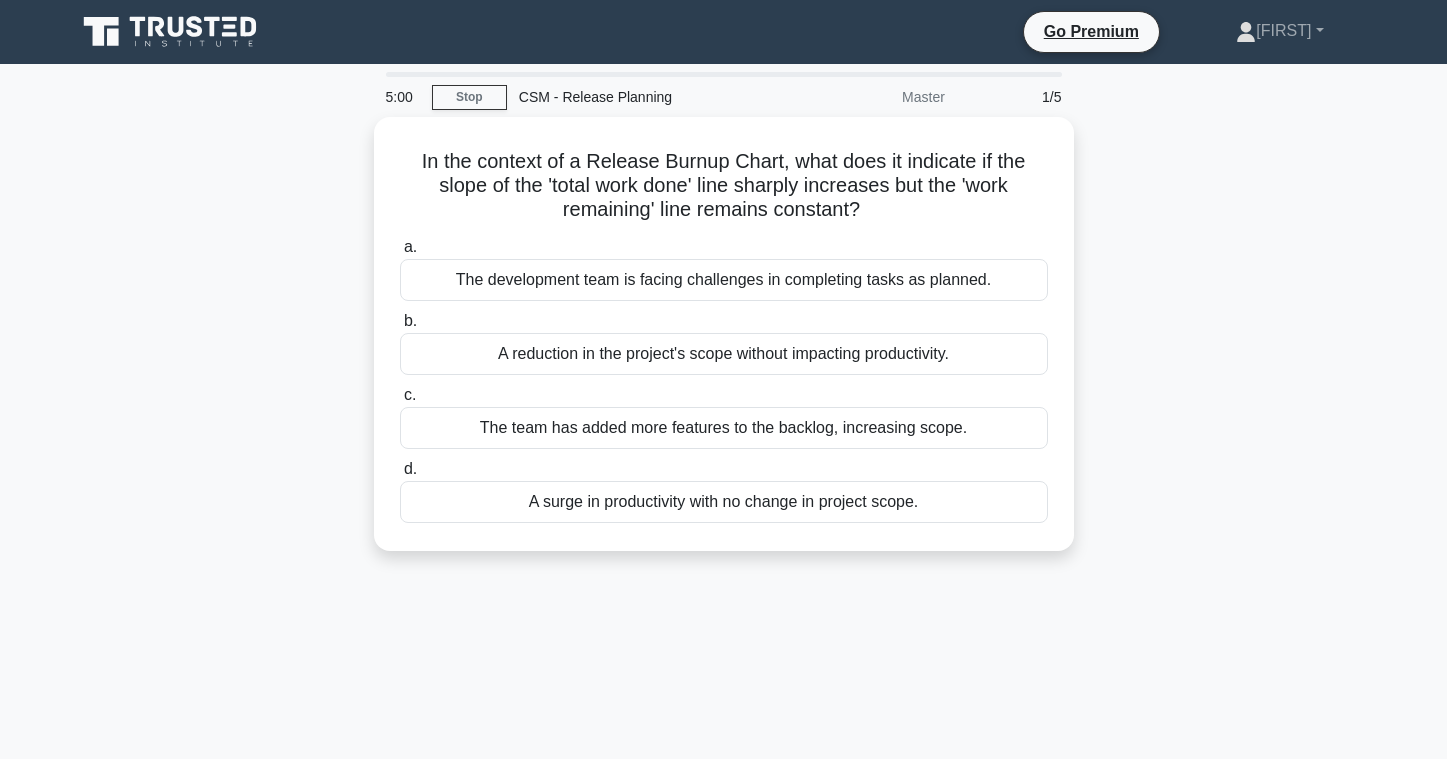 scroll, scrollTop: 0, scrollLeft: 0, axis: both 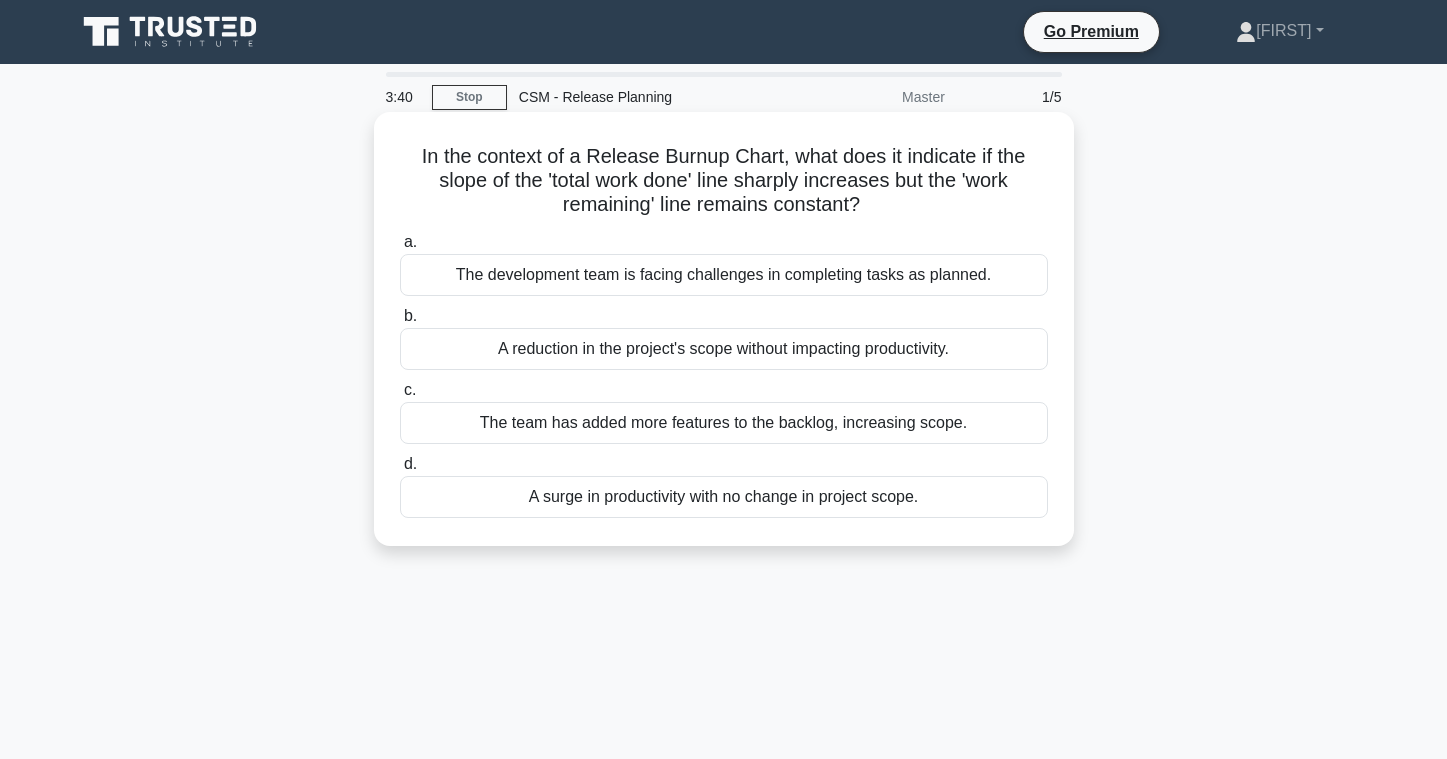 click on "The team has added more features to the backlog, increasing scope." at bounding box center [724, 423] 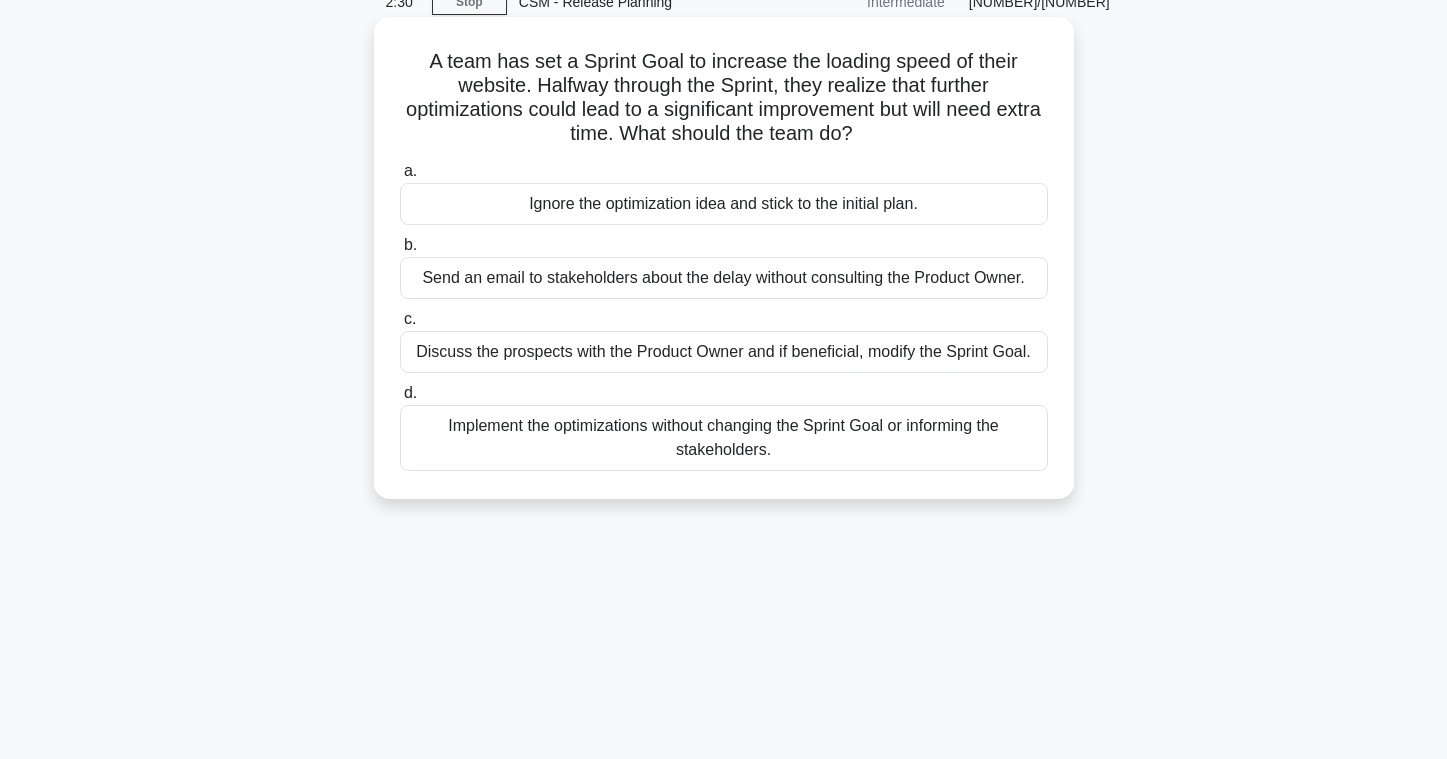 scroll, scrollTop: 100, scrollLeft: 0, axis: vertical 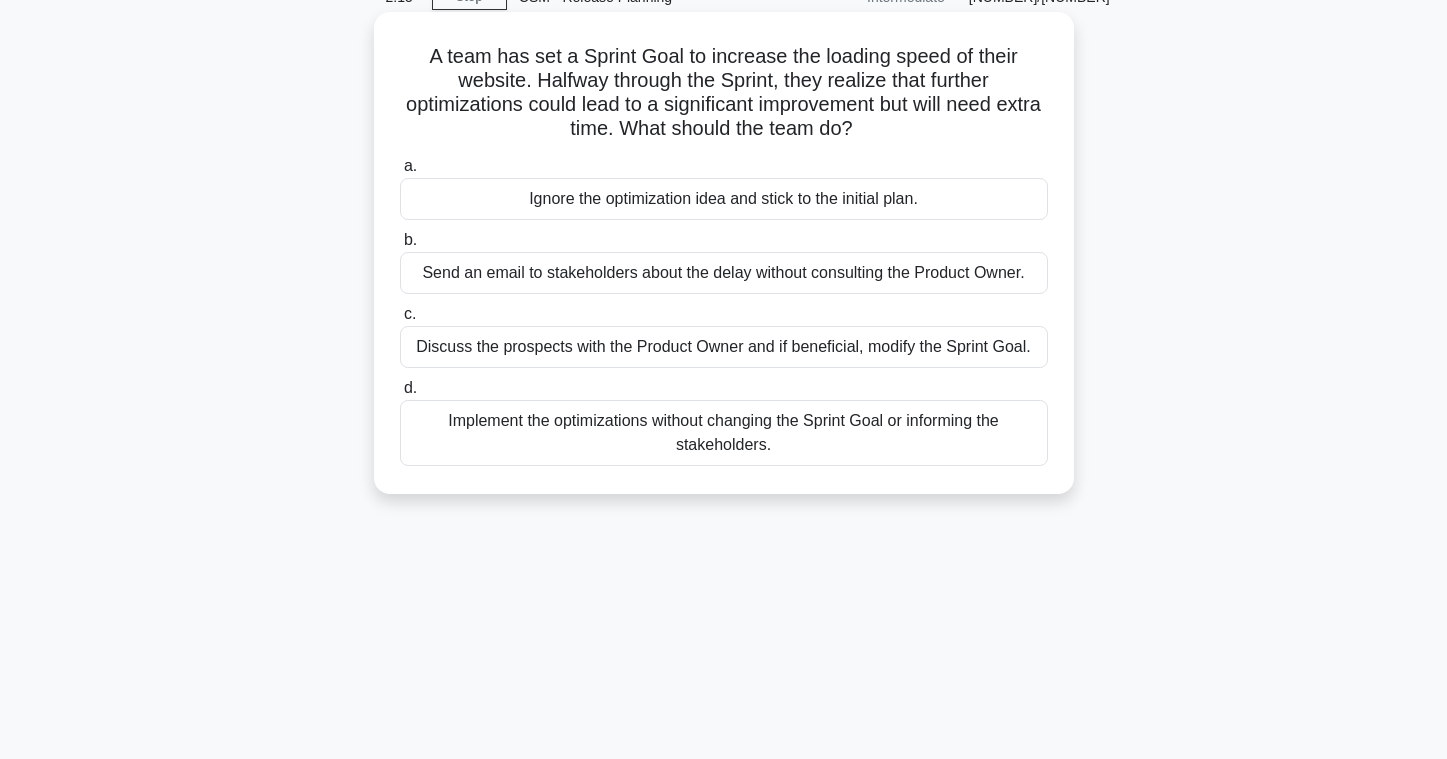 click on "Discuss the prospects with the Product Owner and if beneficial, modify the Sprint Goal." at bounding box center (724, 347) 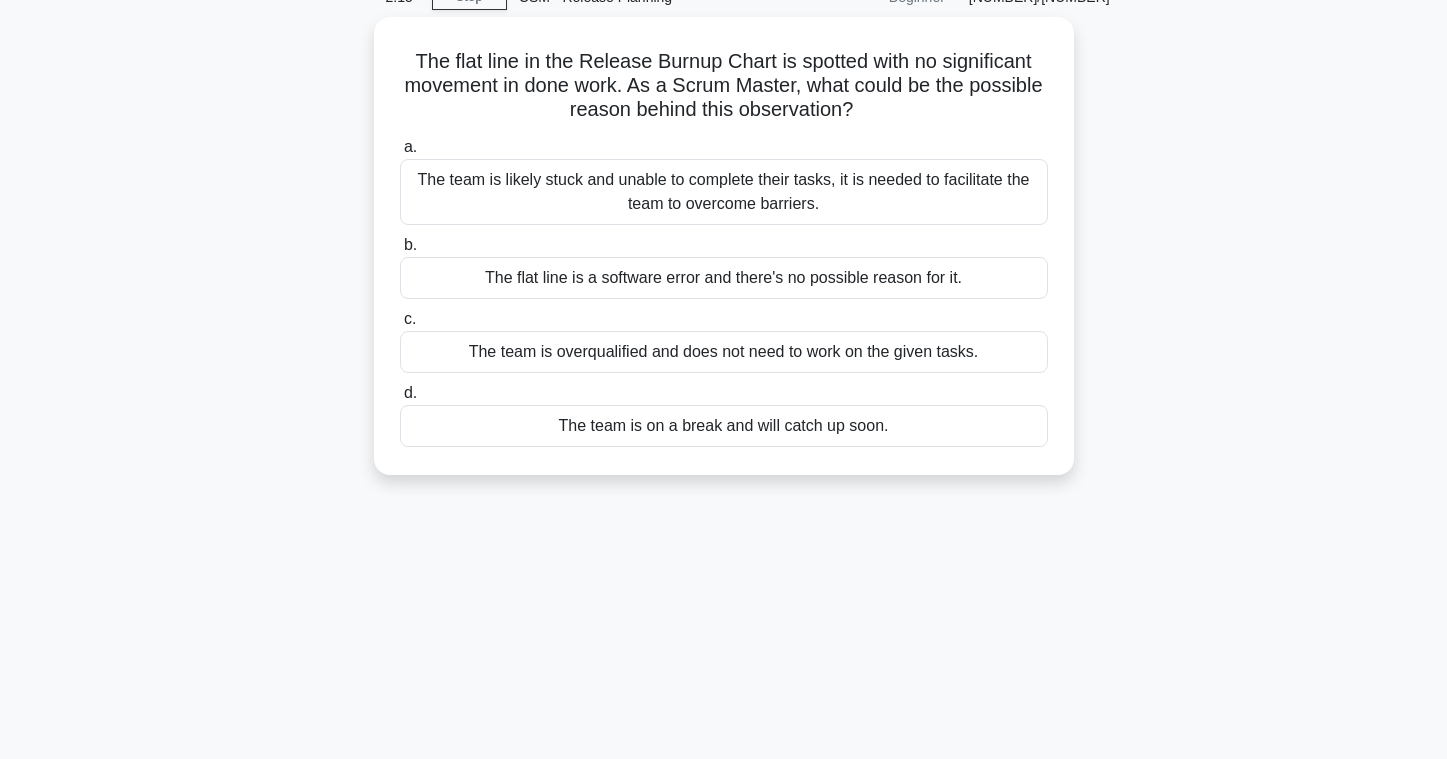 scroll, scrollTop: 0, scrollLeft: 0, axis: both 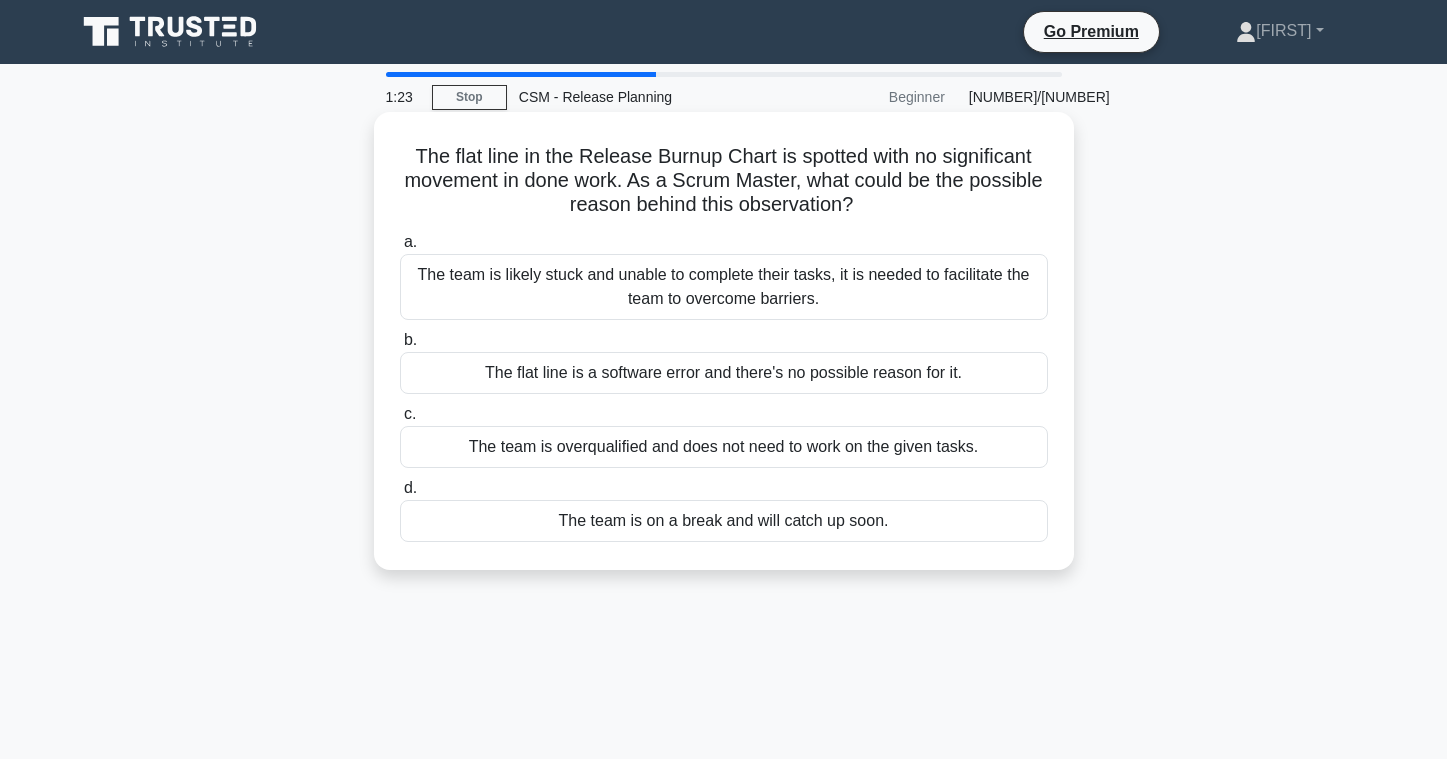 click on "The team is likely stuck and unable to complete their tasks, it is needed to facilitate the team to overcome barriers." at bounding box center (724, 287) 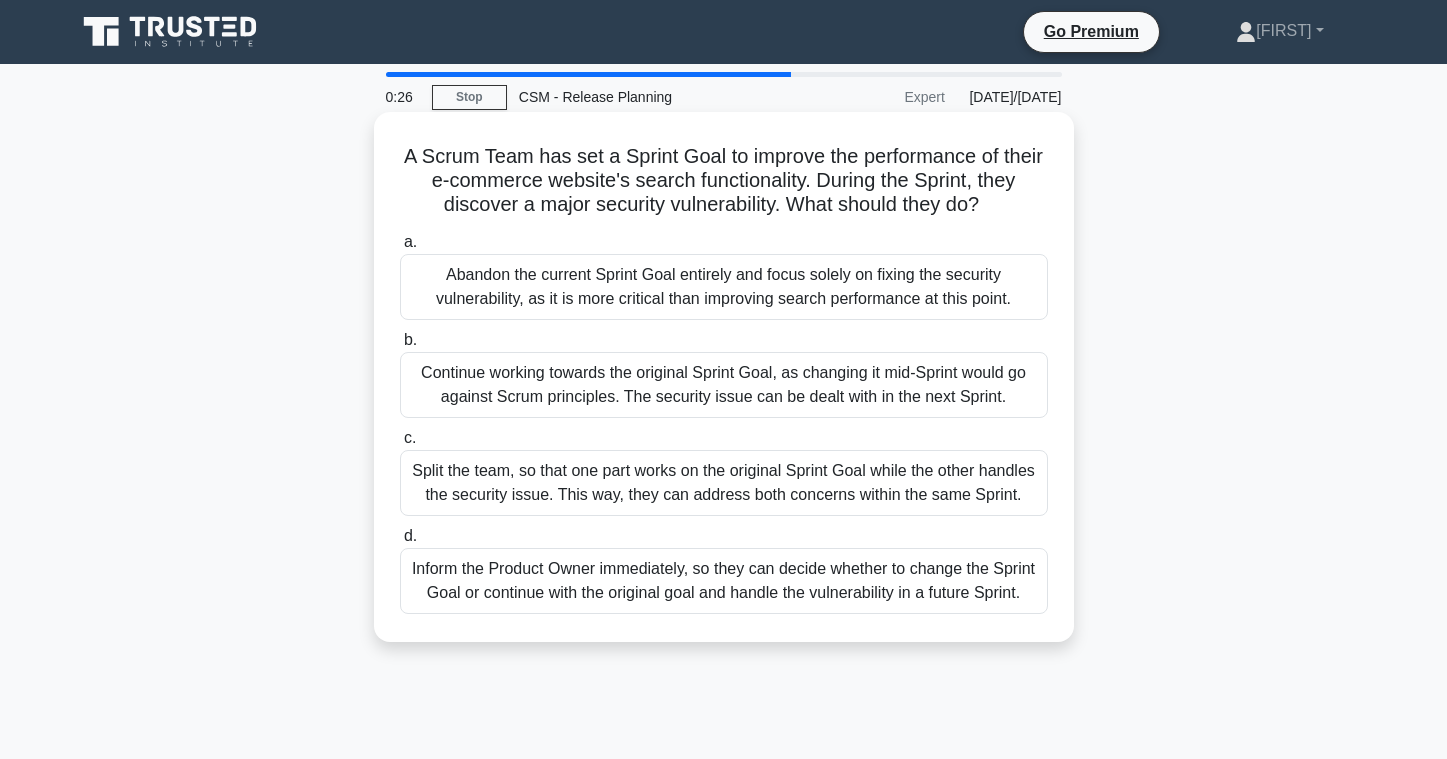 click on "Inform the Product Owner immediately, so they can decide whether to change the Sprint Goal or continue with the original goal and handle the vulnerability in a future Sprint." at bounding box center (724, 581) 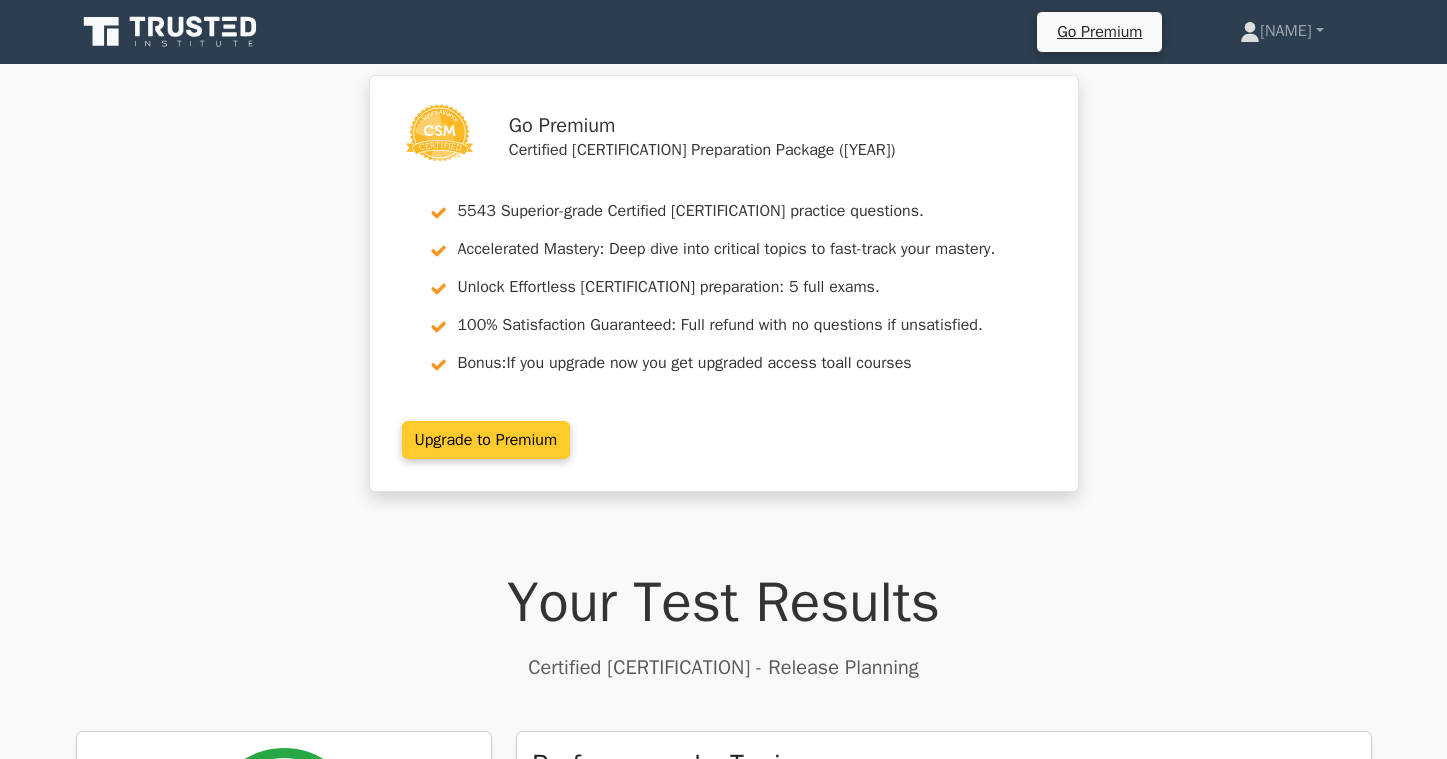 scroll, scrollTop: 0, scrollLeft: 0, axis: both 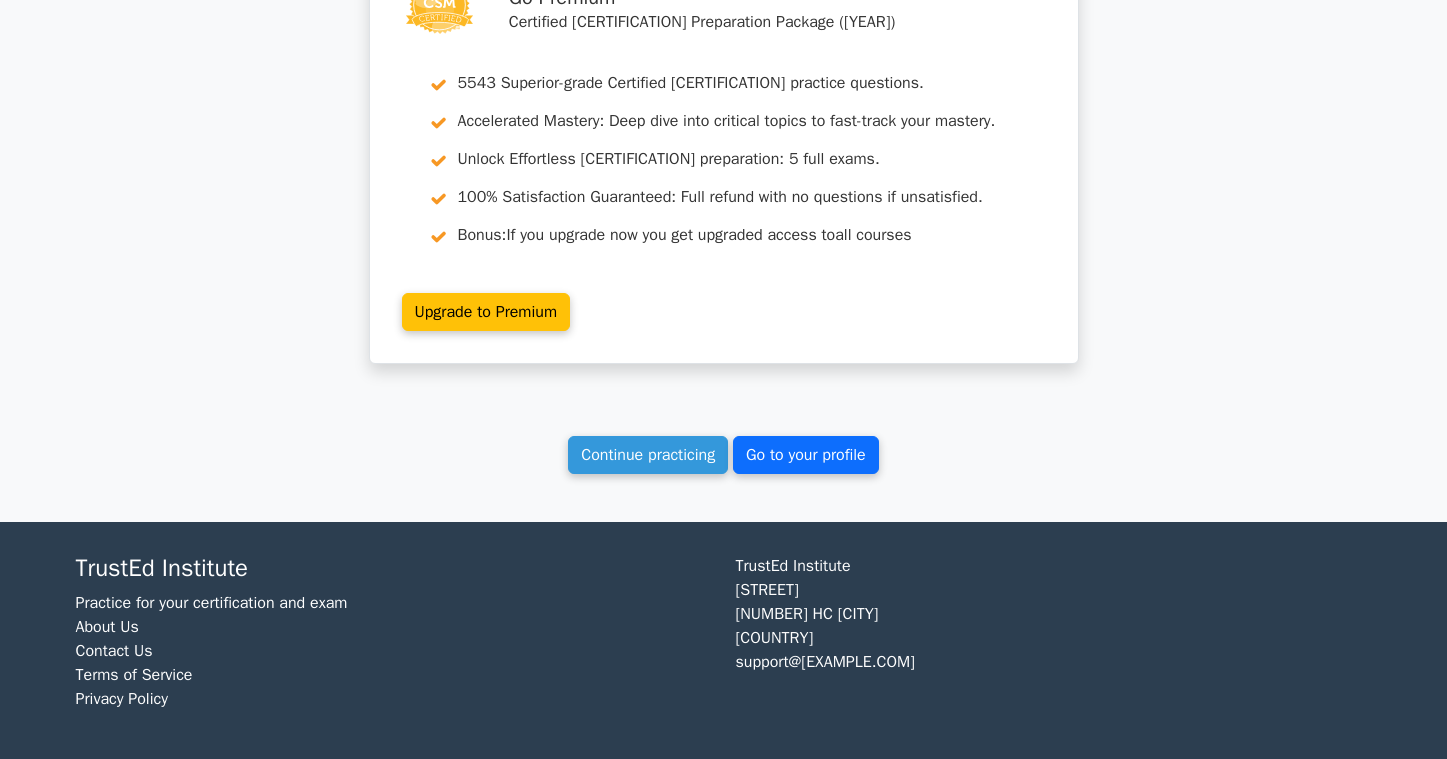 click on "Go to your profile" at bounding box center (806, 455) 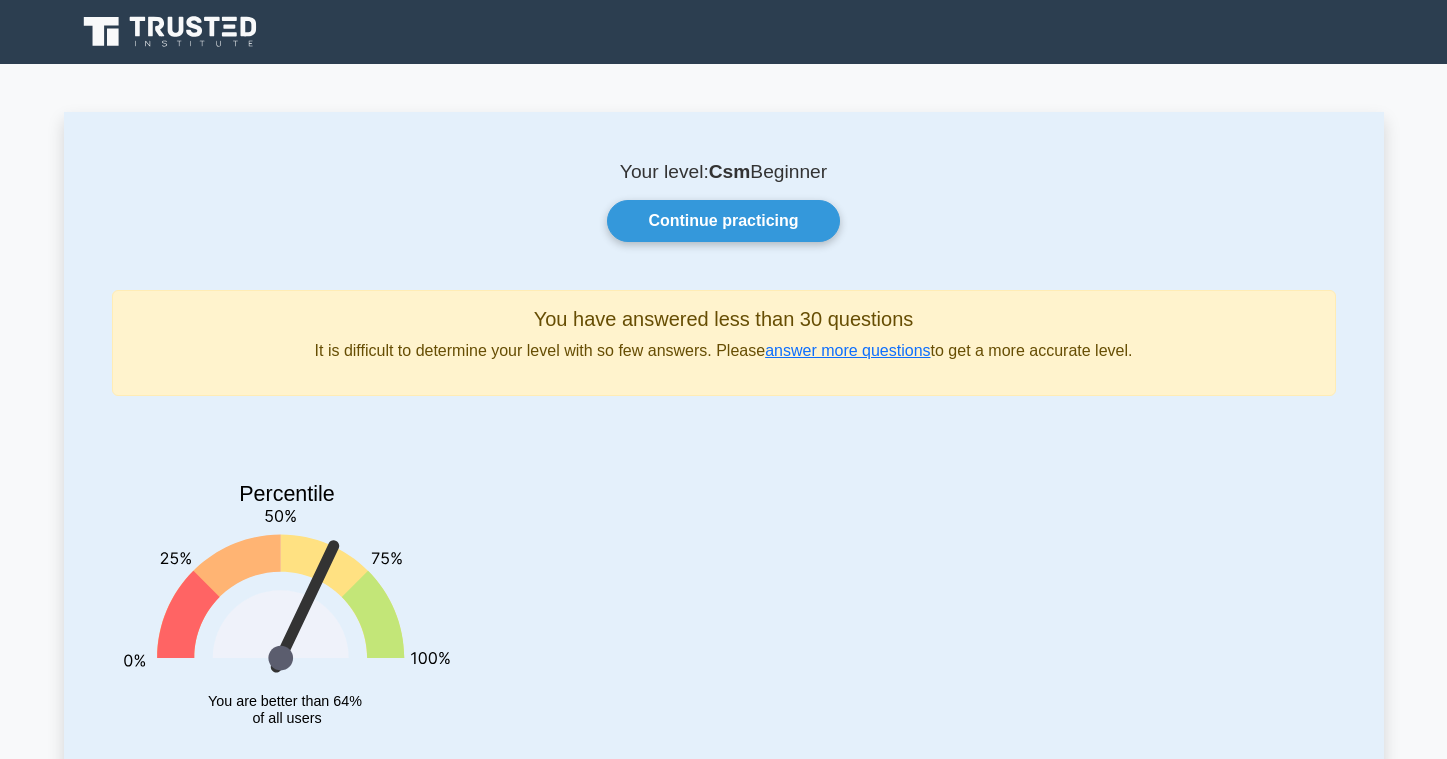 scroll, scrollTop: 0, scrollLeft: 0, axis: both 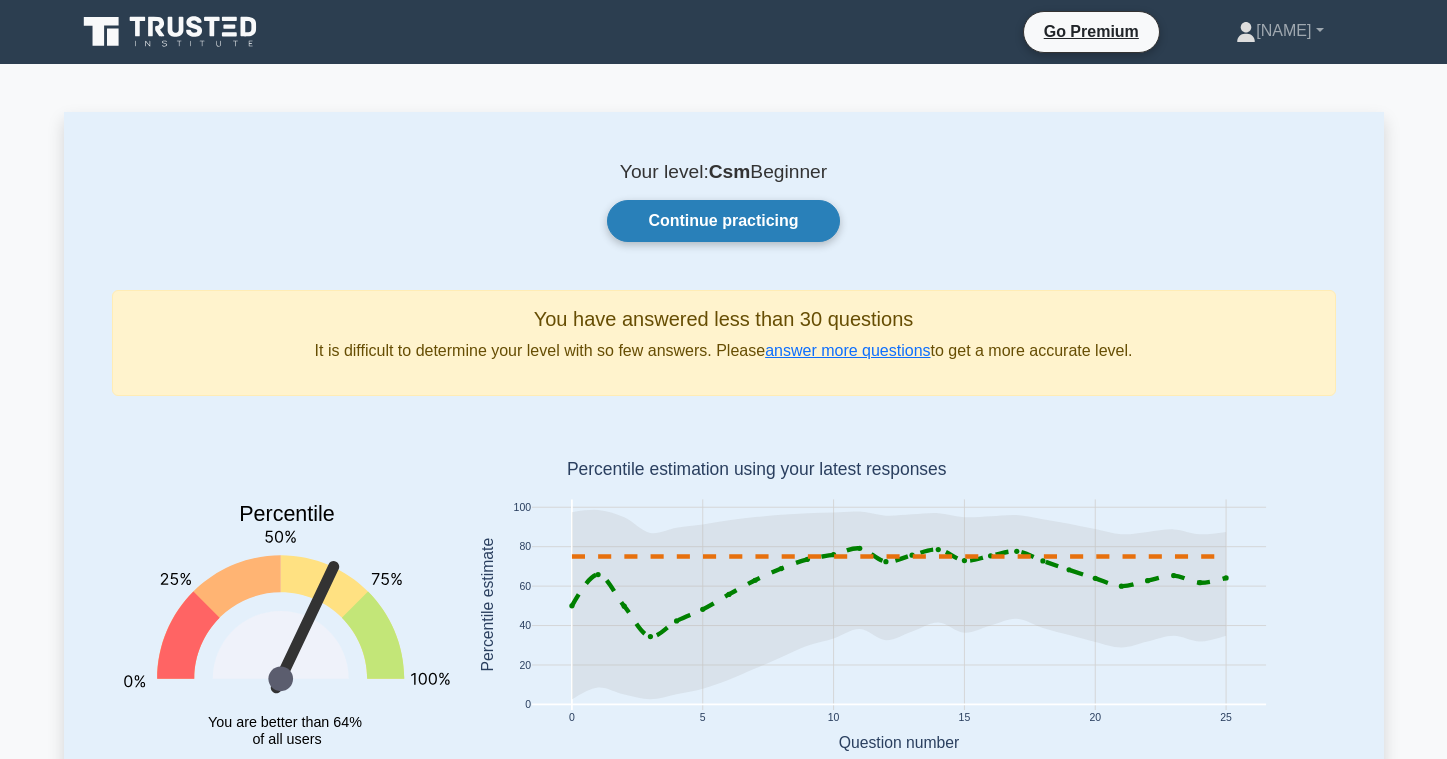 click on "Continue practicing" at bounding box center (723, 221) 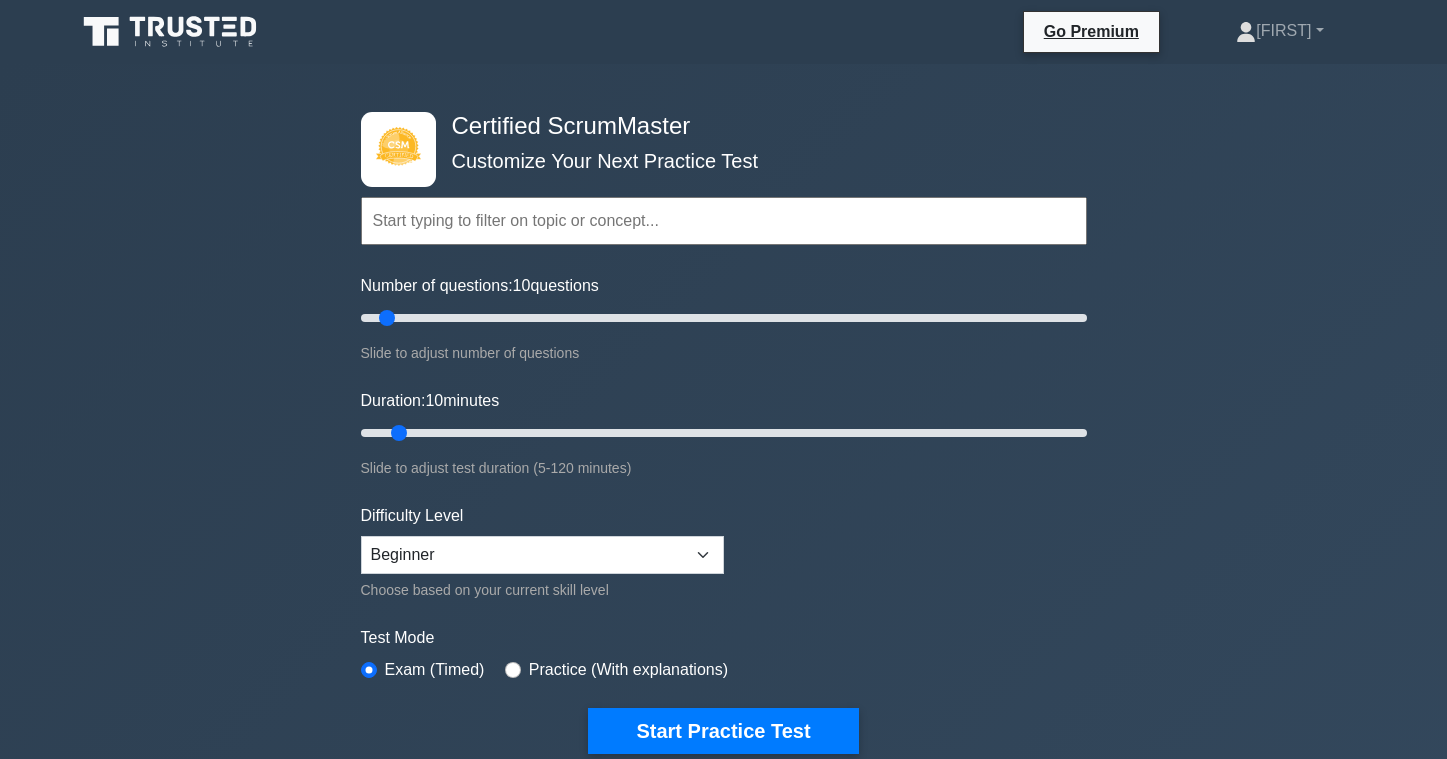 scroll, scrollTop: 0, scrollLeft: 0, axis: both 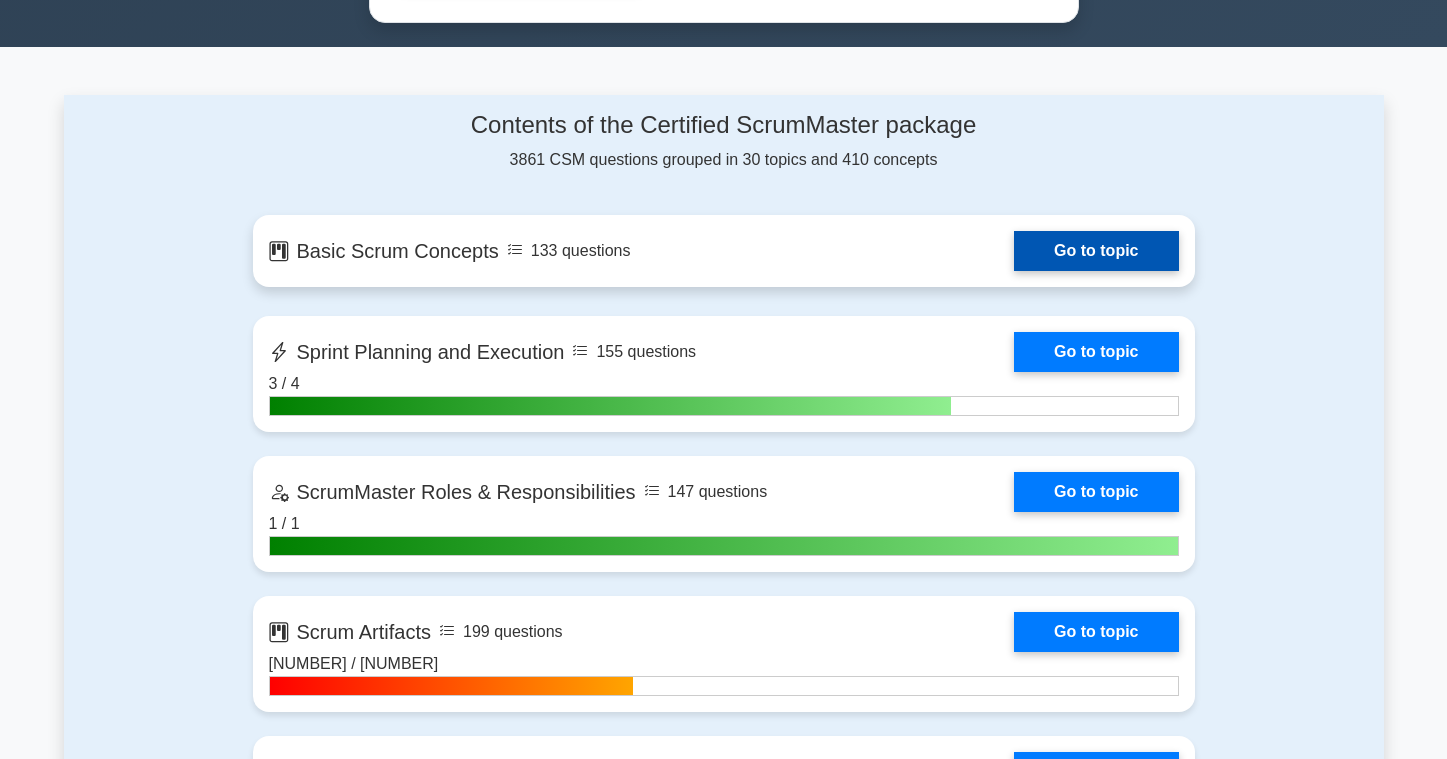 click on "Go to topic" at bounding box center [1096, 251] 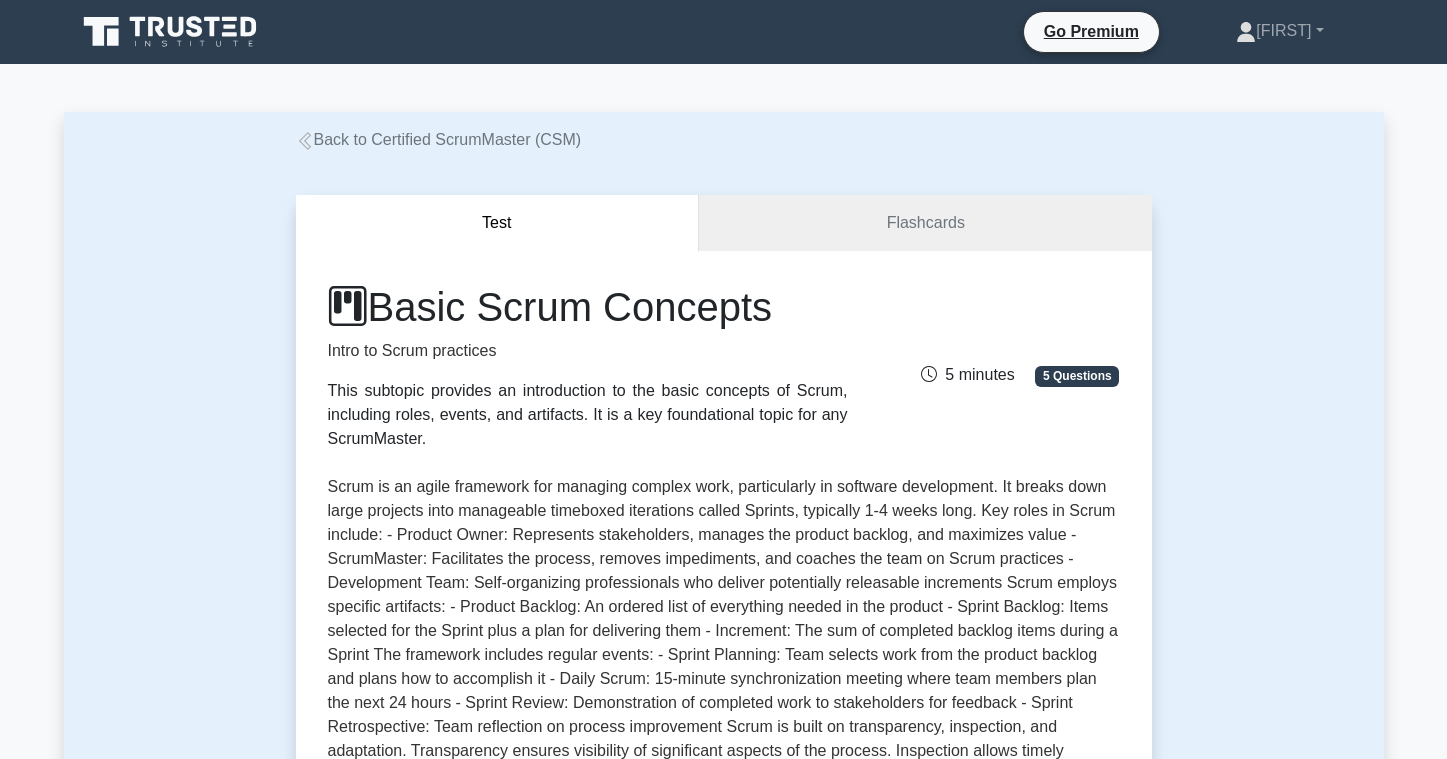 scroll, scrollTop: 0, scrollLeft: 0, axis: both 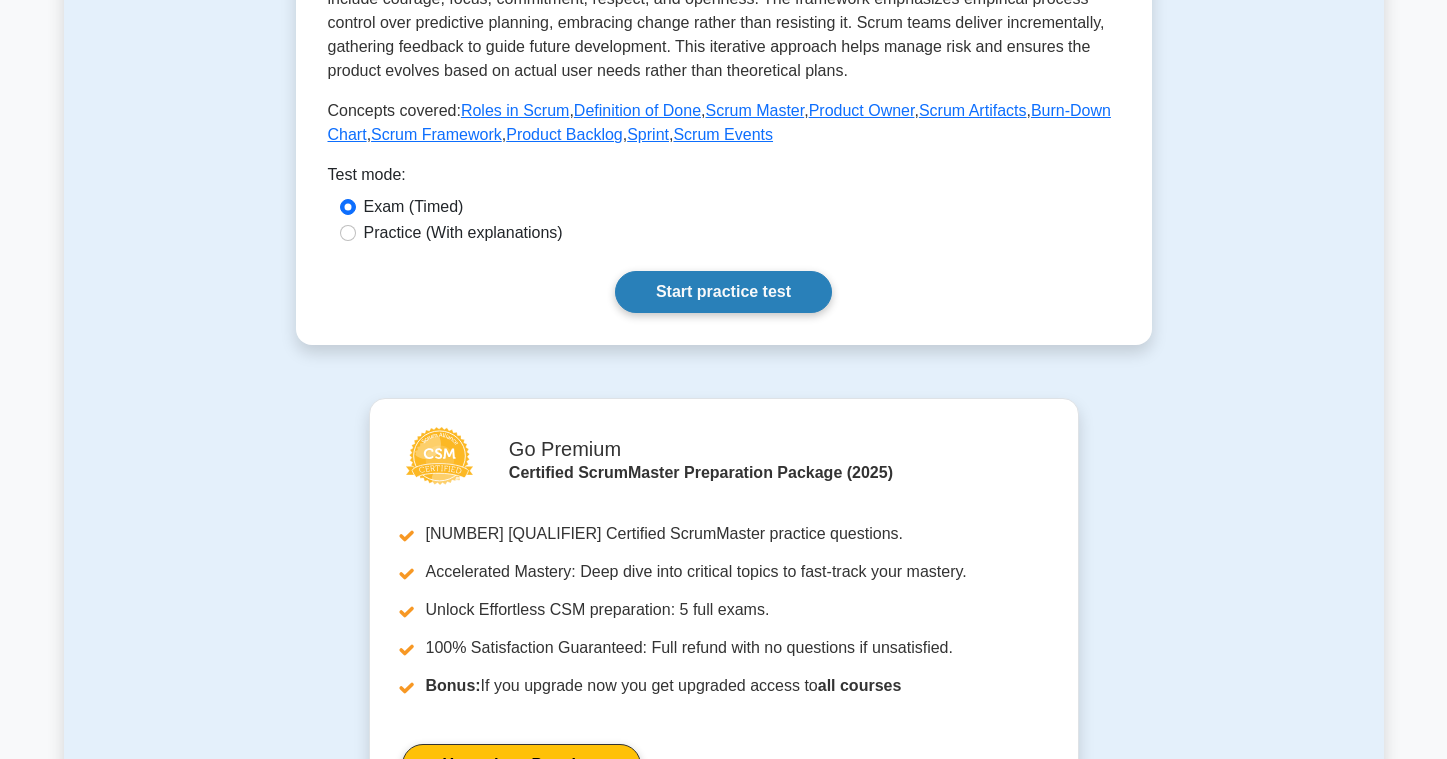 click on "Start practice test" at bounding box center [723, 292] 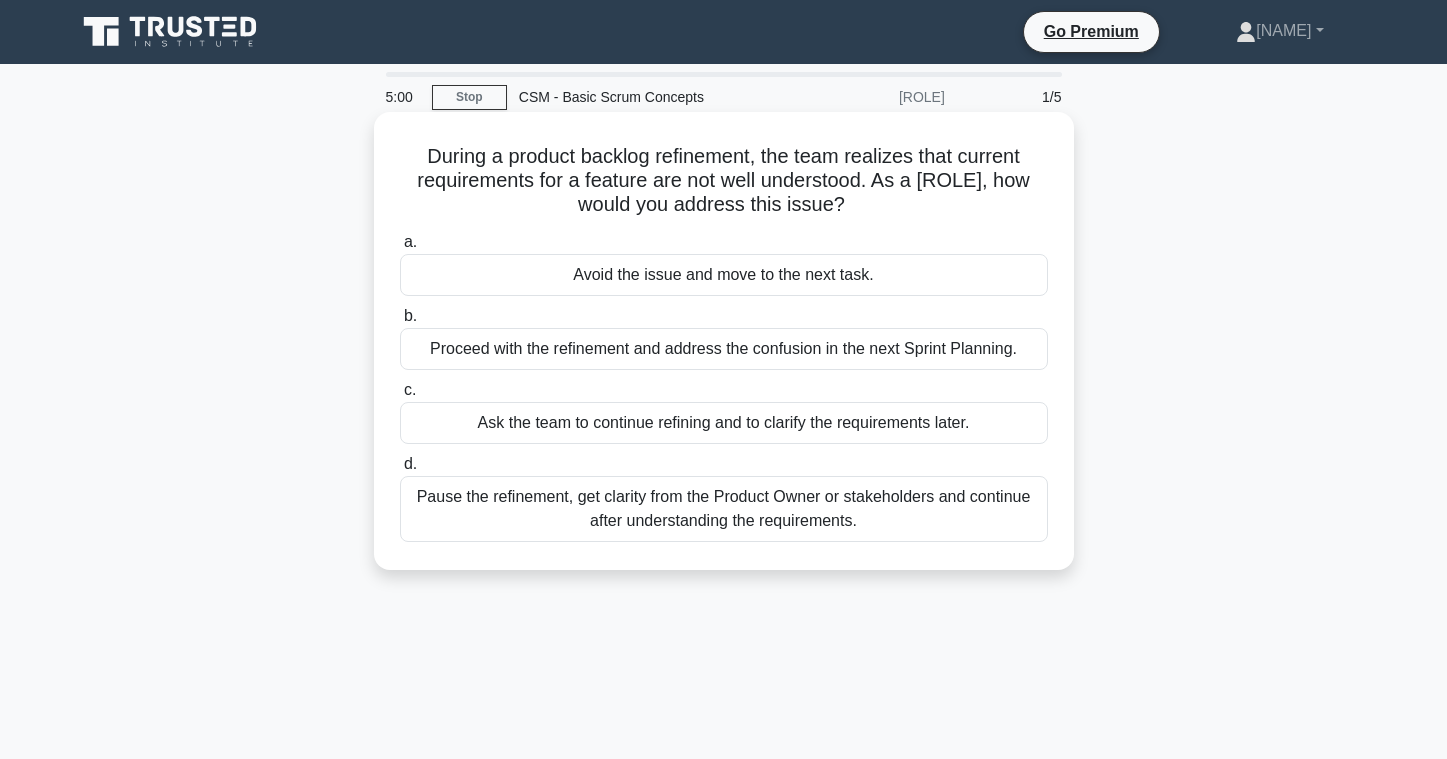 scroll, scrollTop: 0, scrollLeft: 0, axis: both 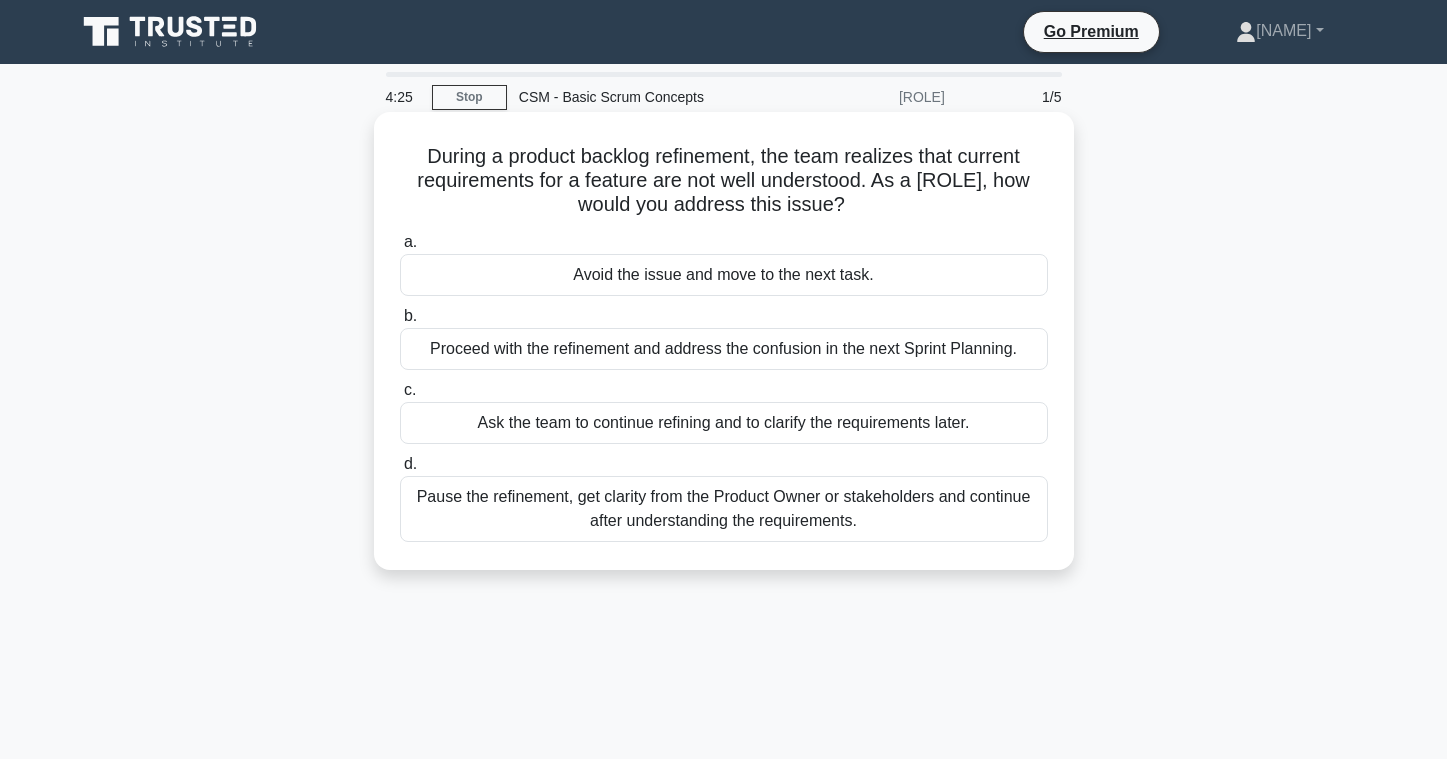 click on "Pause the refinement, get clarity from the Product Owner or stakeholders and continue after understanding the requirements." at bounding box center [724, 509] 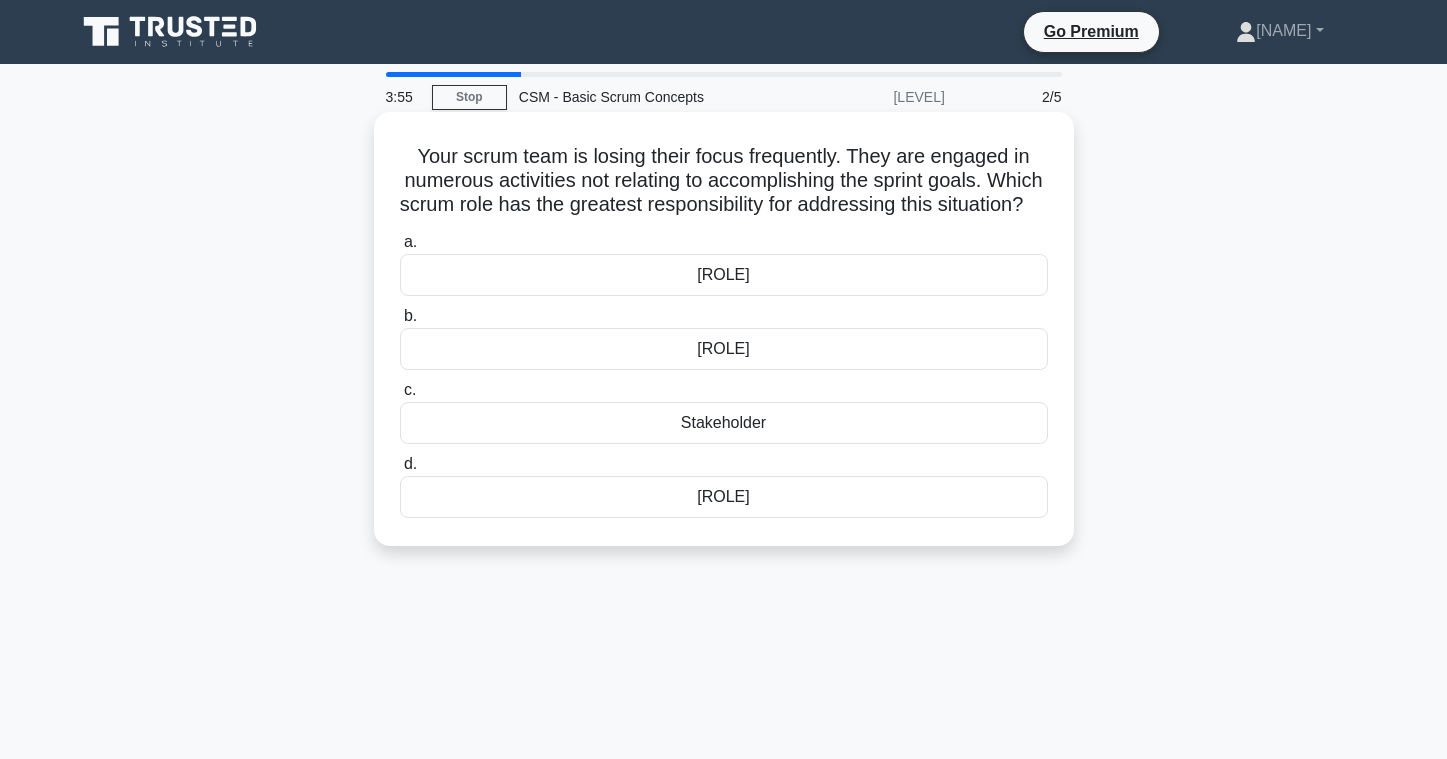 click on "Product Owner" at bounding box center (724, 497) 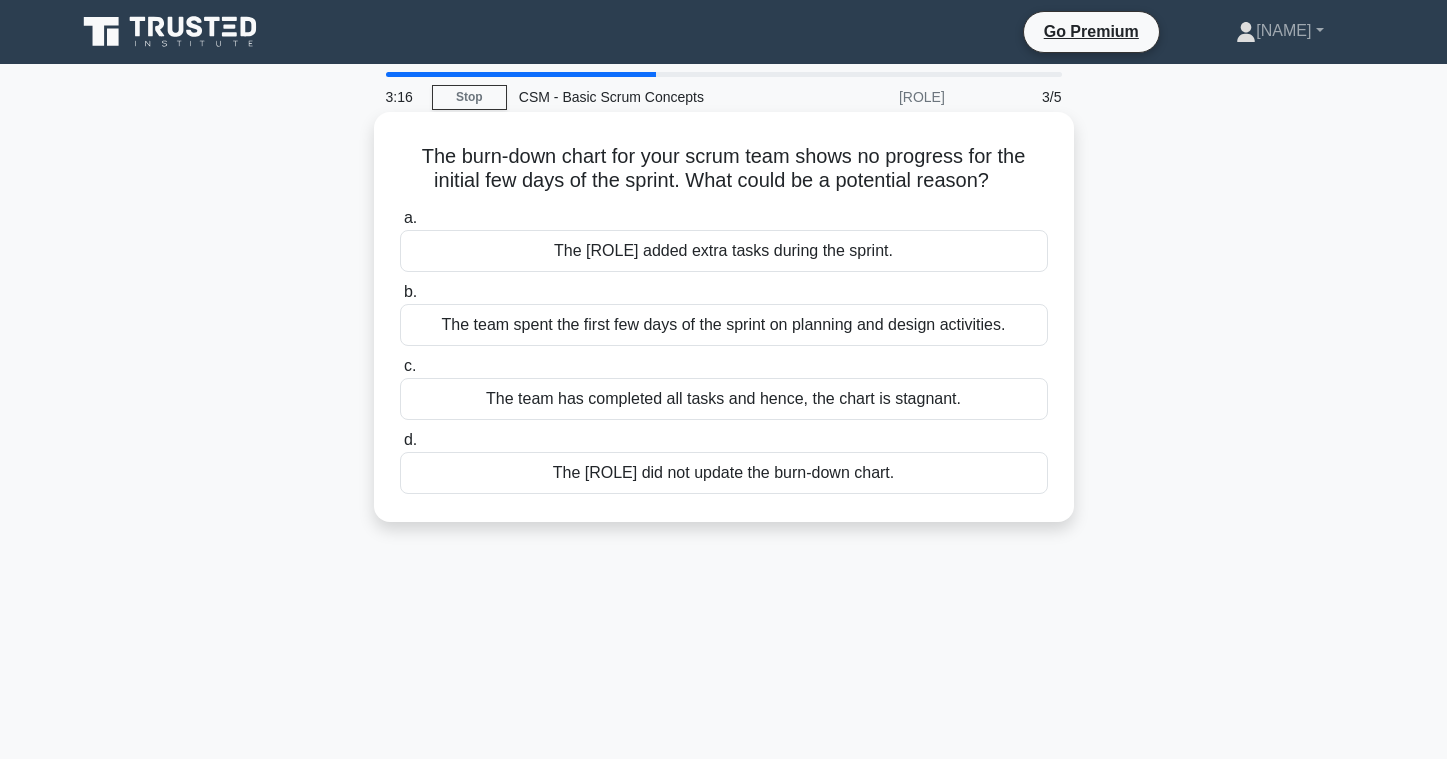 click on "The product owner added extra tasks during the sprint." at bounding box center [724, 251] 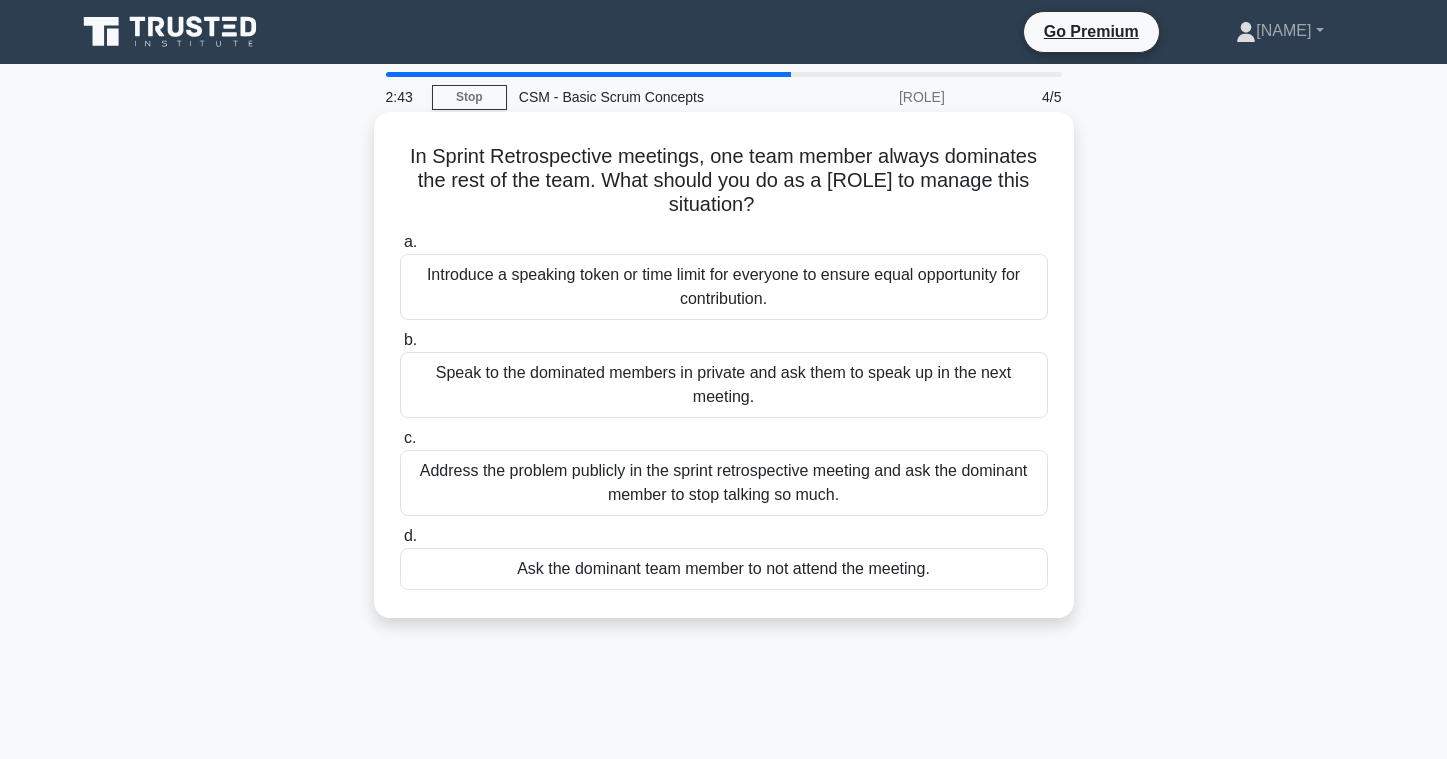 click on "Speak to the dominated members in private and ask them to speak up in the next meeting." at bounding box center [724, 385] 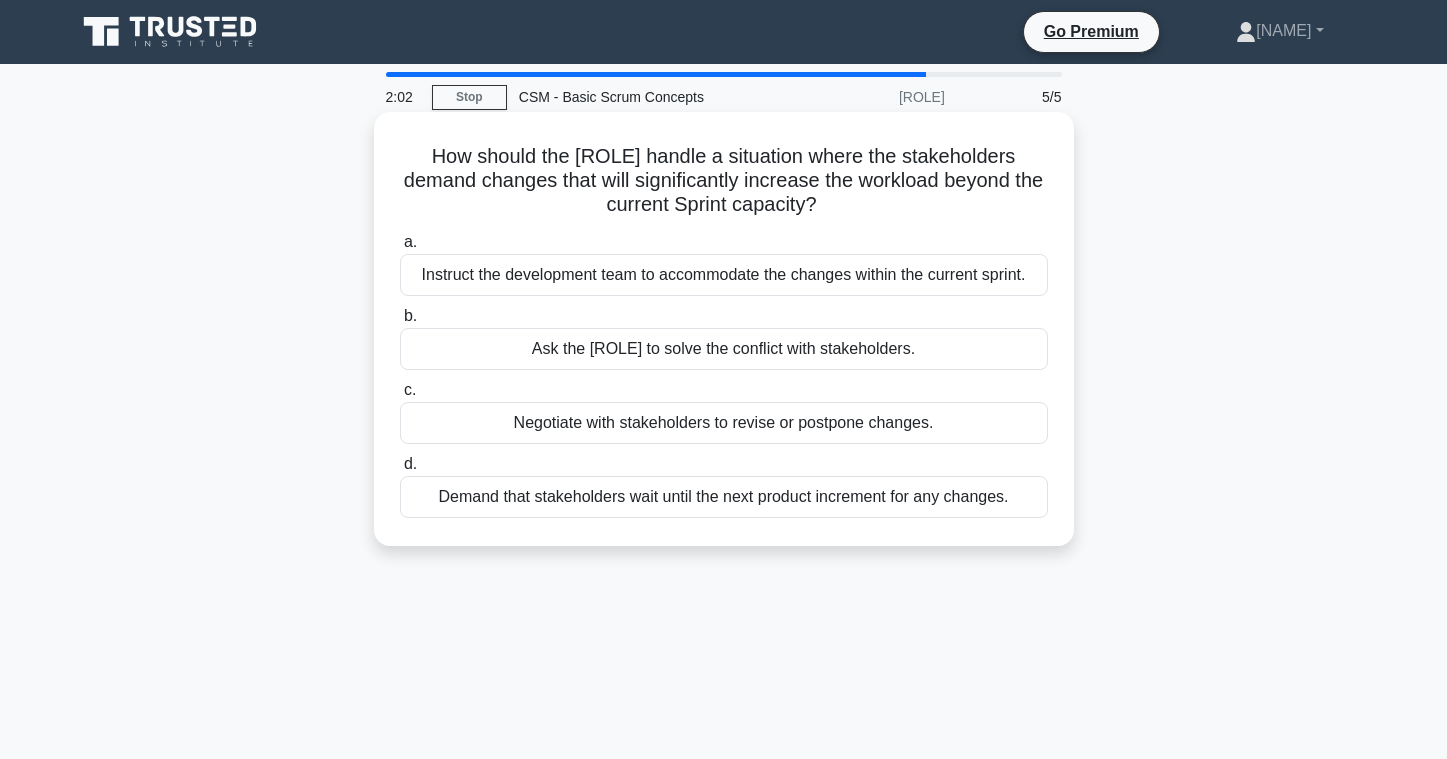 click on "Negotiate with stakeholders to revise or postpone changes." at bounding box center [724, 423] 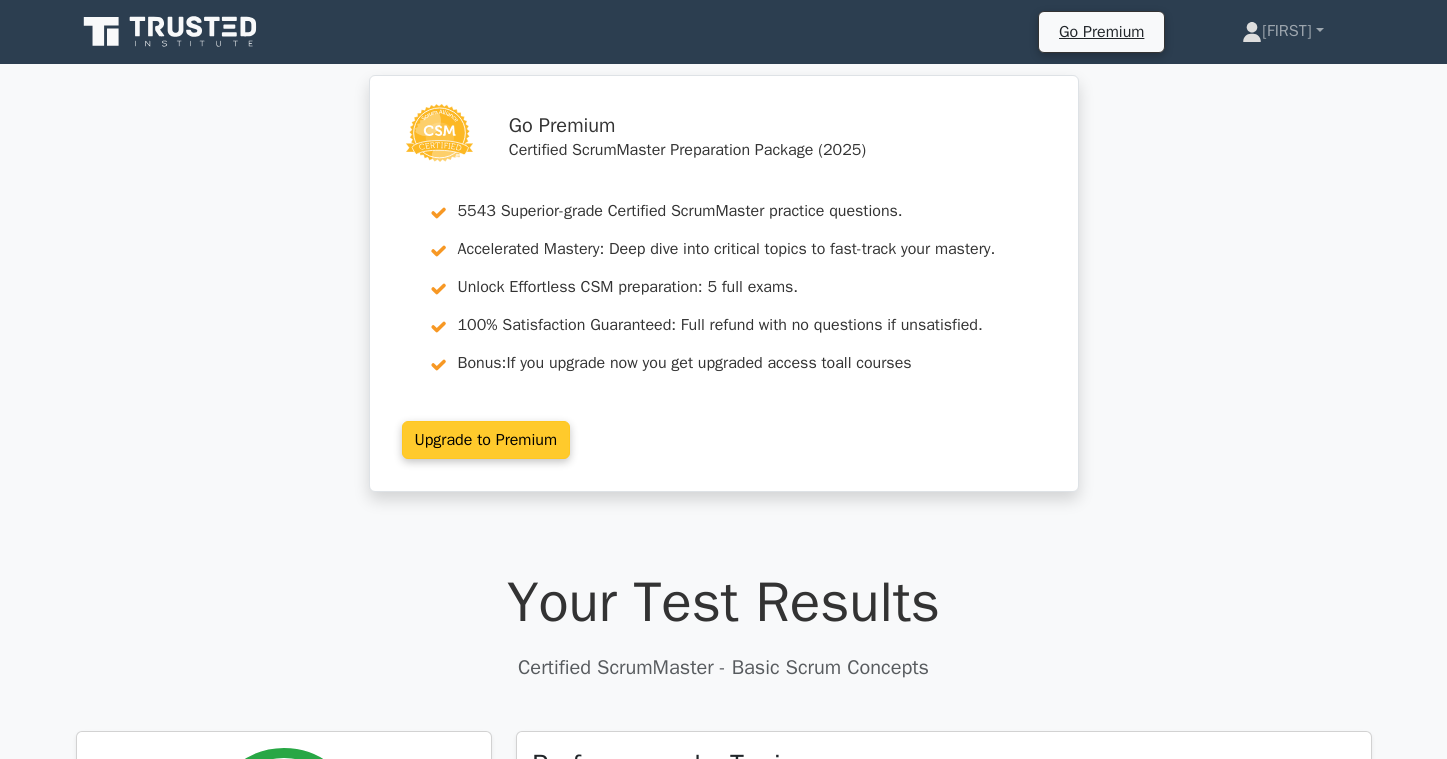 scroll, scrollTop: 0, scrollLeft: 0, axis: both 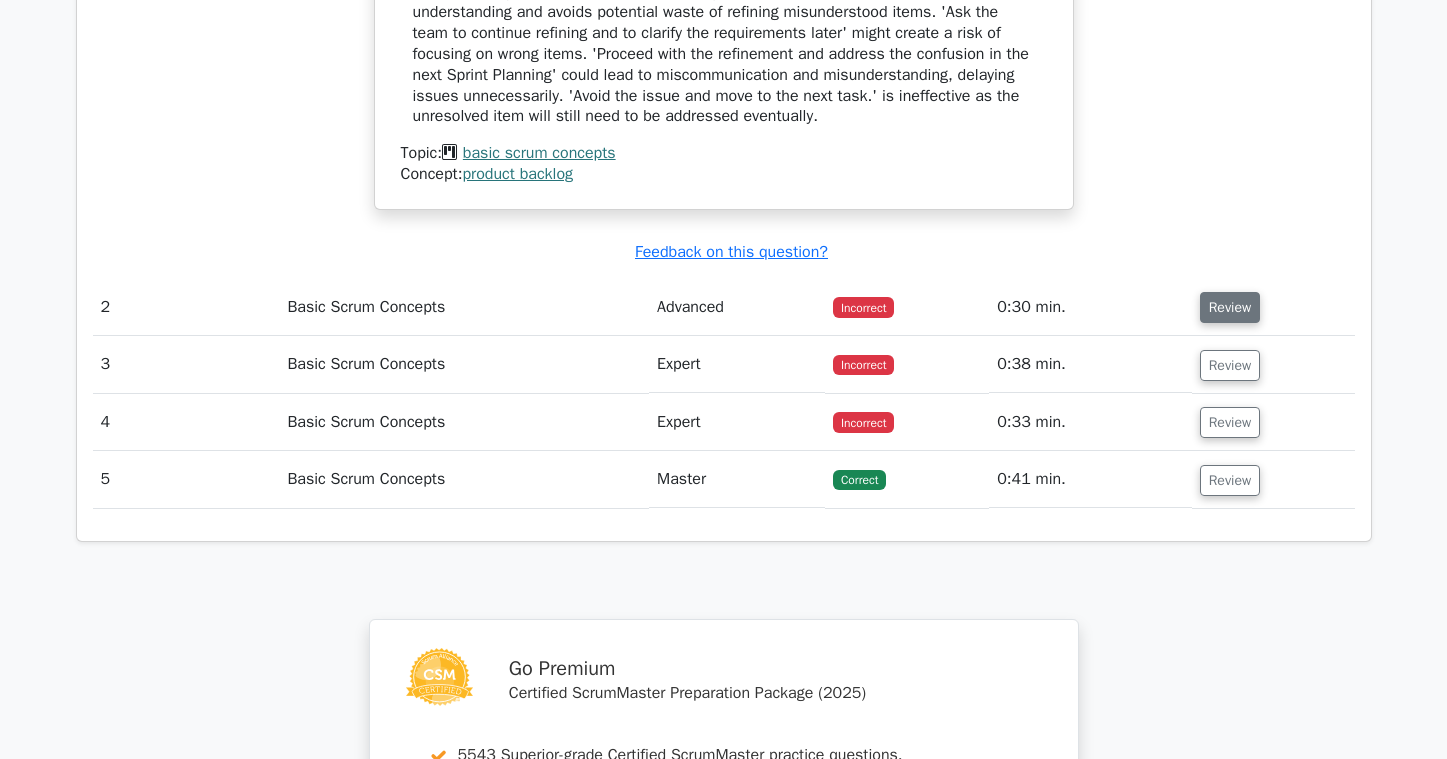 click on "Review" at bounding box center (1230, 307) 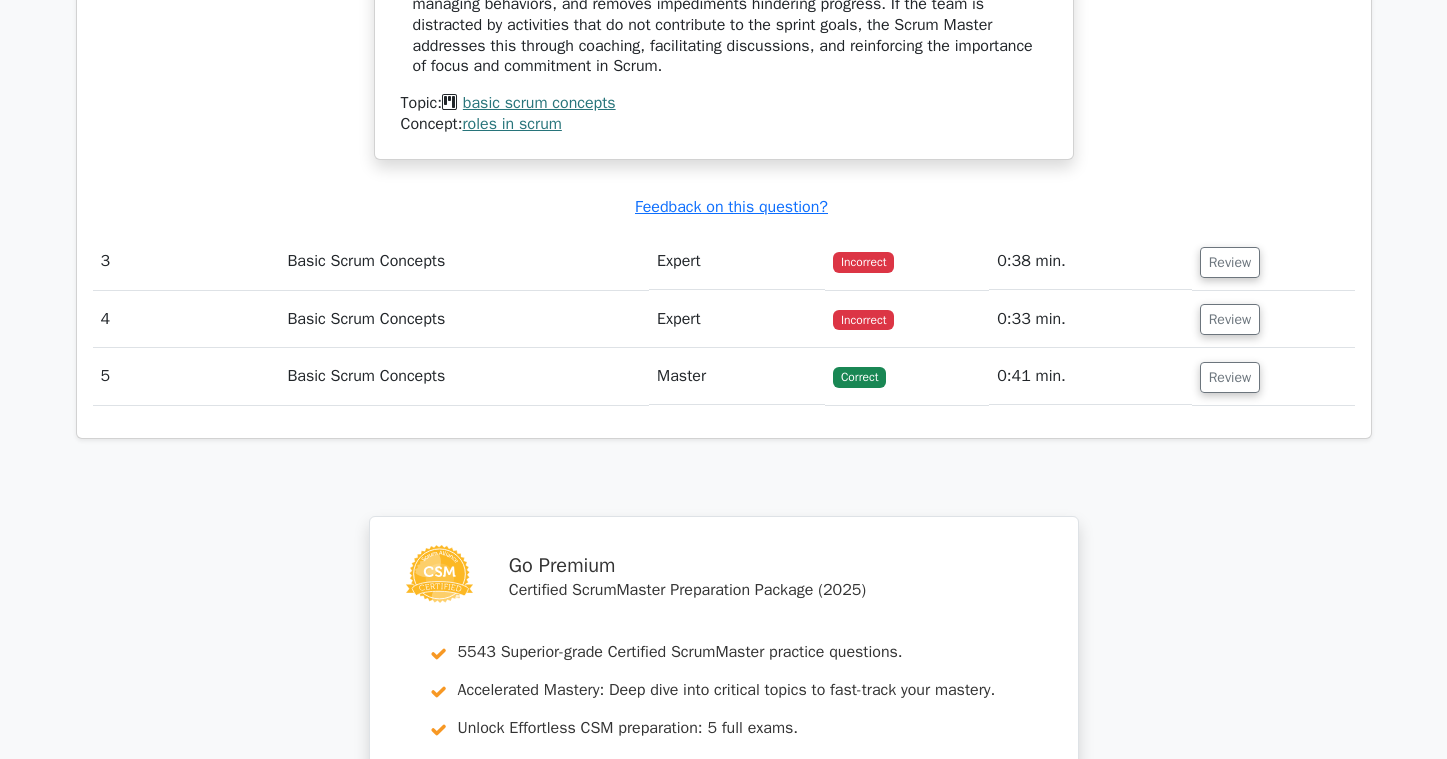 scroll, scrollTop: 3000, scrollLeft: 0, axis: vertical 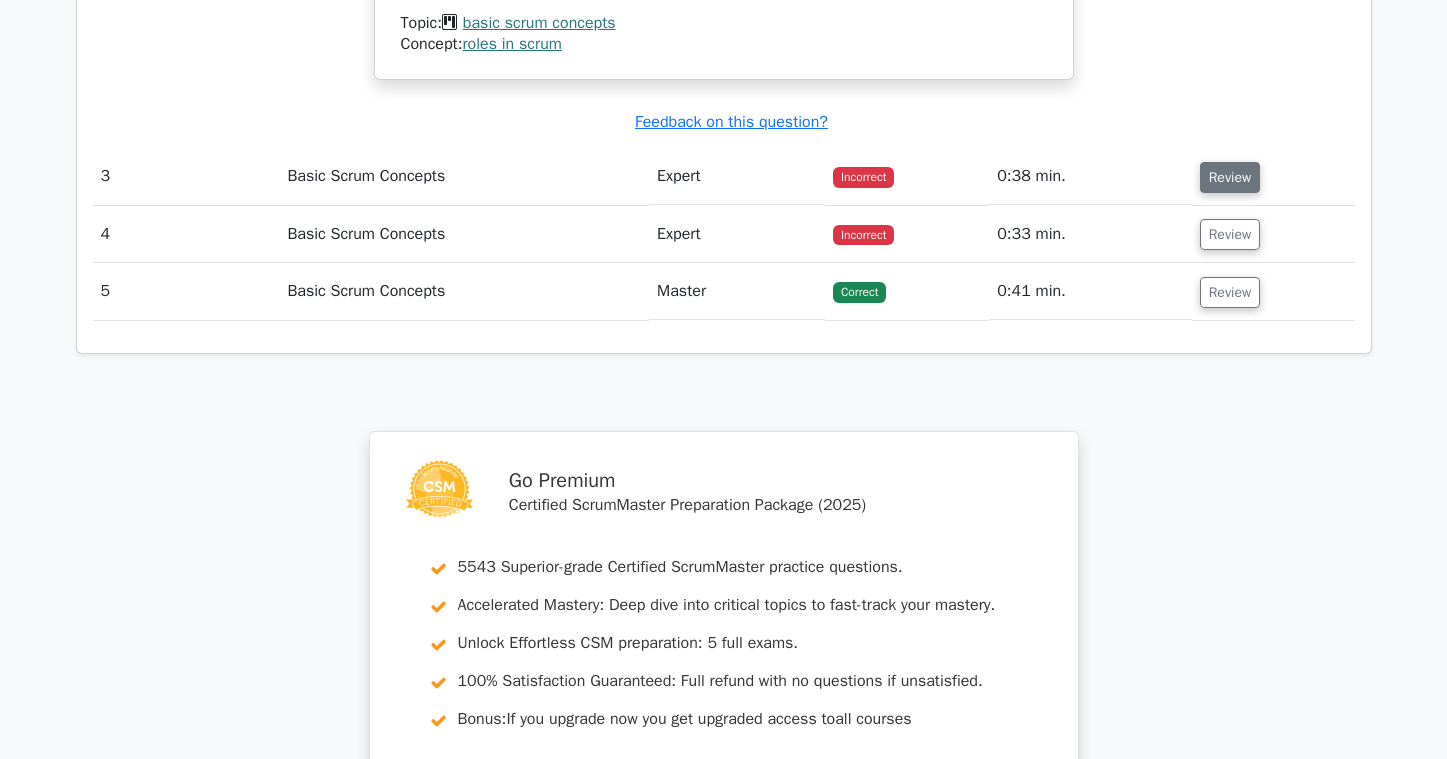 click on "Review" at bounding box center [1230, 177] 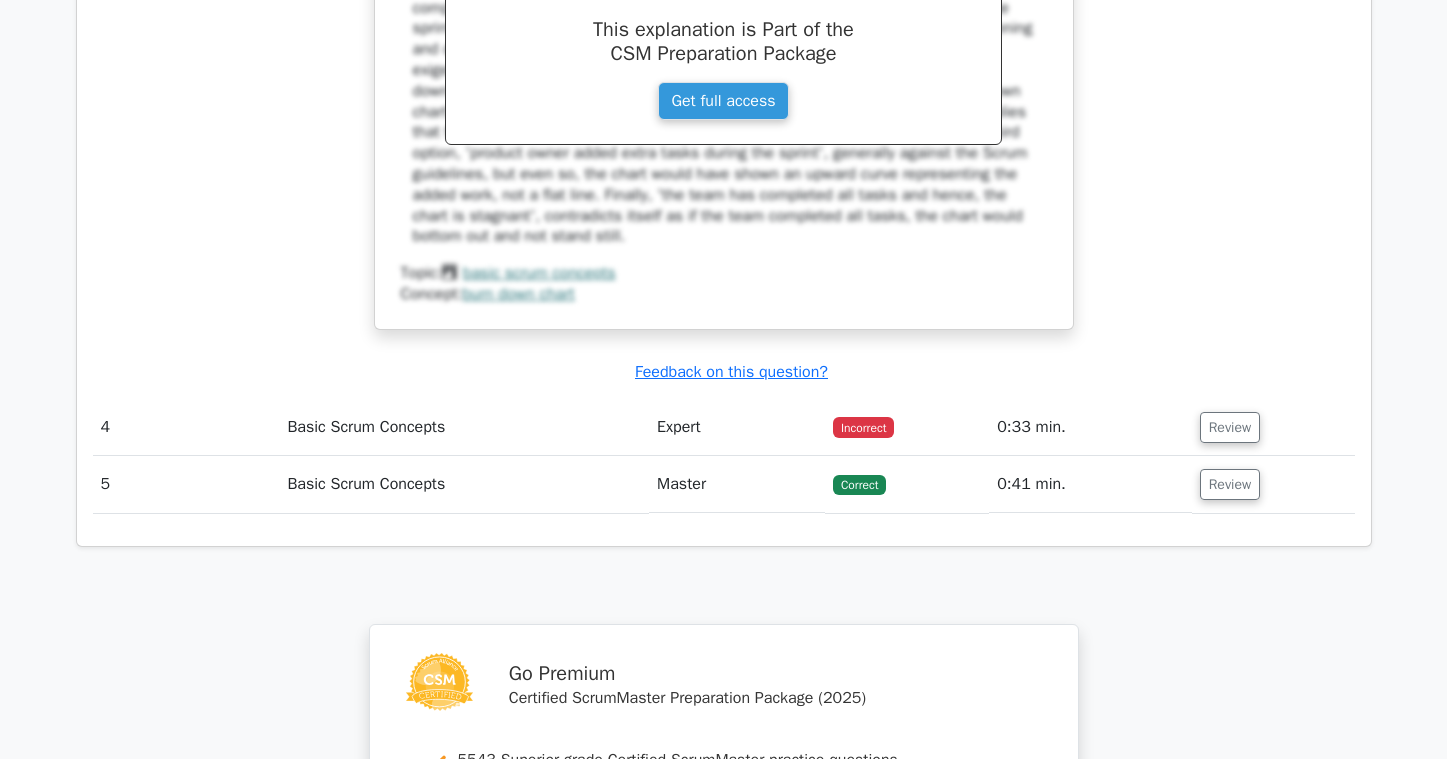 scroll, scrollTop: 3700, scrollLeft: 0, axis: vertical 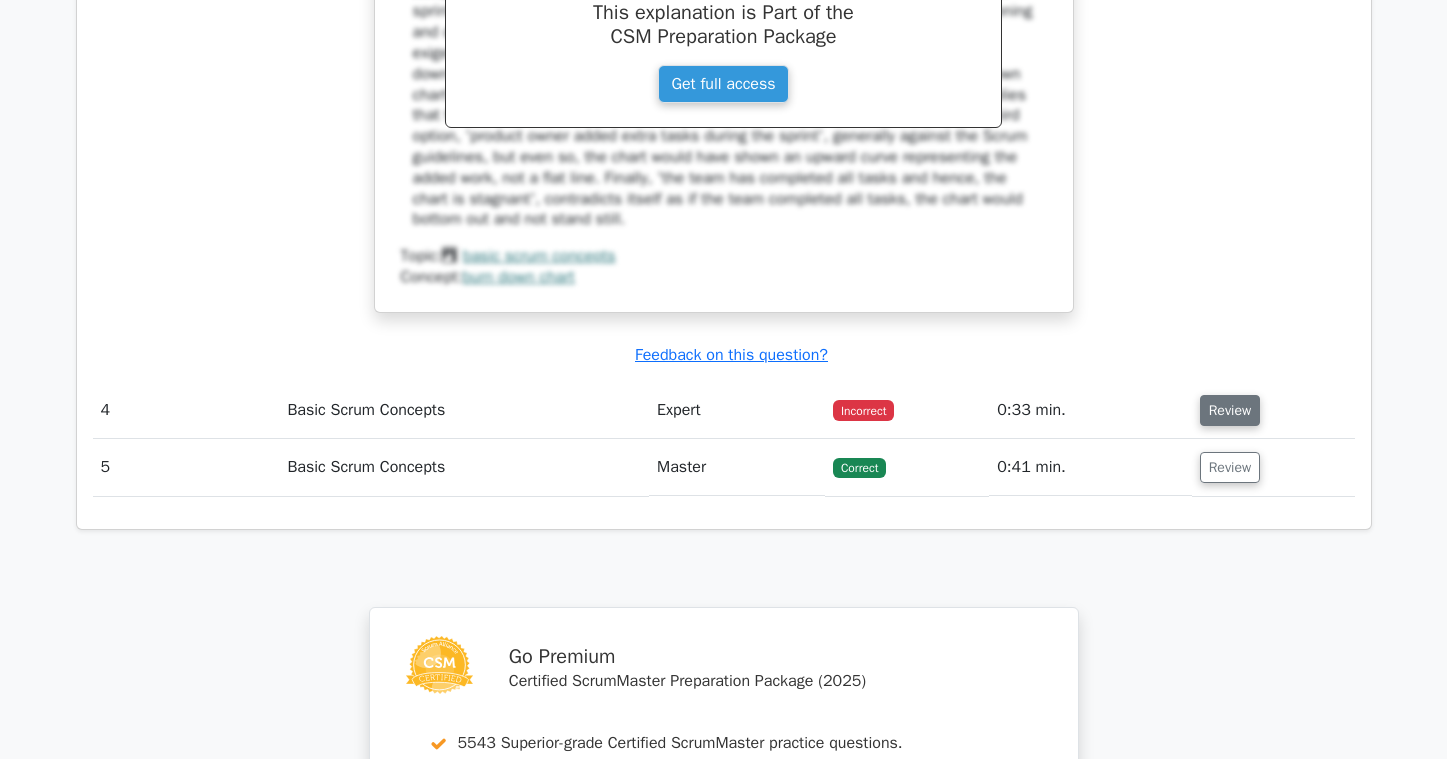 click on "Review" at bounding box center [1230, 410] 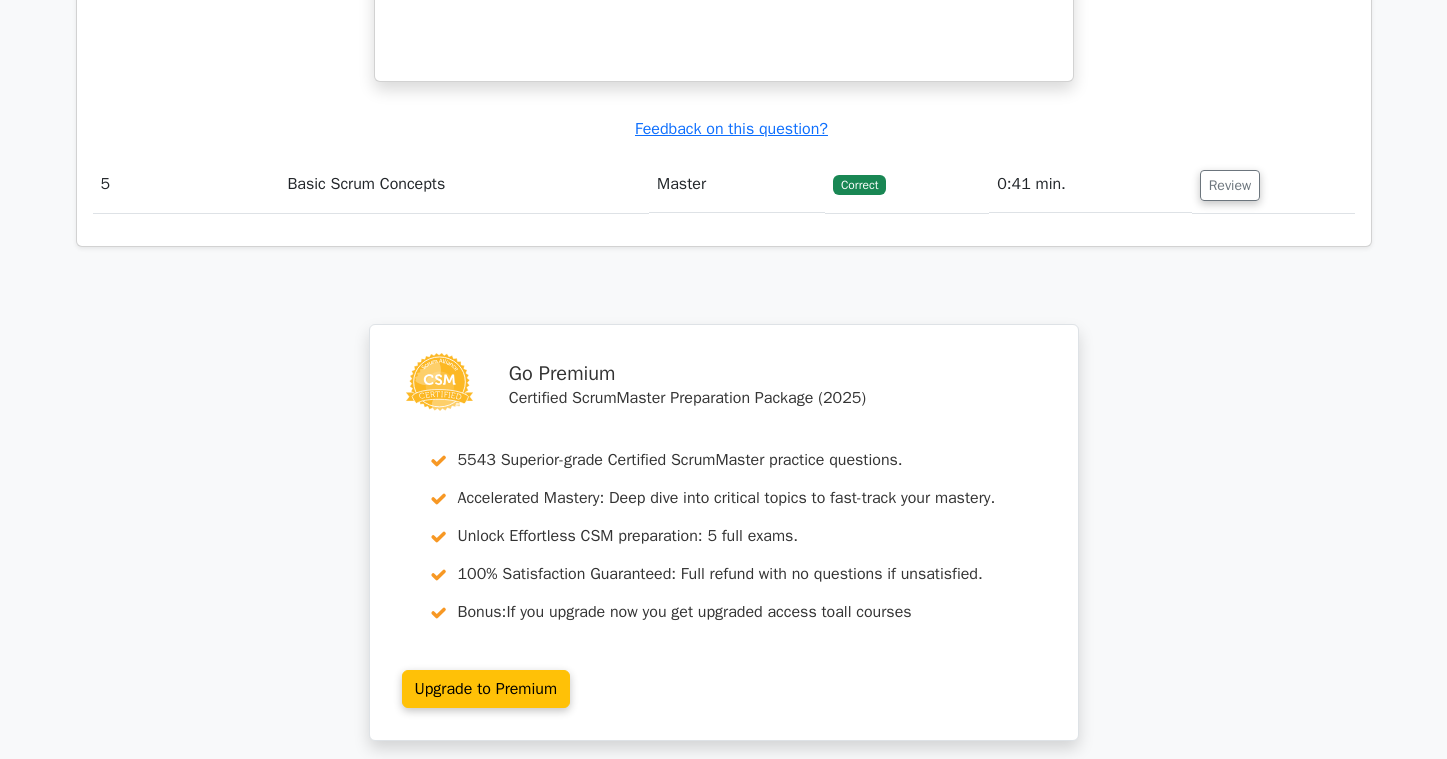 scroll, scrollTop: 5291, scrollLeft: 0, axis: vertical 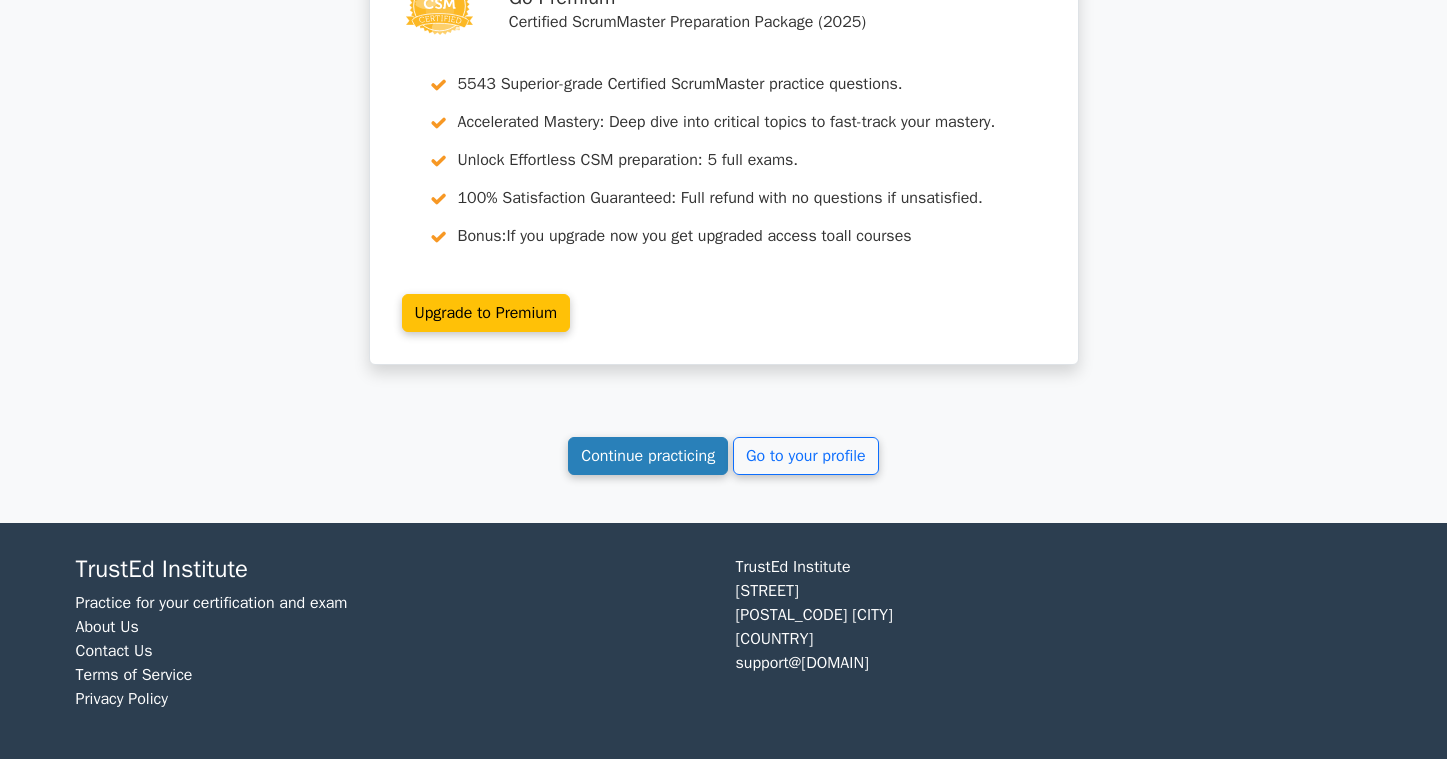 click on "Continue practicing" at bounding box center (648, 456) 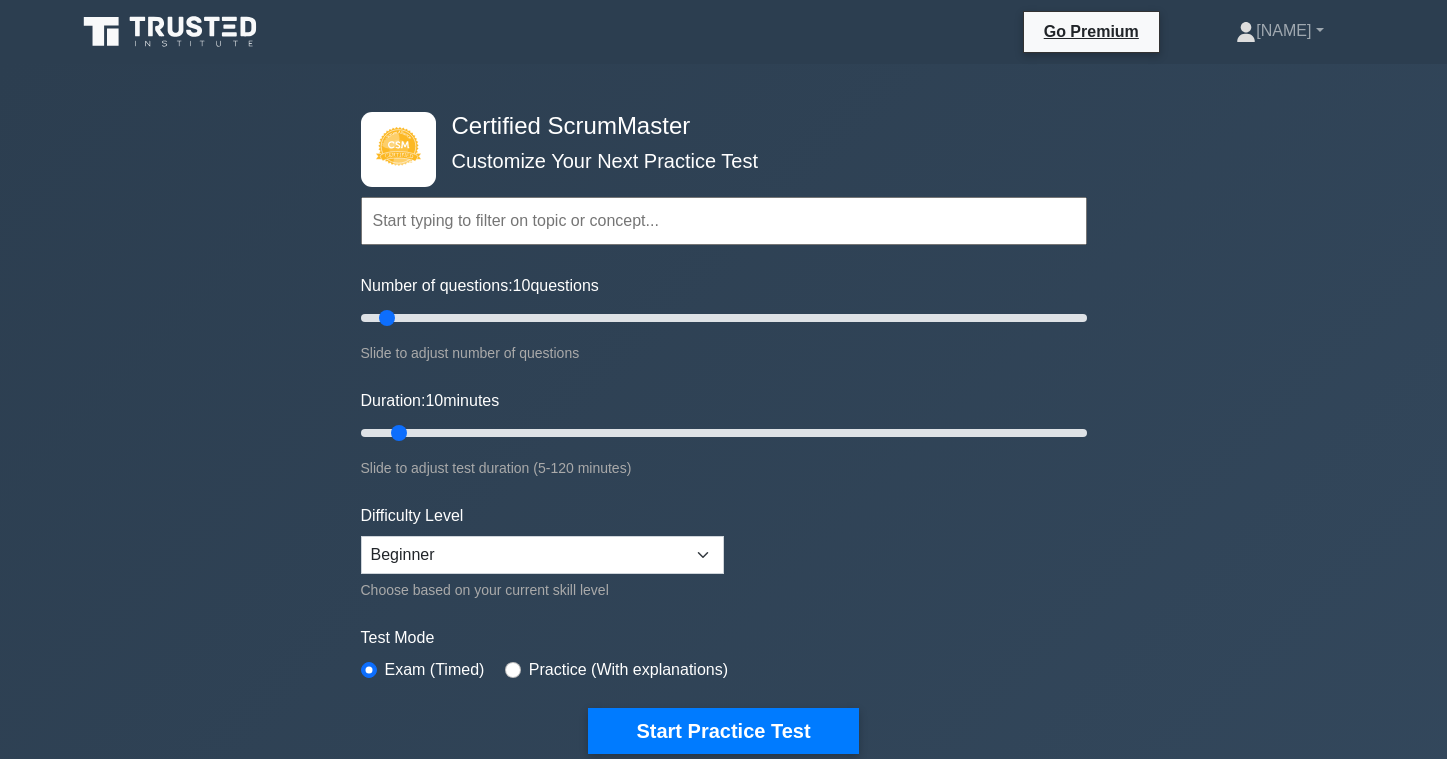 scroll, scrollTop: 0, scrollLeft: 0, axis: both 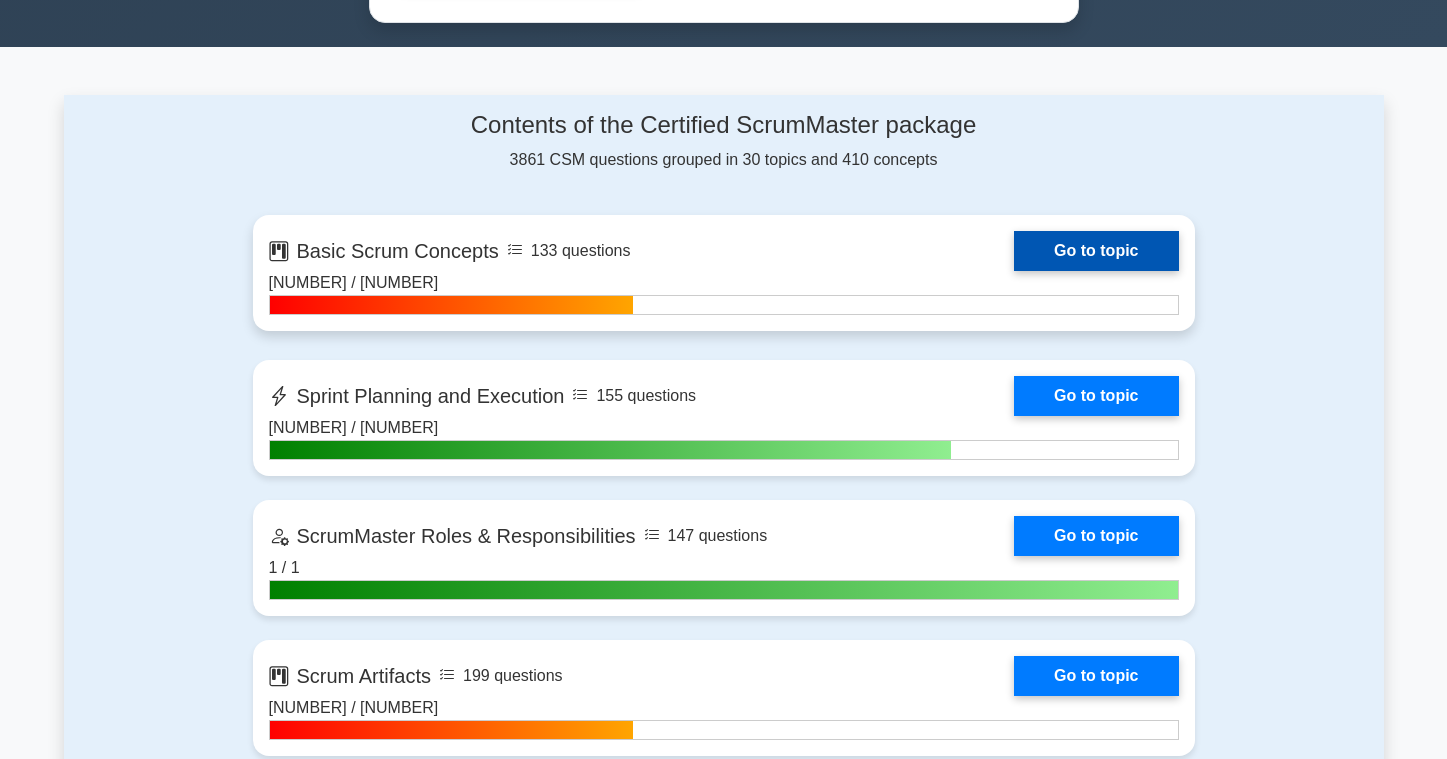 click on "Go to topic" at bounding box center (1096, 251) 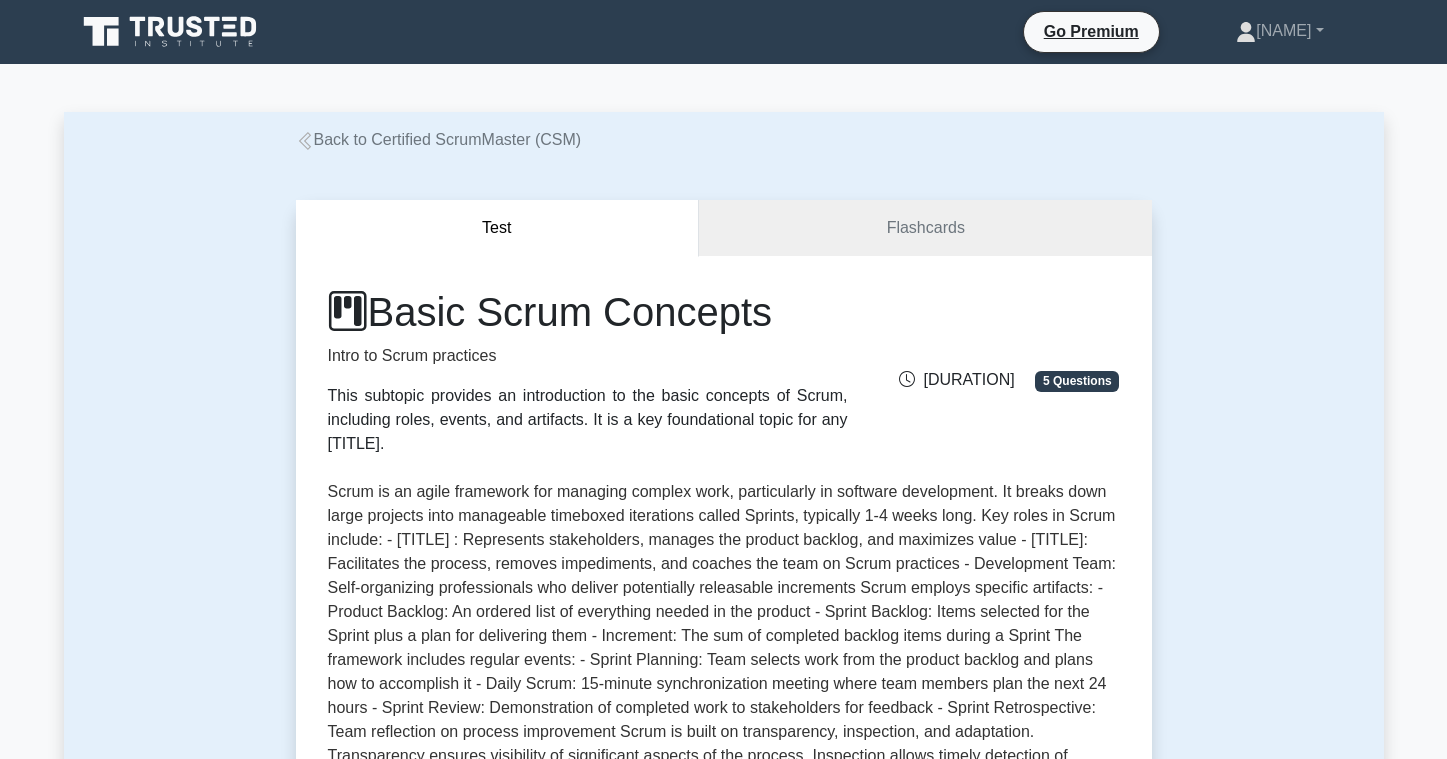 scroll, scrollTop: 0, scrollLeft: 0, axis: both 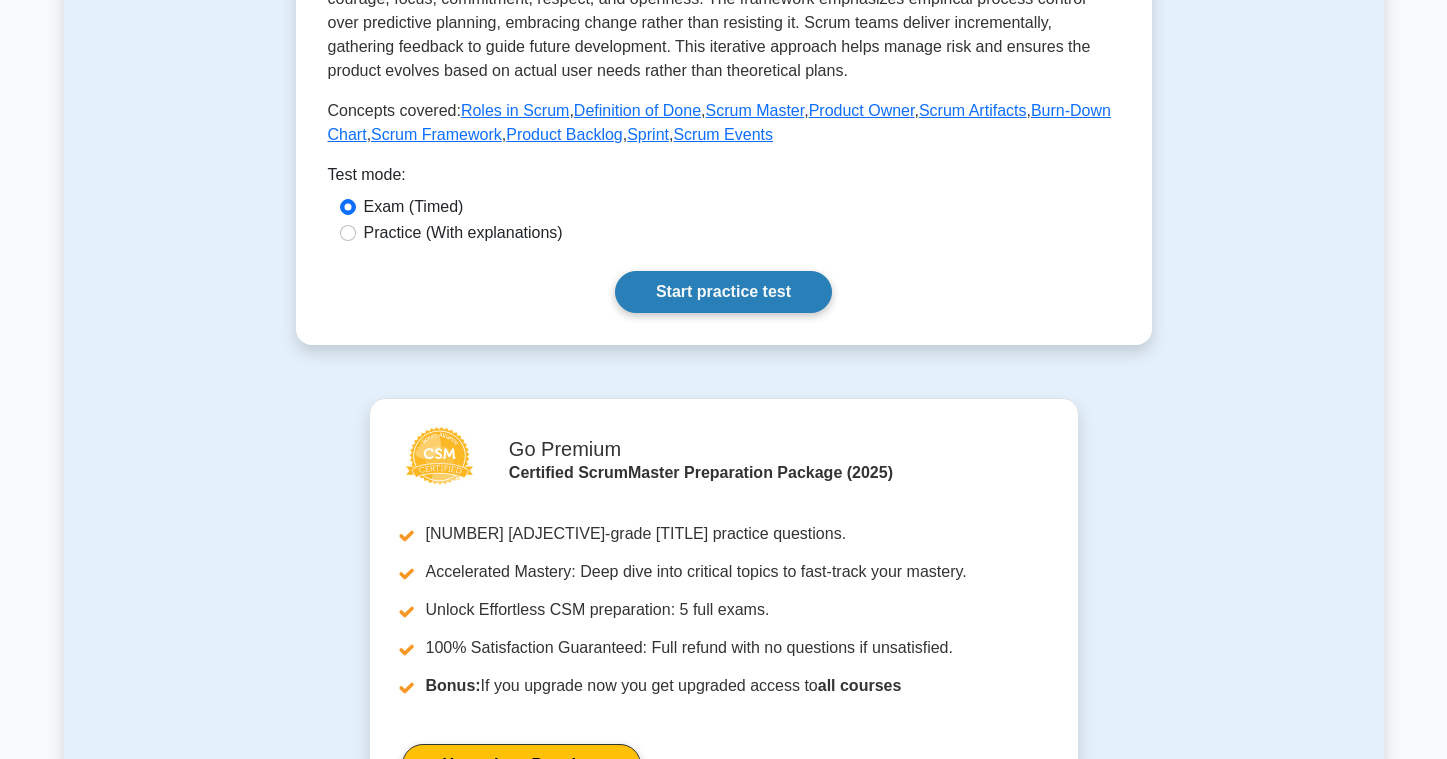 click on "Start practice test" at bounding box center [723, 292] 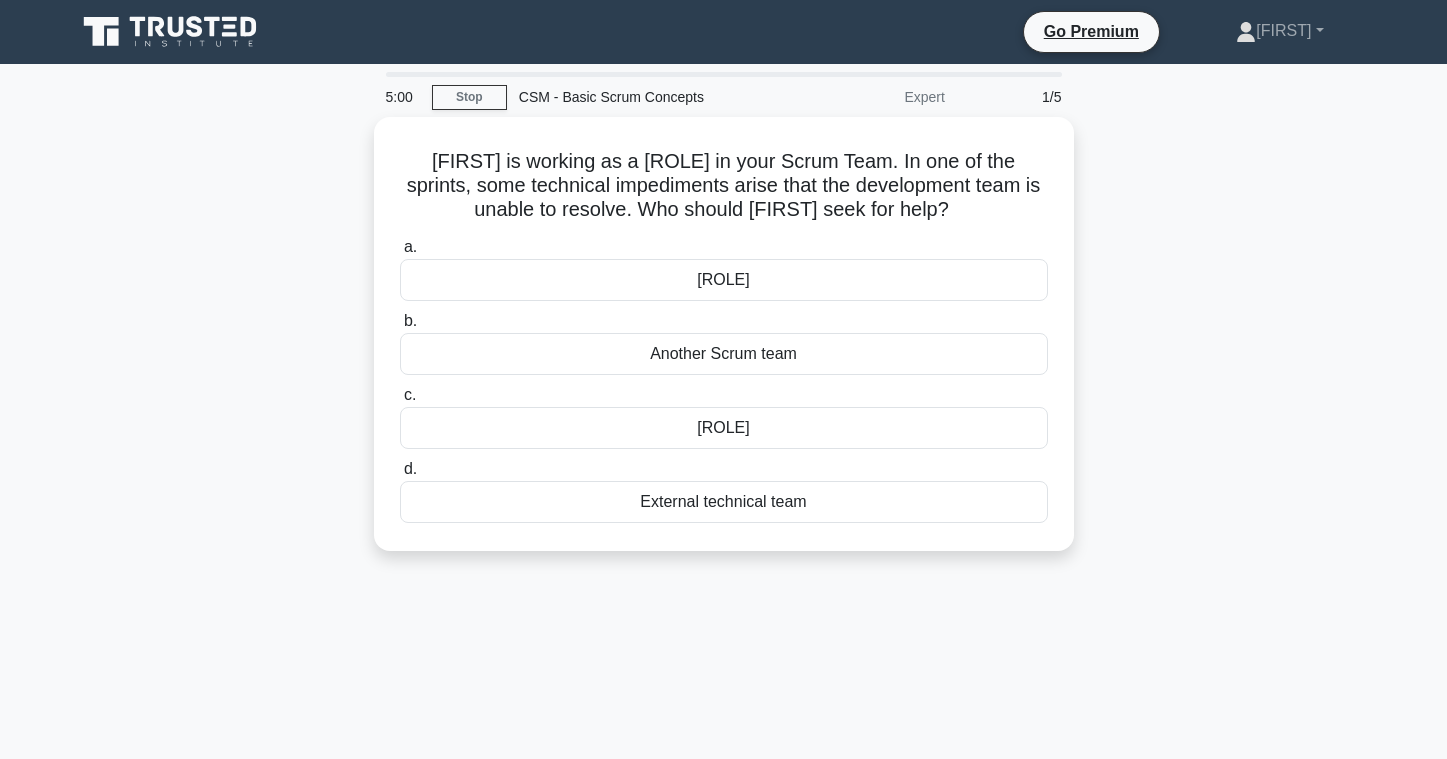 scroll, scrollTop: 0, scrollLeft: 0, axis: both 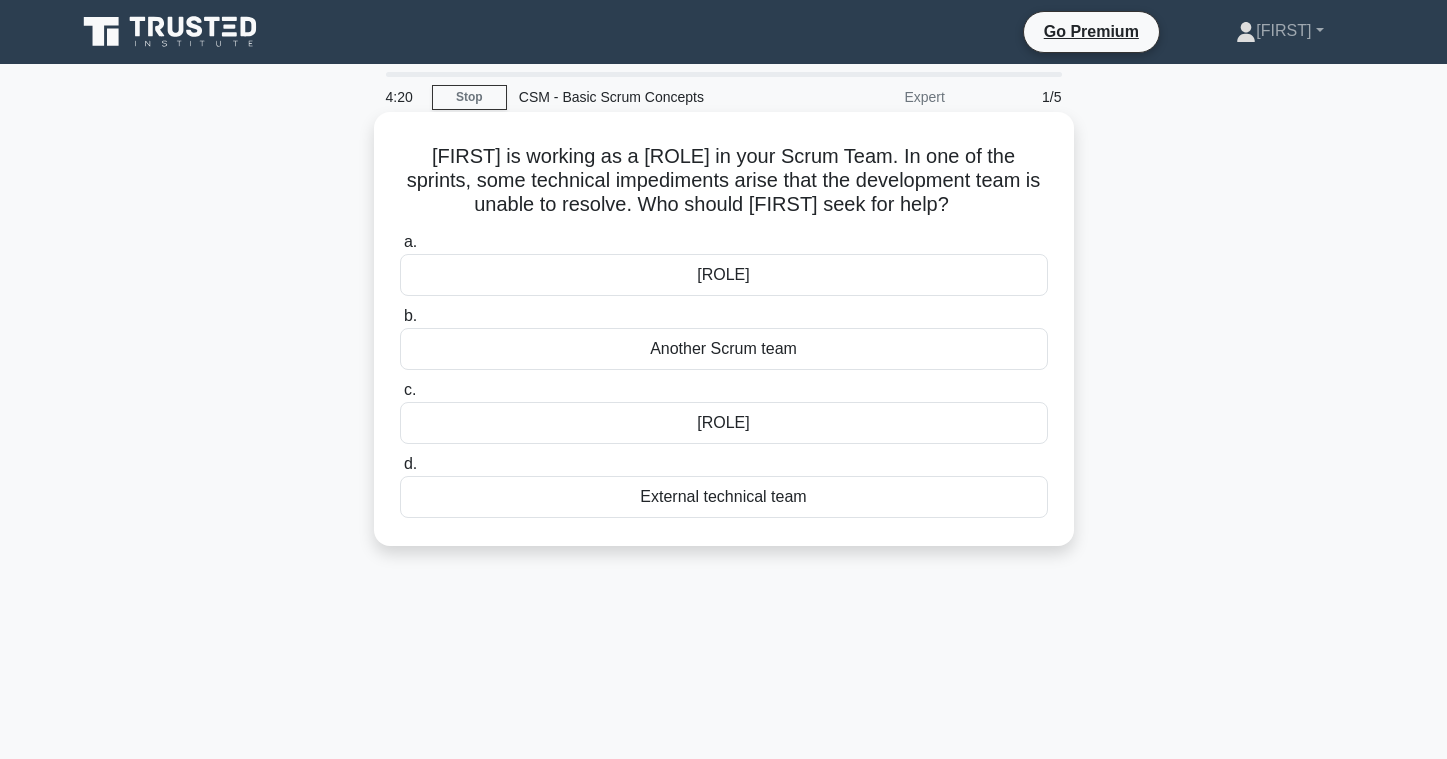click on "External technical team" at bounding box center [724, 497] 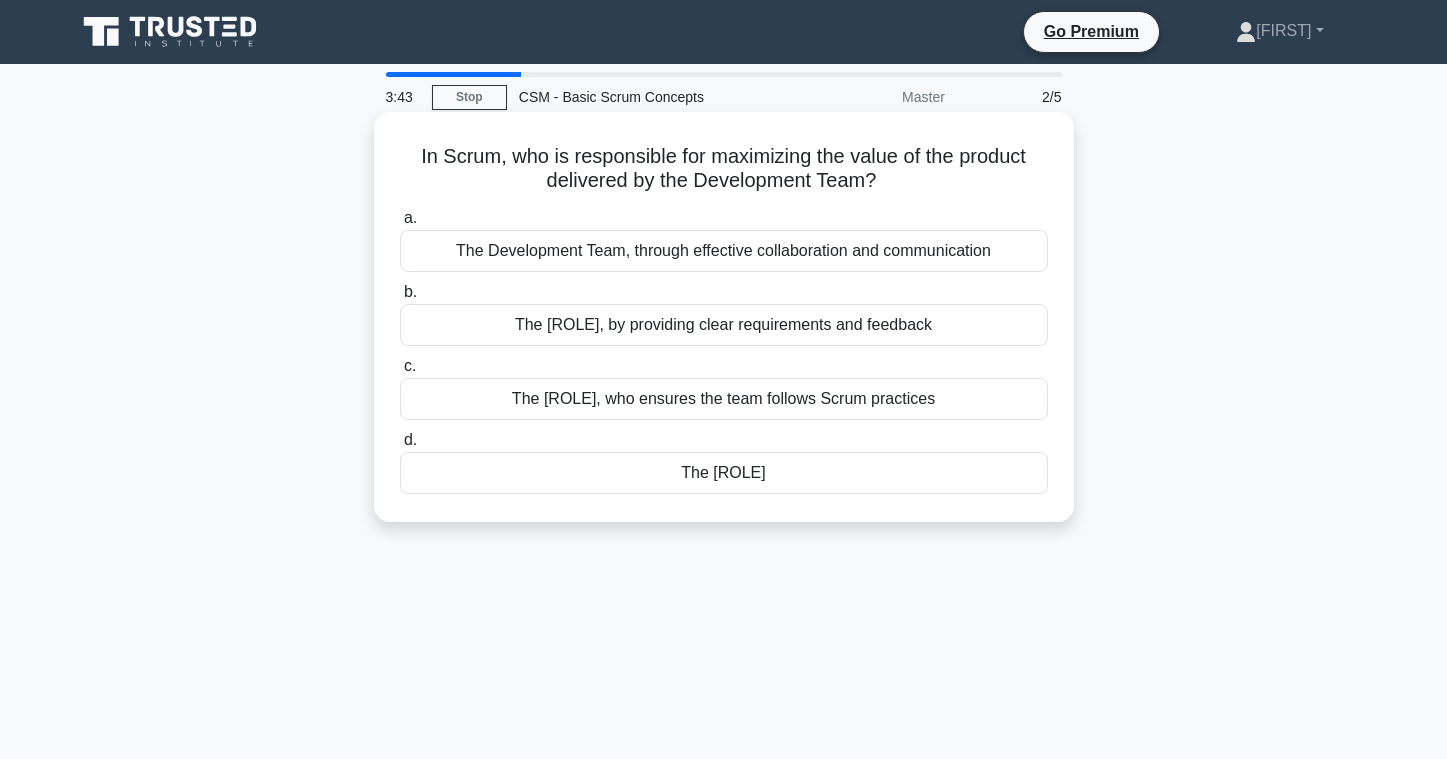 click on "The Development Team, through effective collaboration and communication" at bounding box center [724, 251] 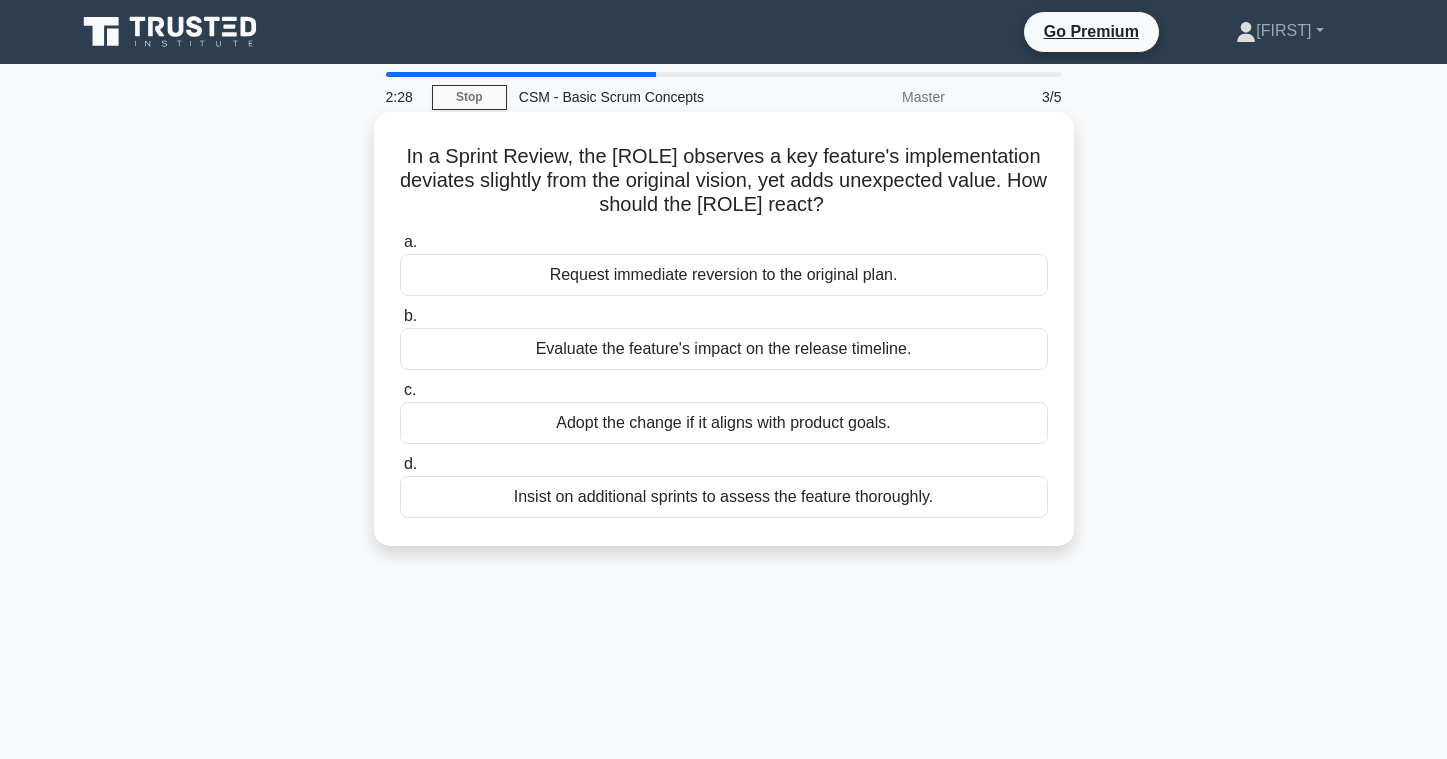 click on "Request immediate reversion to the original plan." at bounding box center [724, 275] 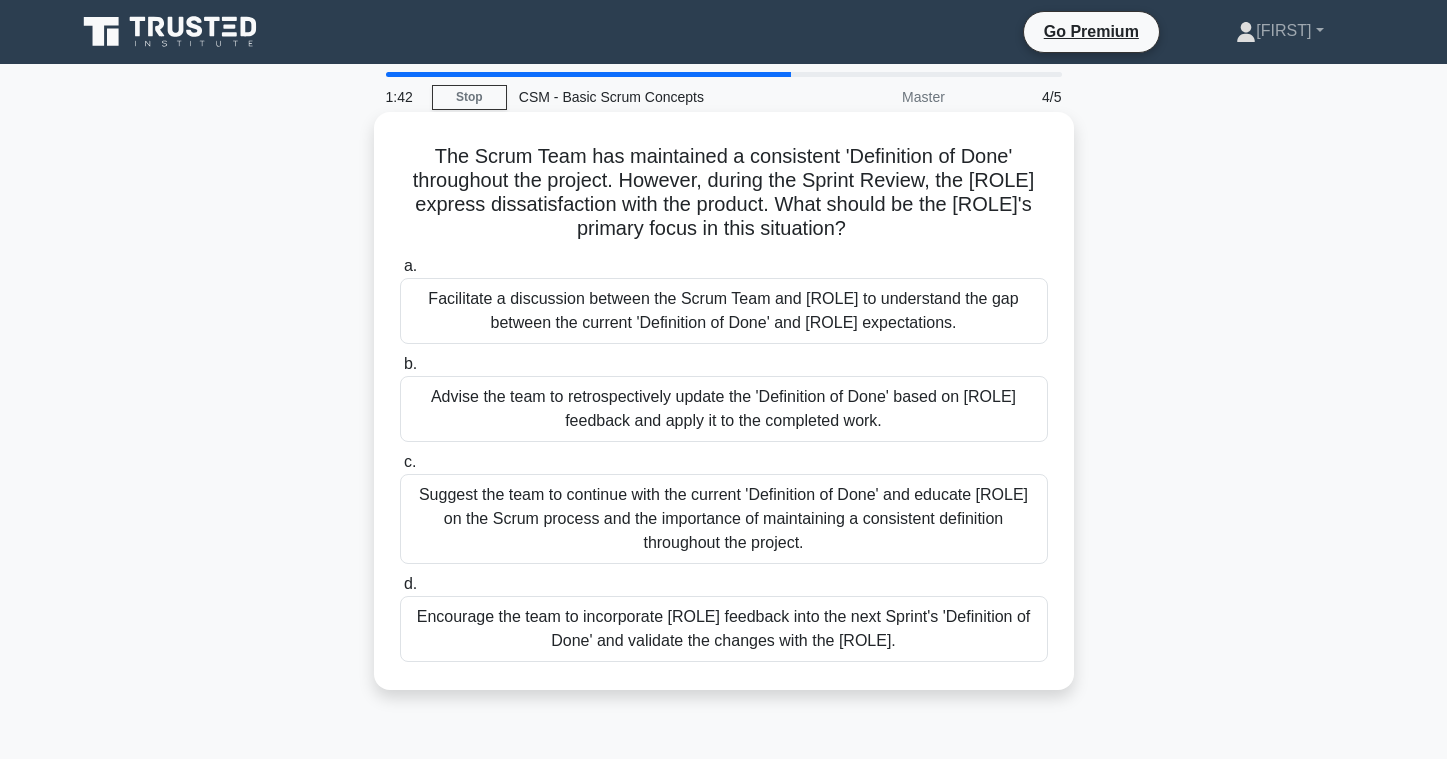 click on "Advise the team to retrospectively update the 'Definition of Done' based on stakeholder feedback and apply it to the completed work." at bounding box center [724, 409] 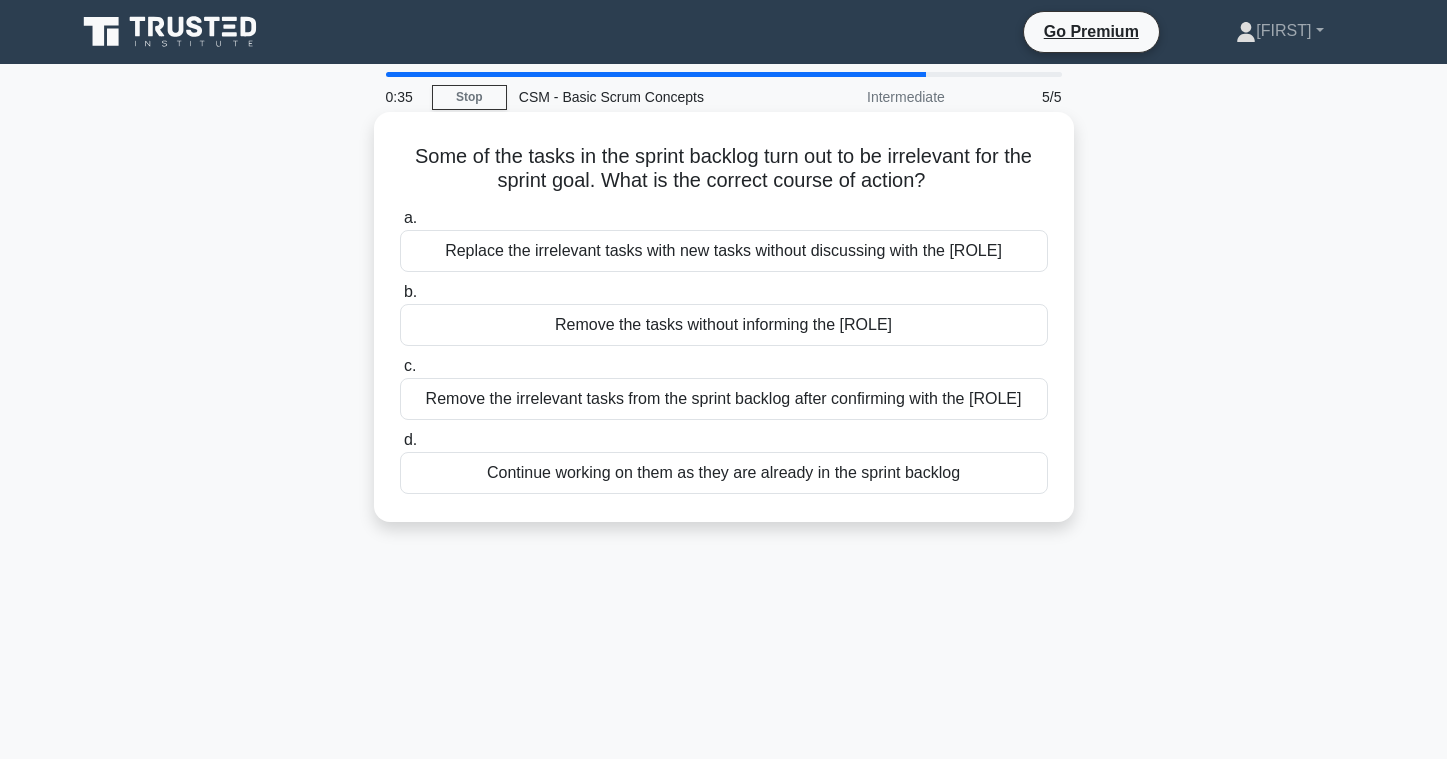 click on "Remove the irrelevant tasks from the sprint backlog after confirming with the Product Owner" at bounding box center [724, 399] 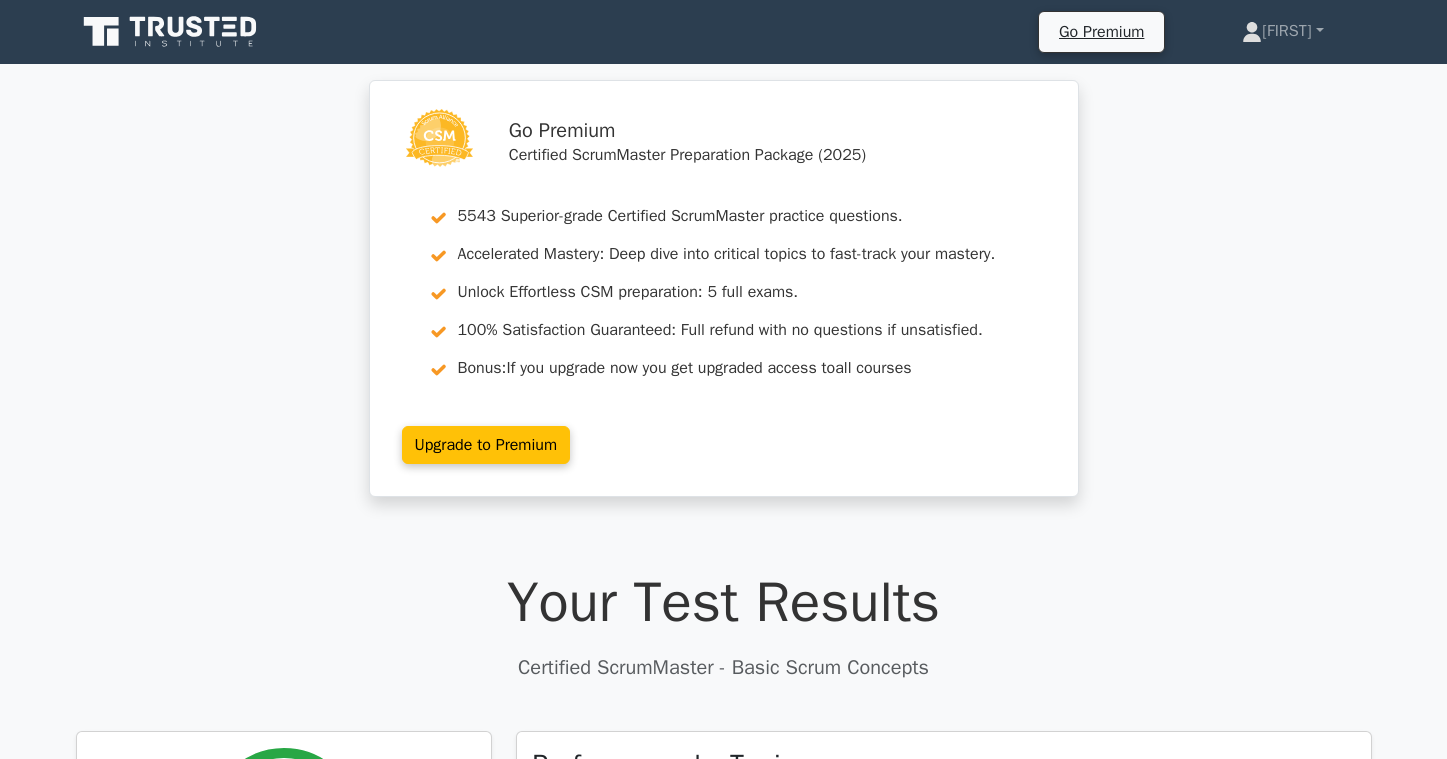 scroll, scrollTop: 0, scrollLeft: 0, axis: both 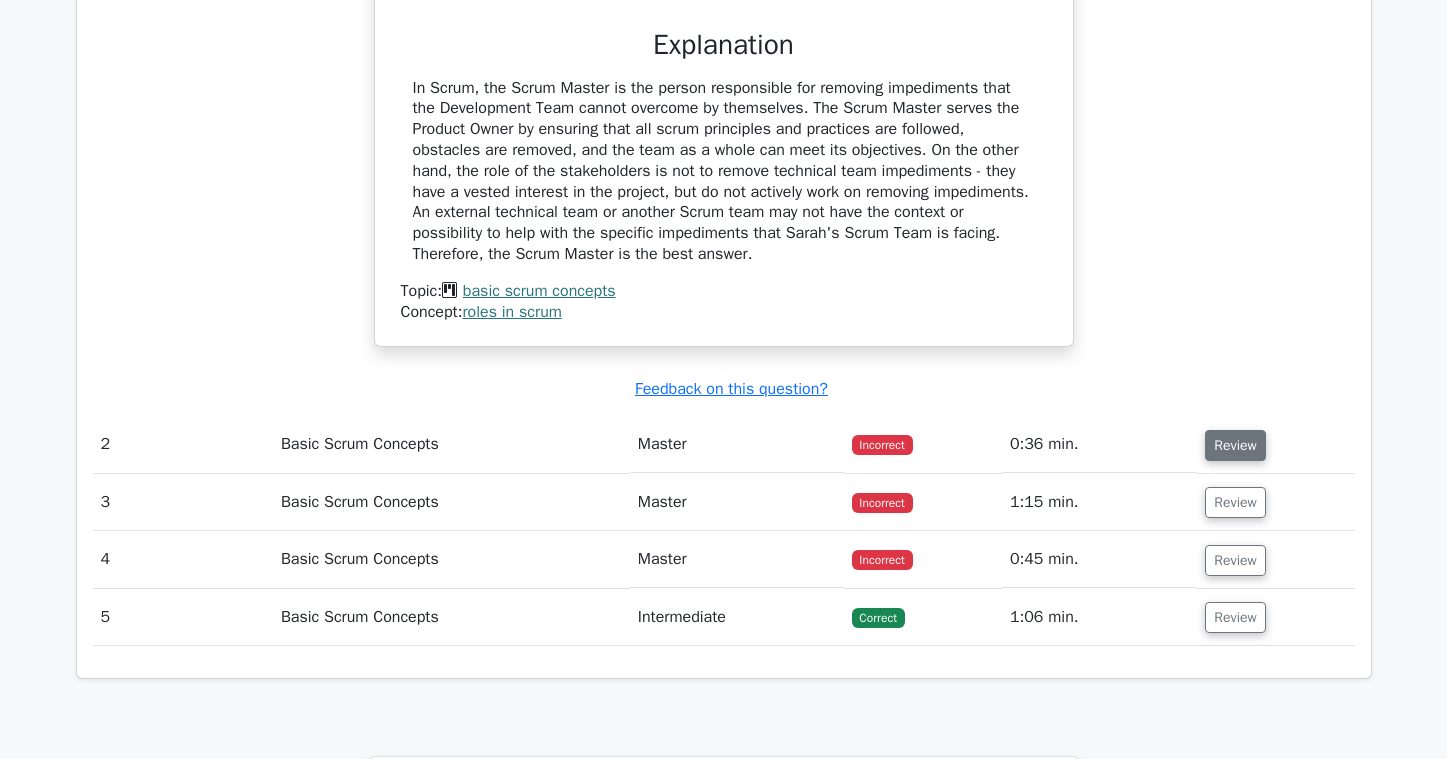 click on "Review" at bounding box center (1235, 445) 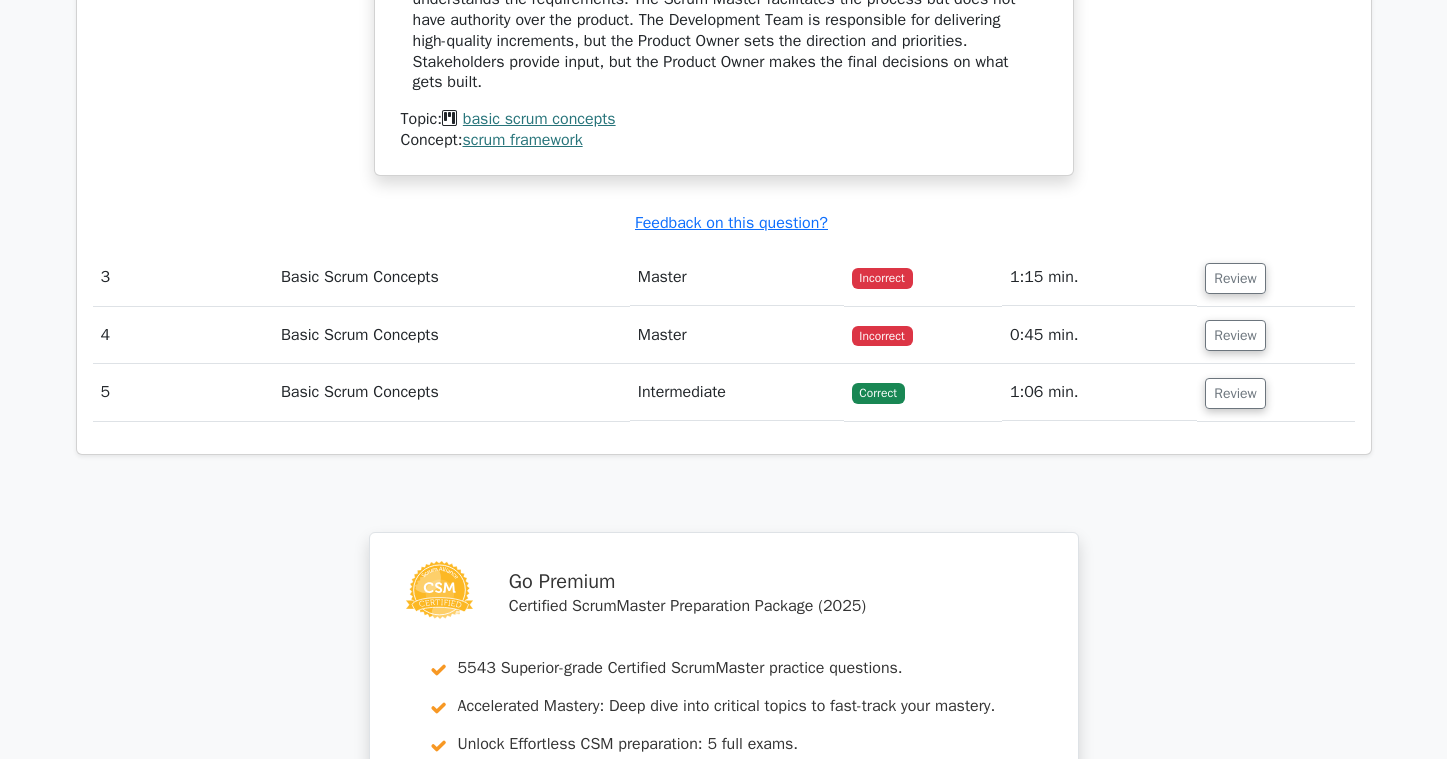 scroll, scrollTop: 2900, scrollLeft: 0, axis: vertical 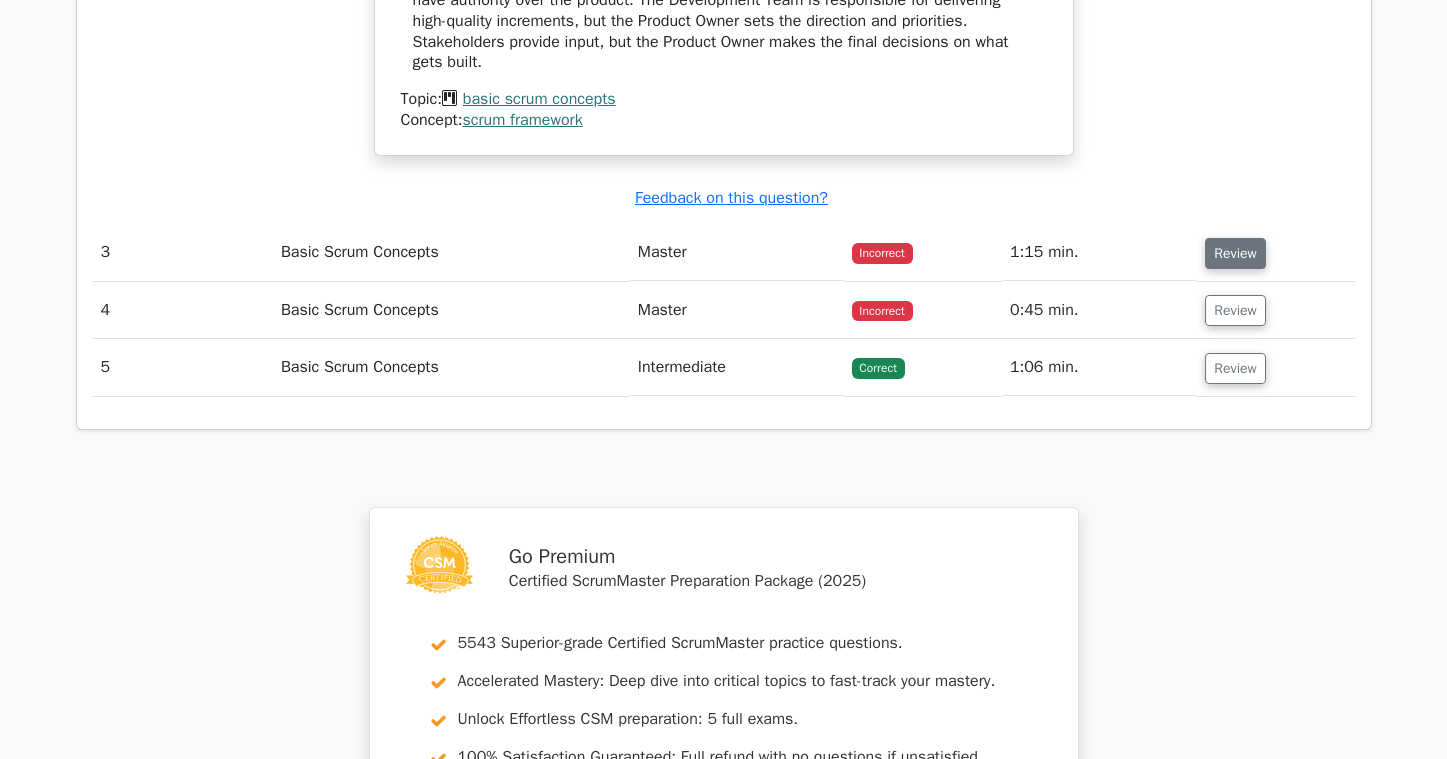 click on "Review" at bounding box center [1235, 253] 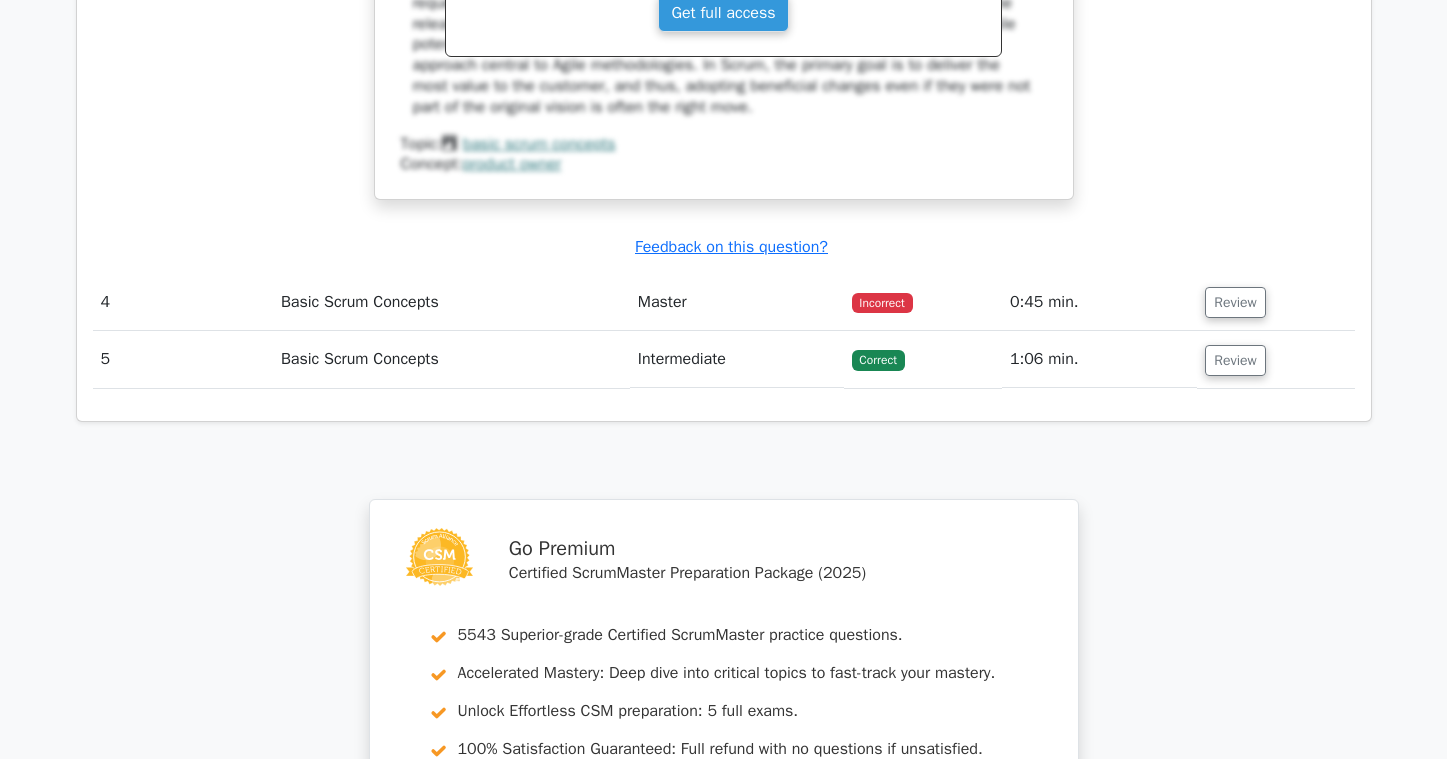 scroll, scrollTop: 4000, scrollLeft: 0, axis: vertical 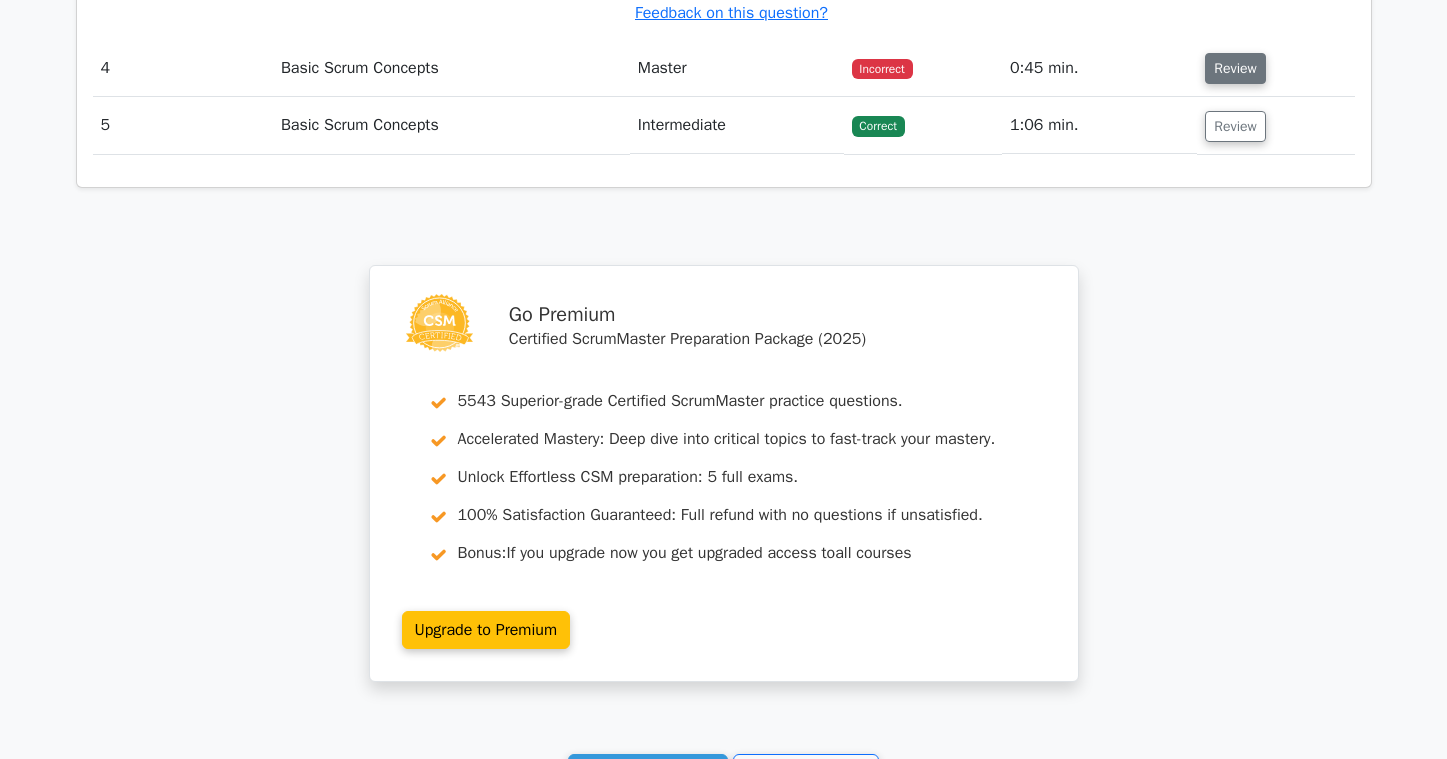 click on "Review" at bounding box center (1235, 68) 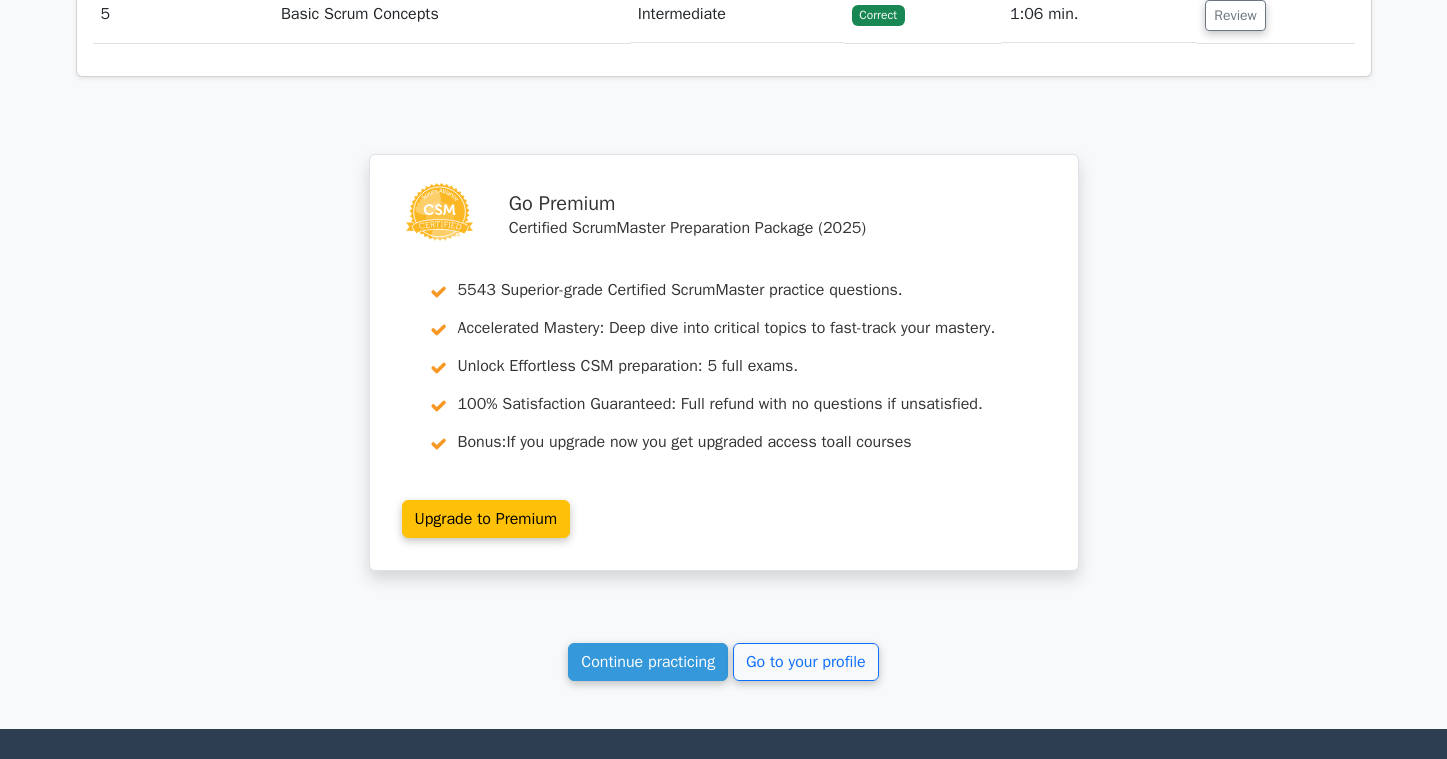 scroll, scrollTop: 5506, scrollLeft: 0, axis: vertical 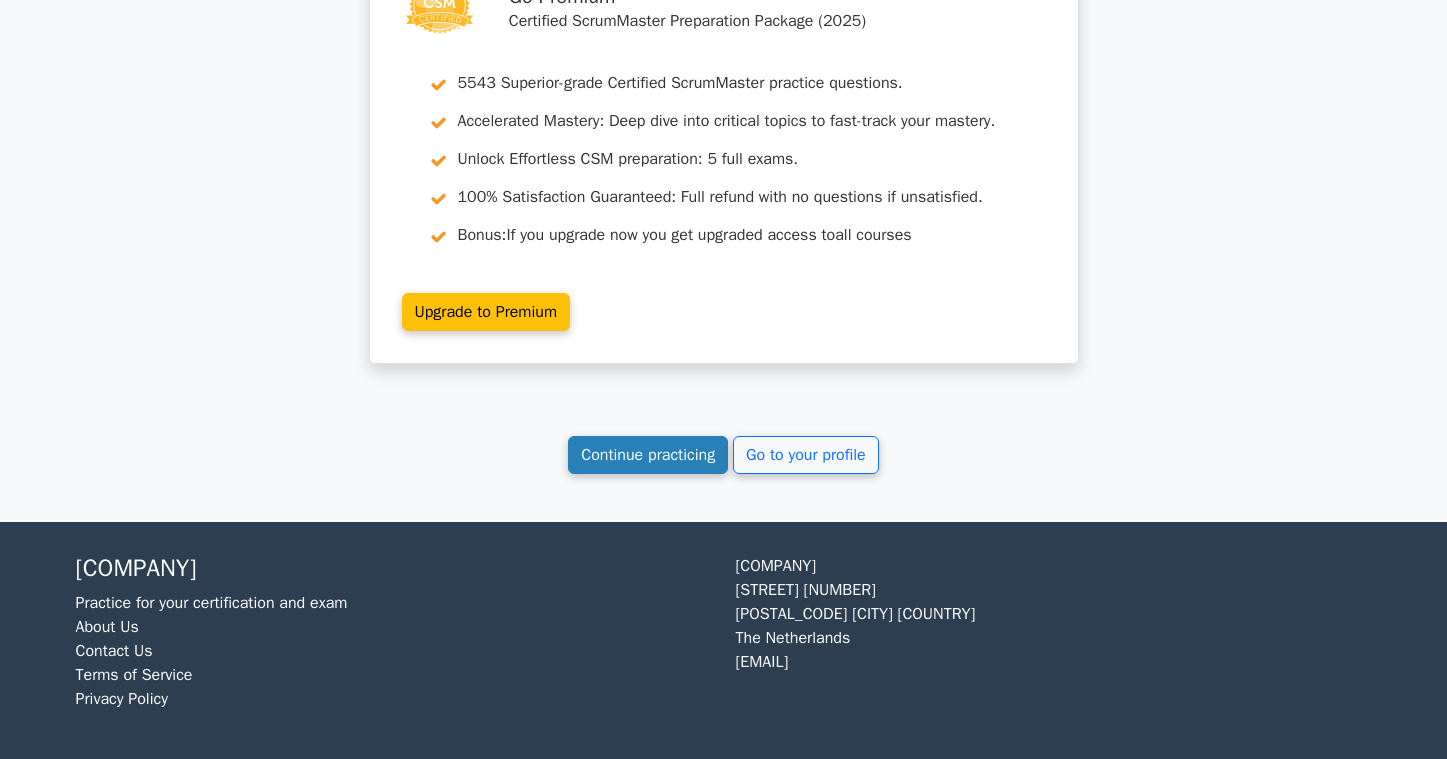 click on "Continue practicing" at bounding box center [648, 455] 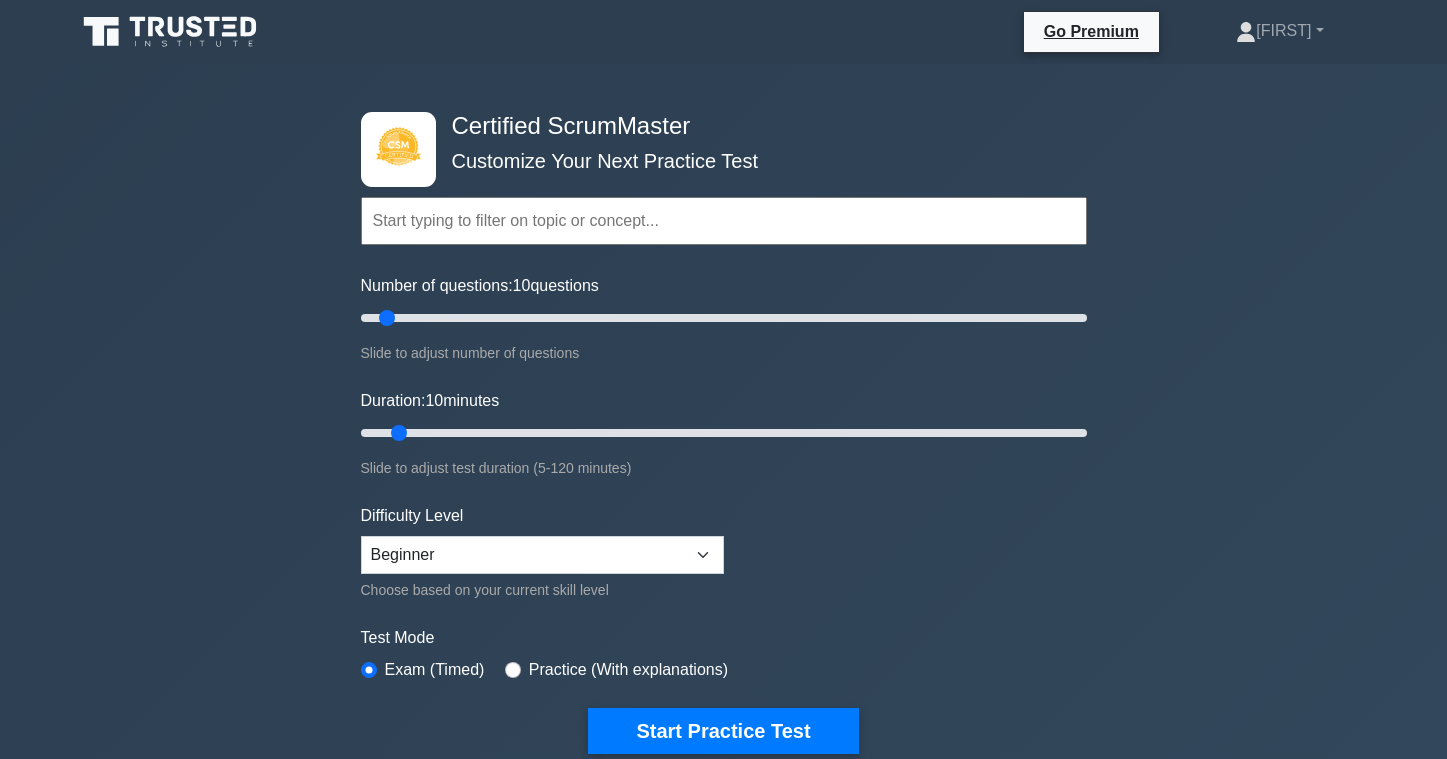 scroll, scrollTop: 0, scrollLeft: 0, axis: both 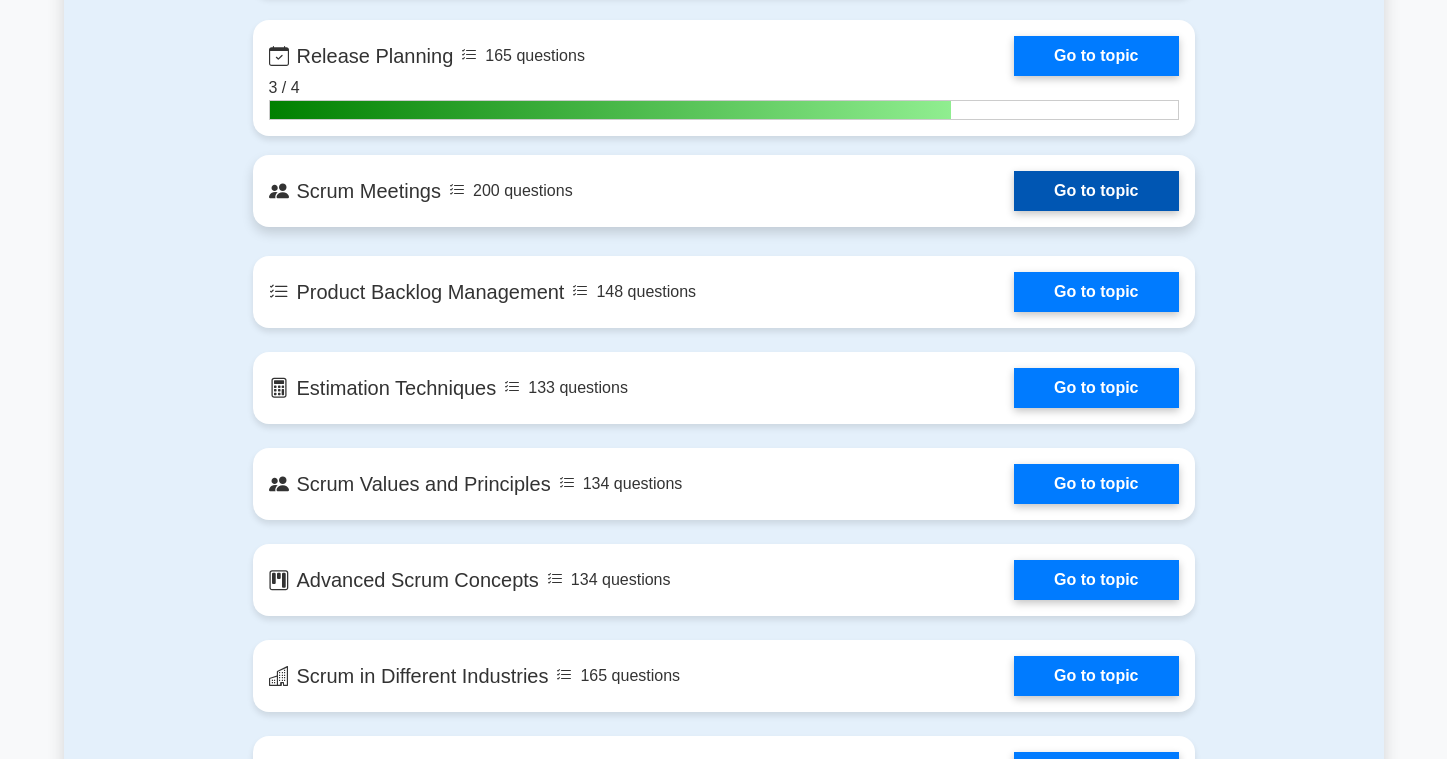 click on "Go to topic" at bounding box center [1096, 191] 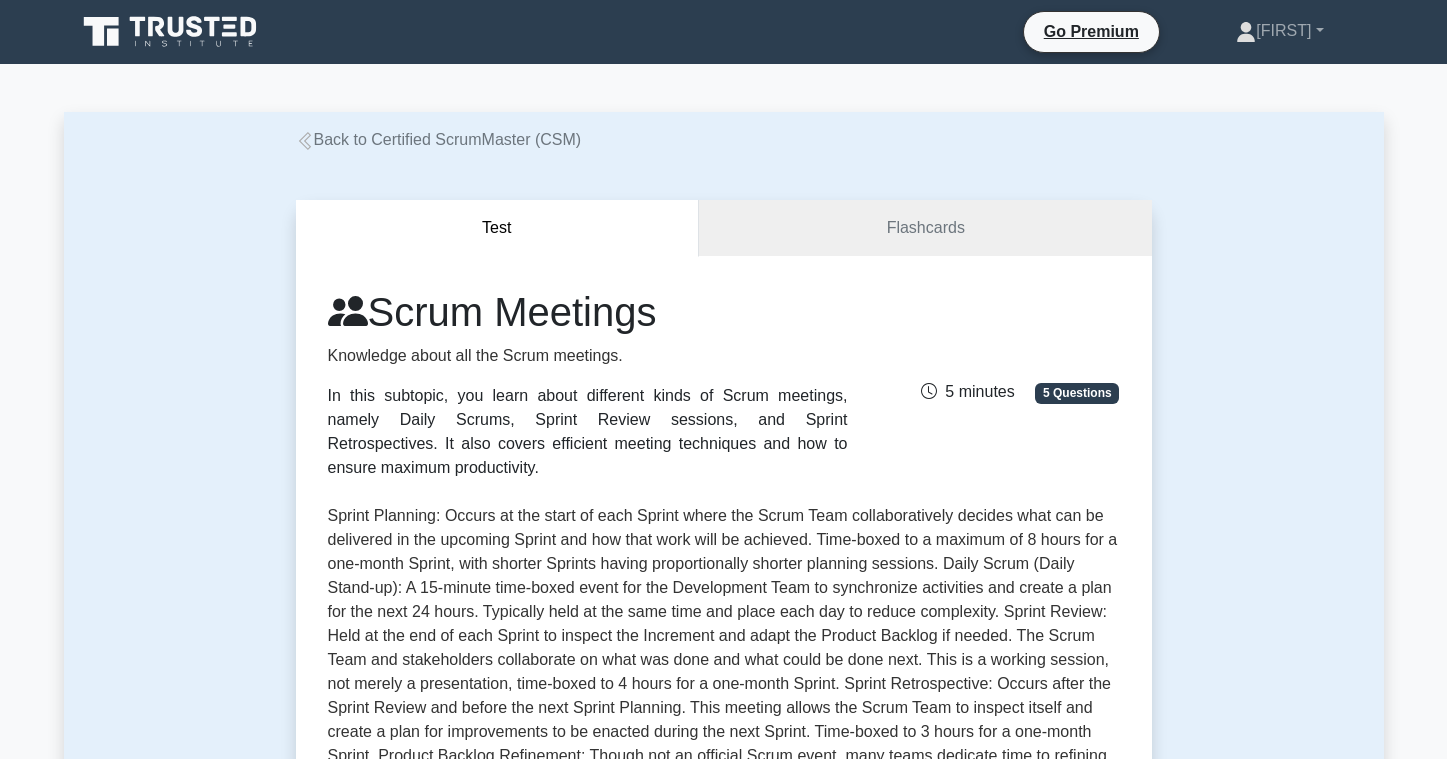 scroll, scrollTop: 0, scrollLeft: 0, axis: both 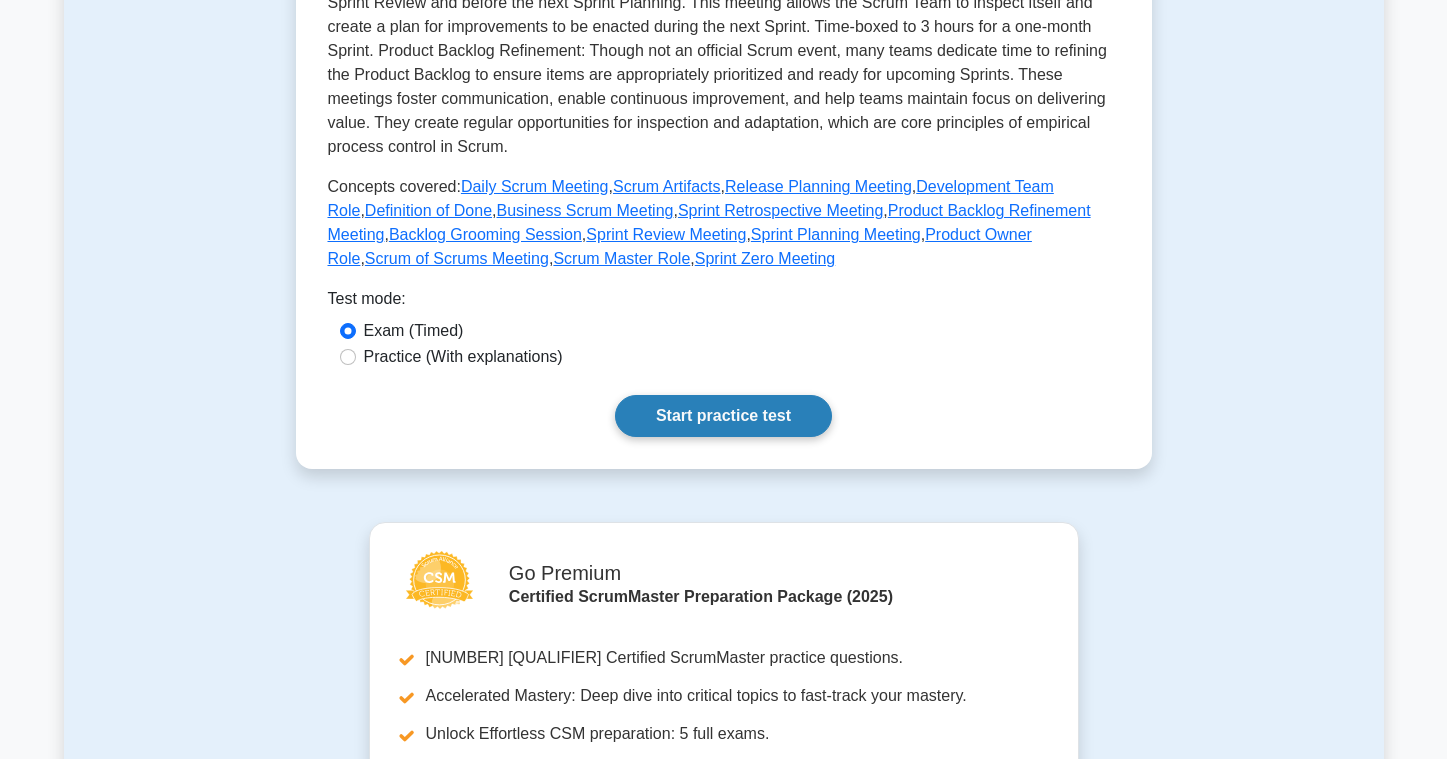 click on "Start practice test" at bounding box center [723, 416] 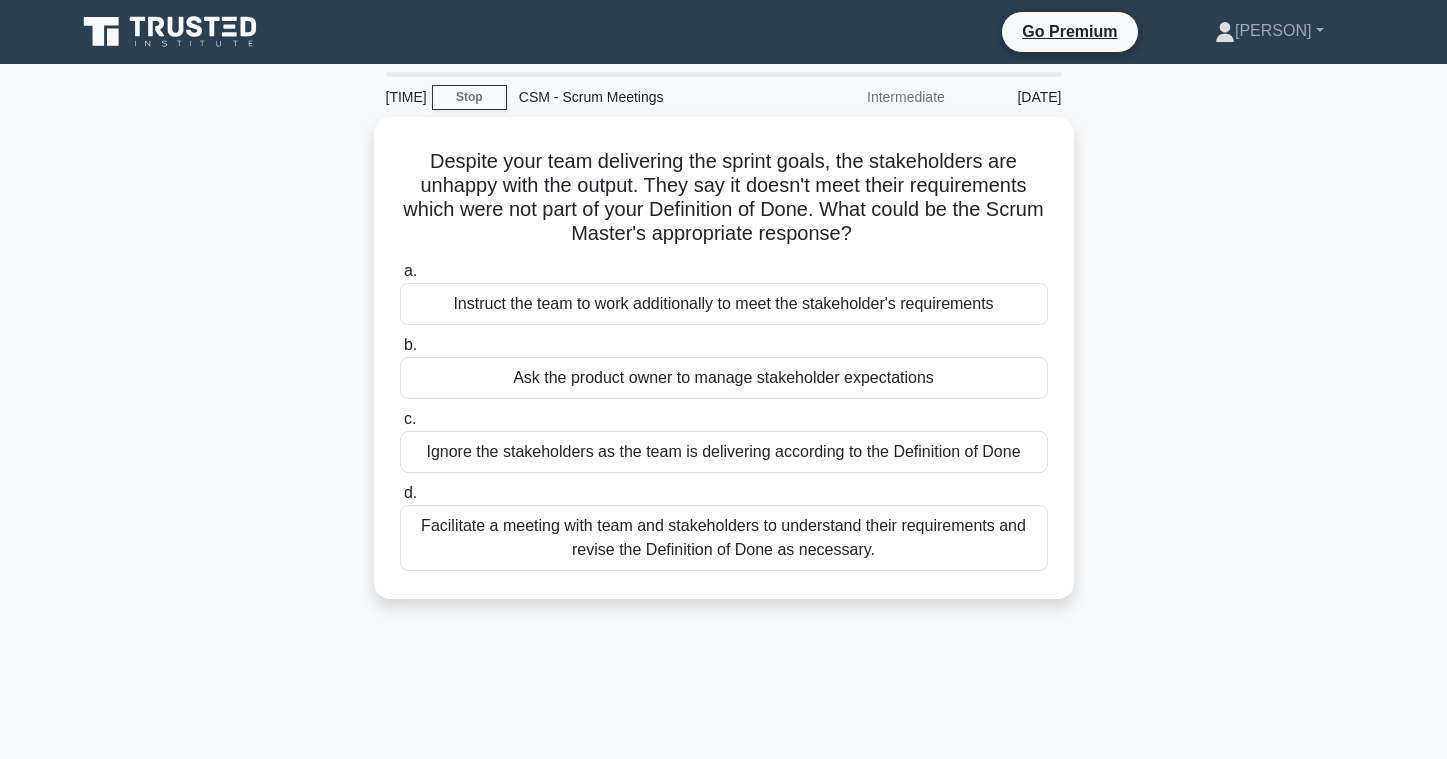 scroll, scrollTop: 0, scrollLeft: 0, axis: both 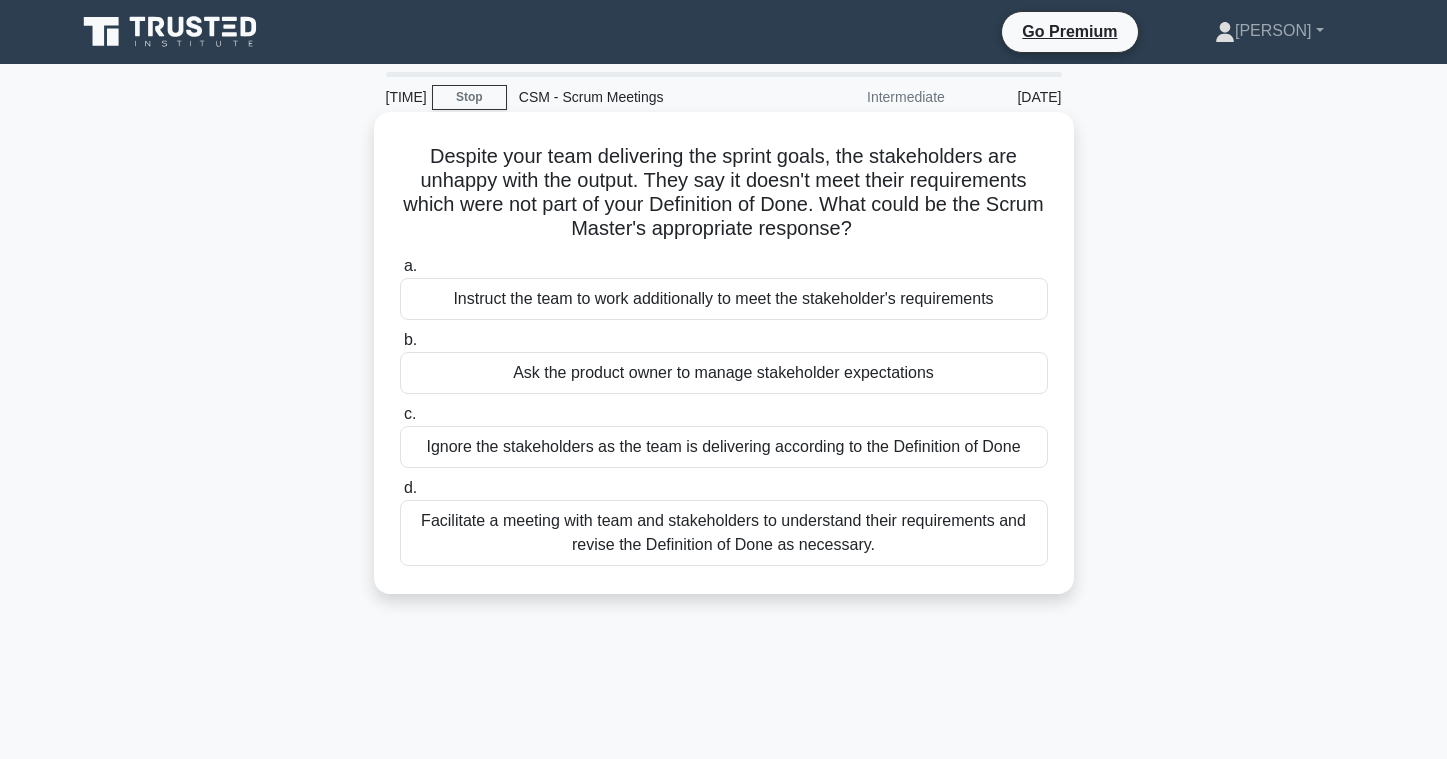 click on "Facilitate a meeting with team and stakeholders to understand their requirements and revise the Definition of Done as necessary." at bounding box center [724, 533] 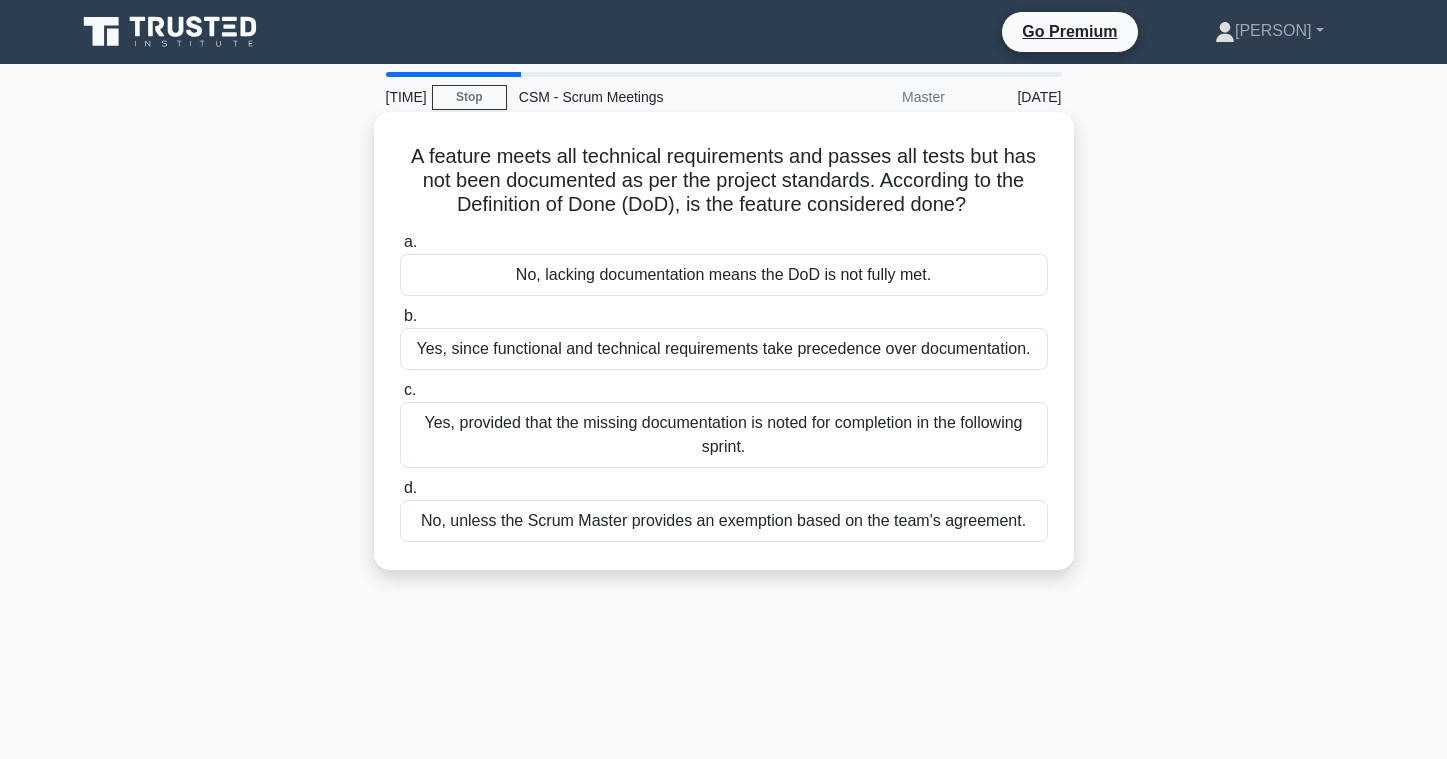 click on "No, lacking documentation means the DoD is not fully met." at bounding box center [724, 275] 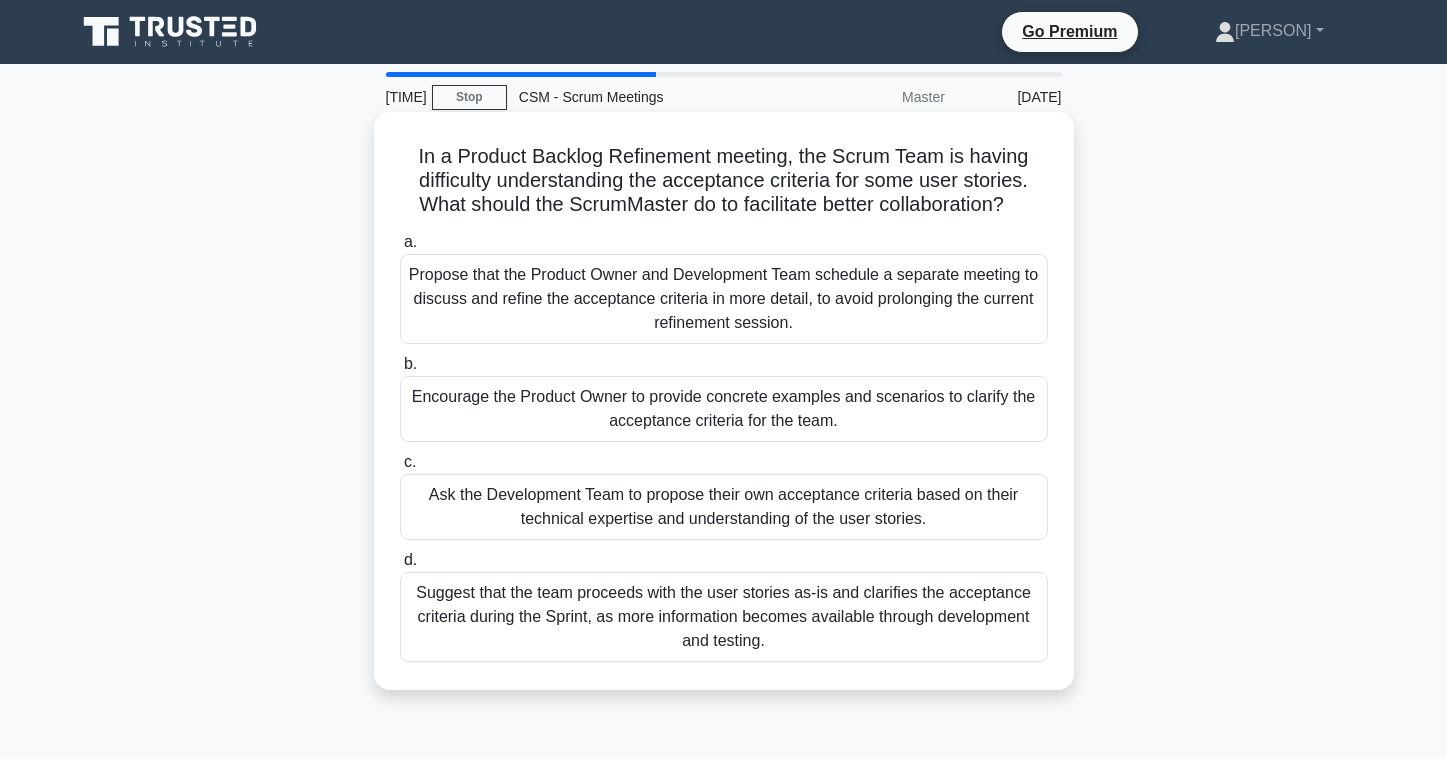 click on "Suggest that the team proceeds with the user stories as-is and clarifies the acceptance criteria during the Sprint, as more information becomes available through development and testing." at bounding box center [724, 617] 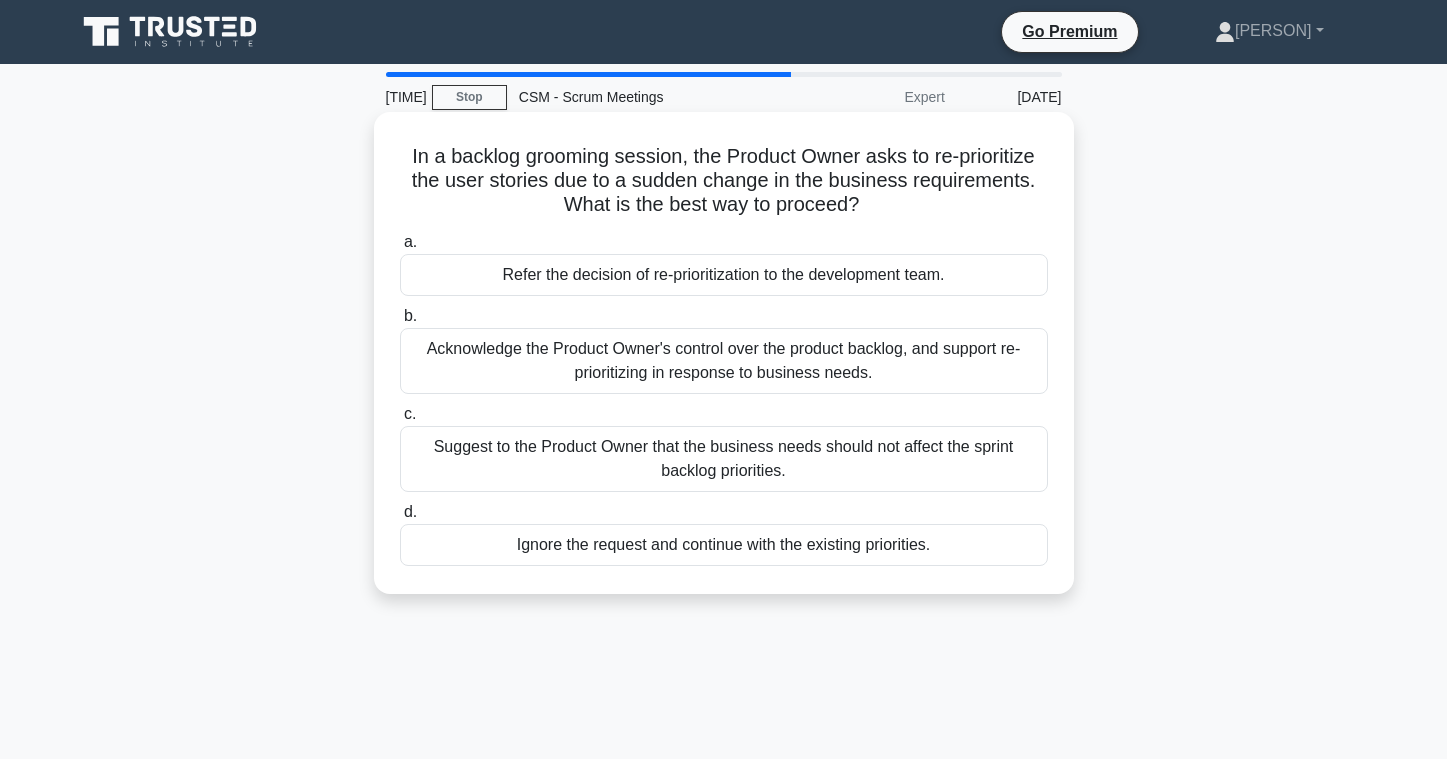 click on "Acknowledge the Product Owner's control over the product backlog, and support re-prioritizing in response to business needs." at bounding box center (724, 361) 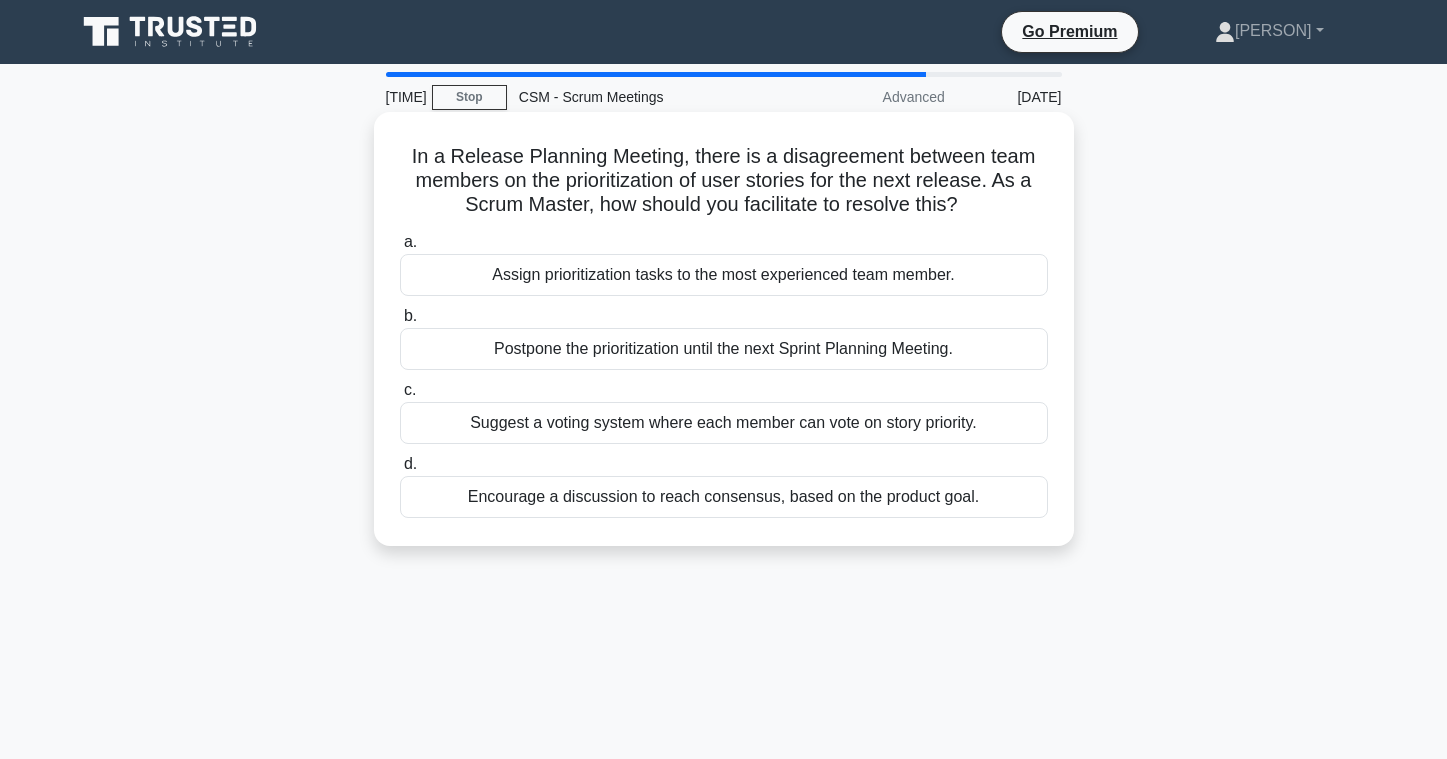 click on "Encourage a discussion to reach consensus, based on the product goal." at bounding box center (724, 497) 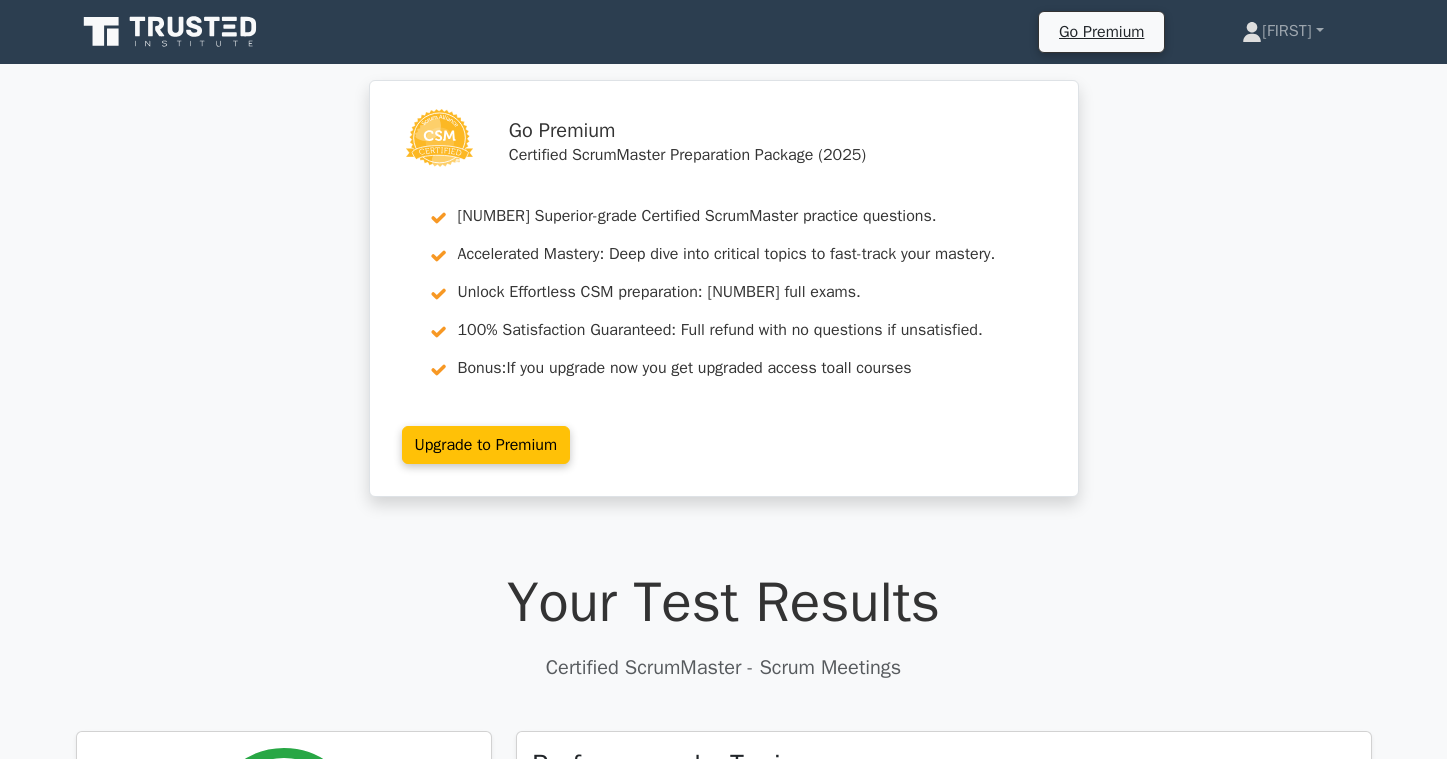 scroll, scrollTop: 0, scrollLeft: 0, axis: both 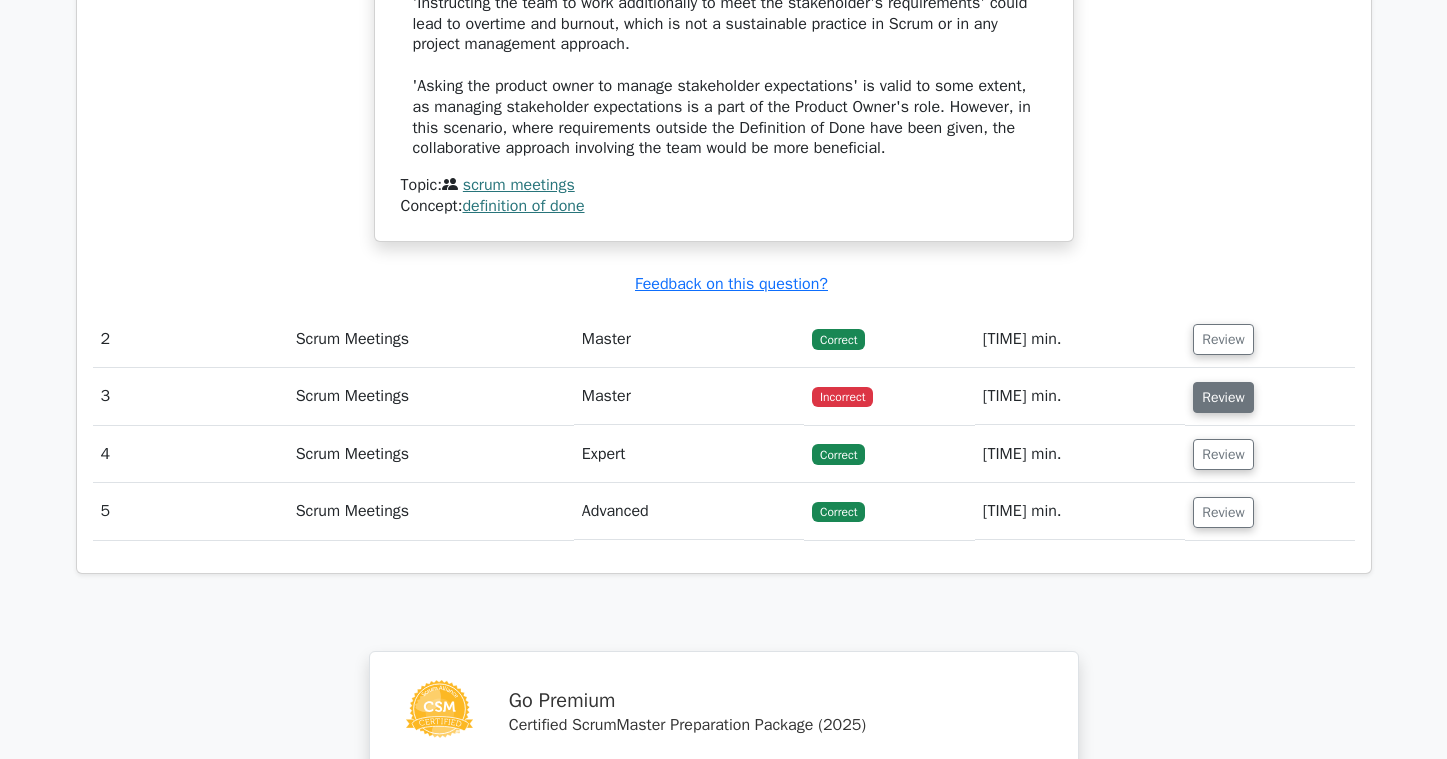 click on "Review" at bounding box center [1223, 397] 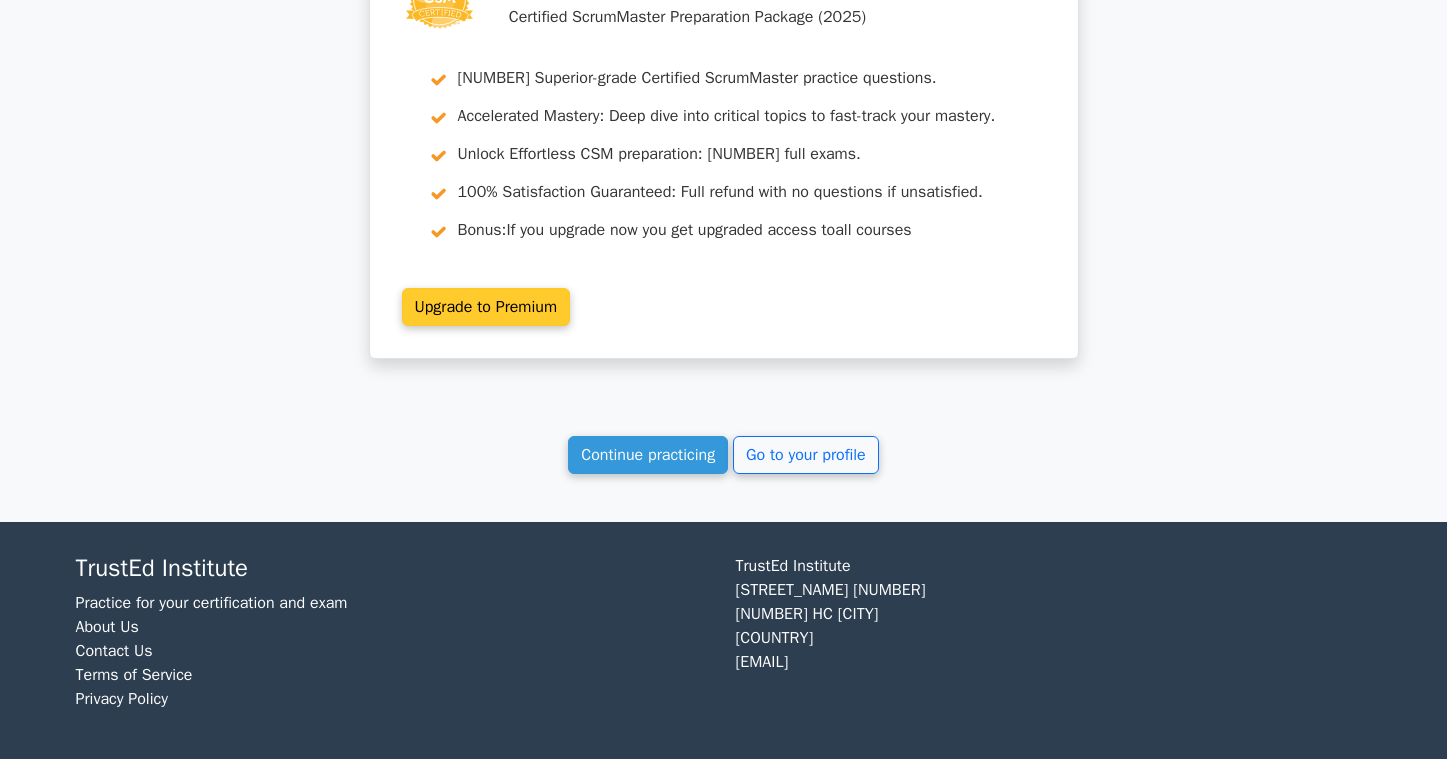 scroll, scrollTop: 4022, scrollLeft: 0, axis: vertical 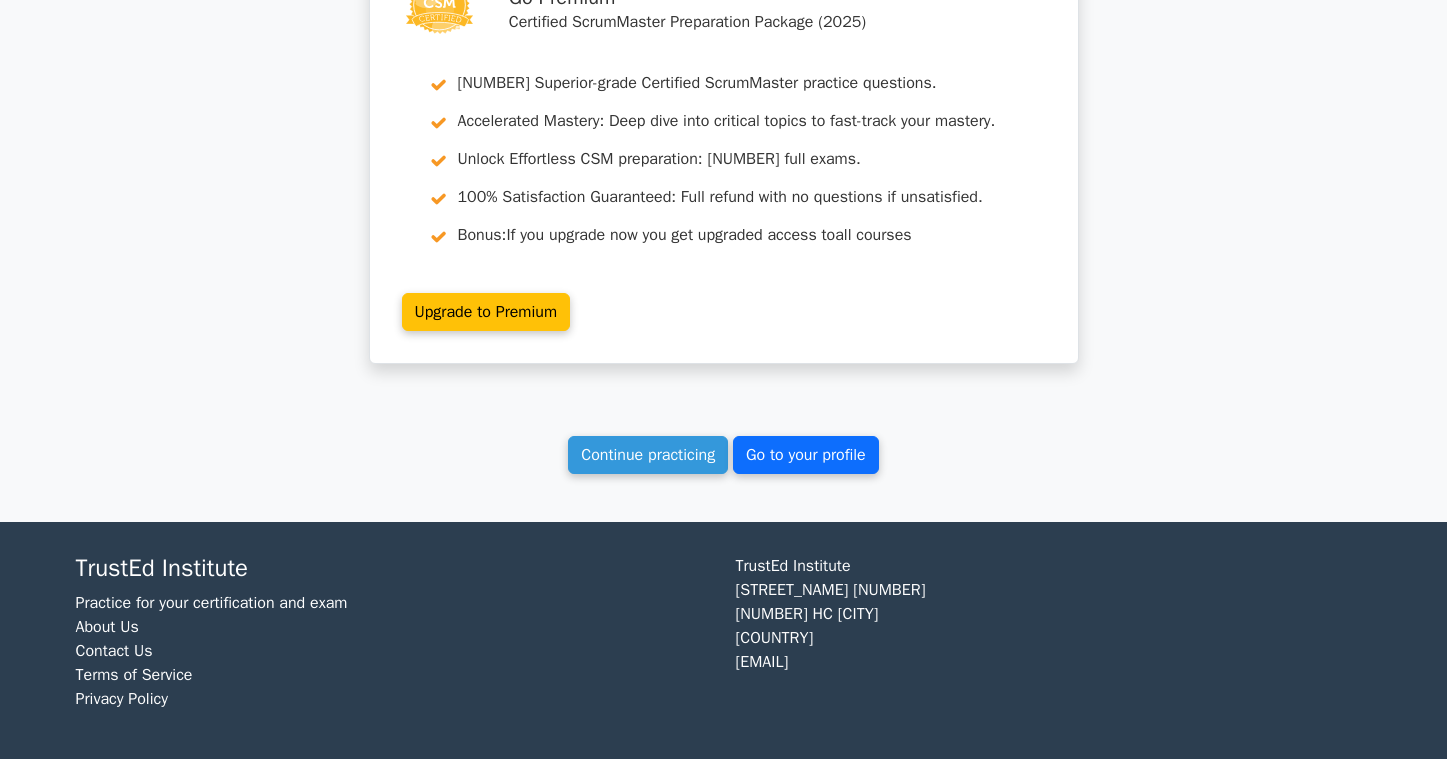 click on "Go to your profile" at bounding box center (806, 455) 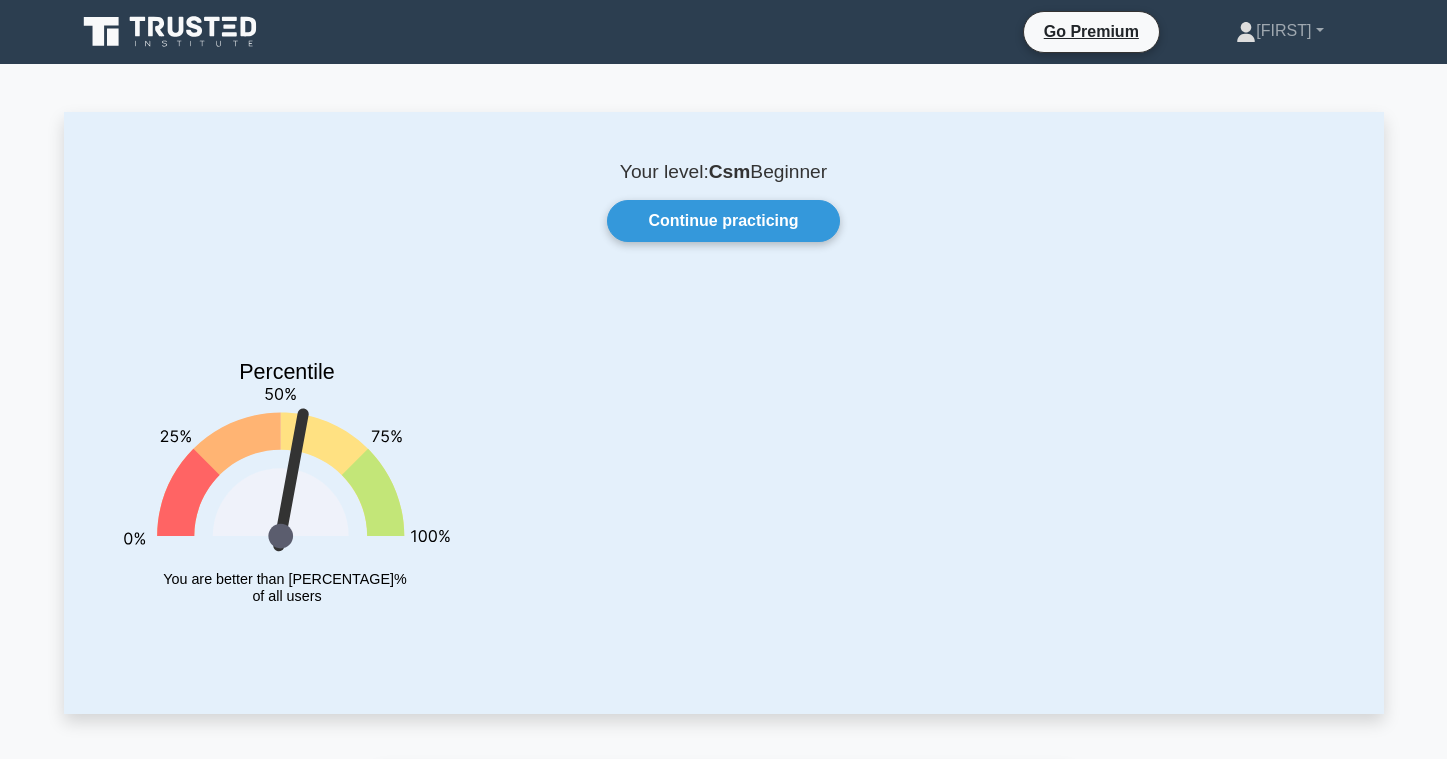 scroll, scrollTop: 0, scrollLeft: 0, axis: both 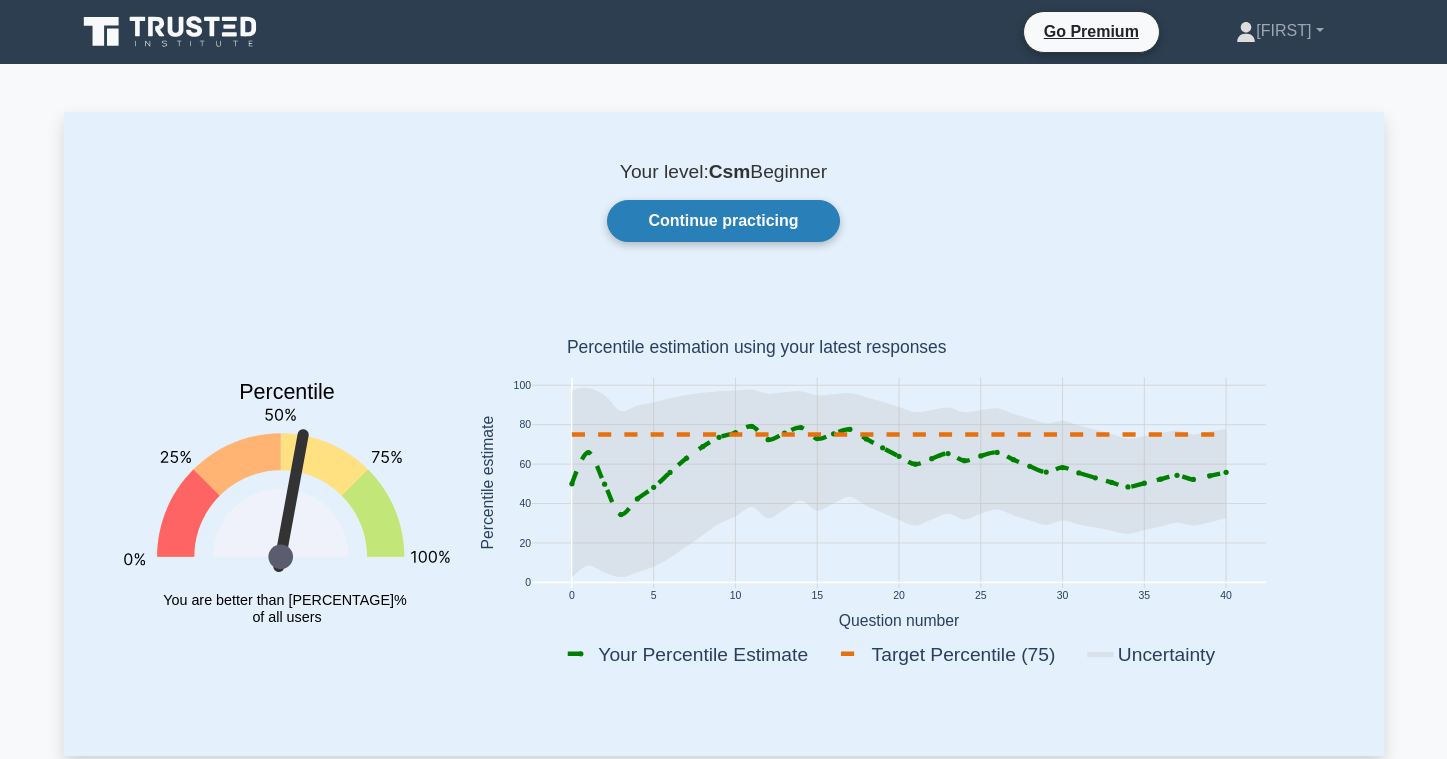 click on "Continue practicing" at bounding box center [723, 221] 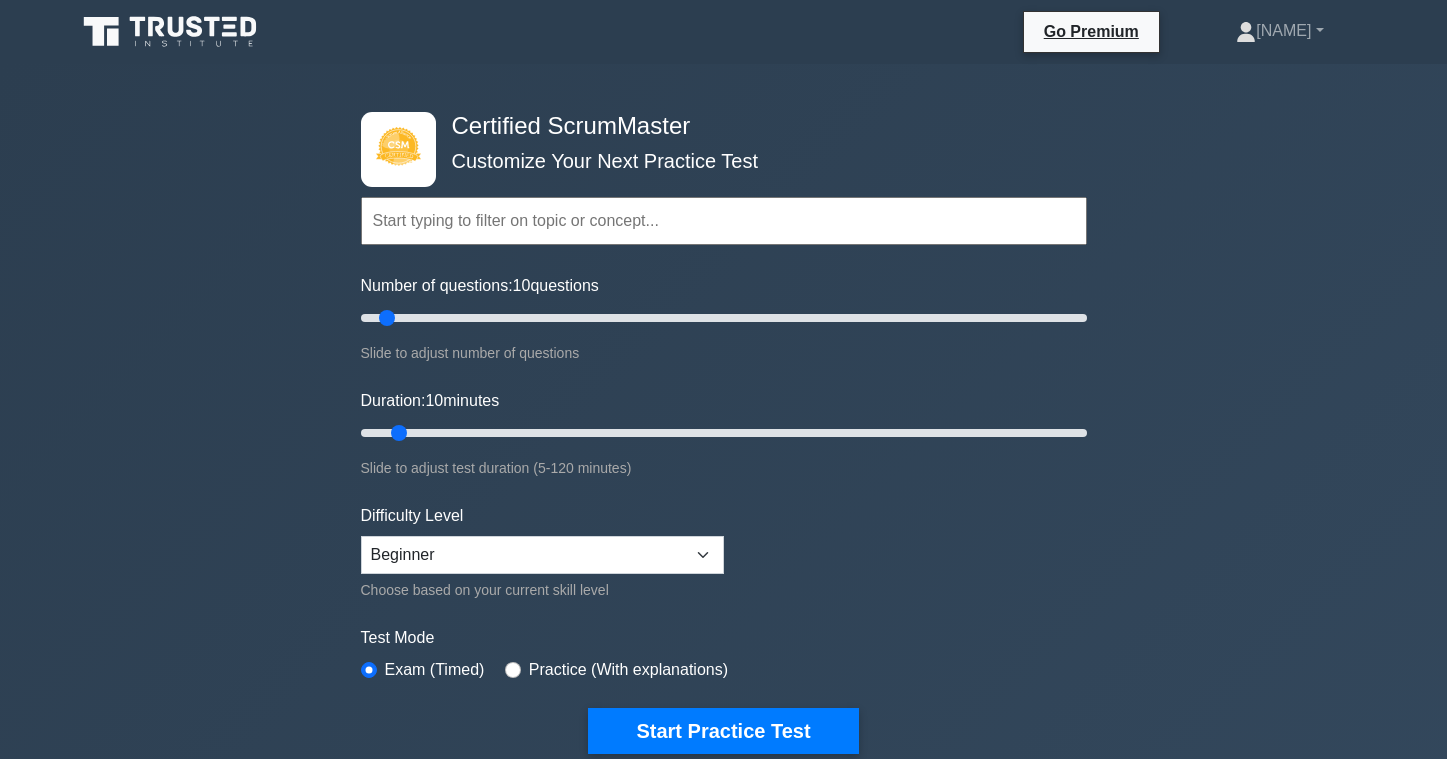 scroll, scrollTop: 0, scrollLeft: 0, axis: both 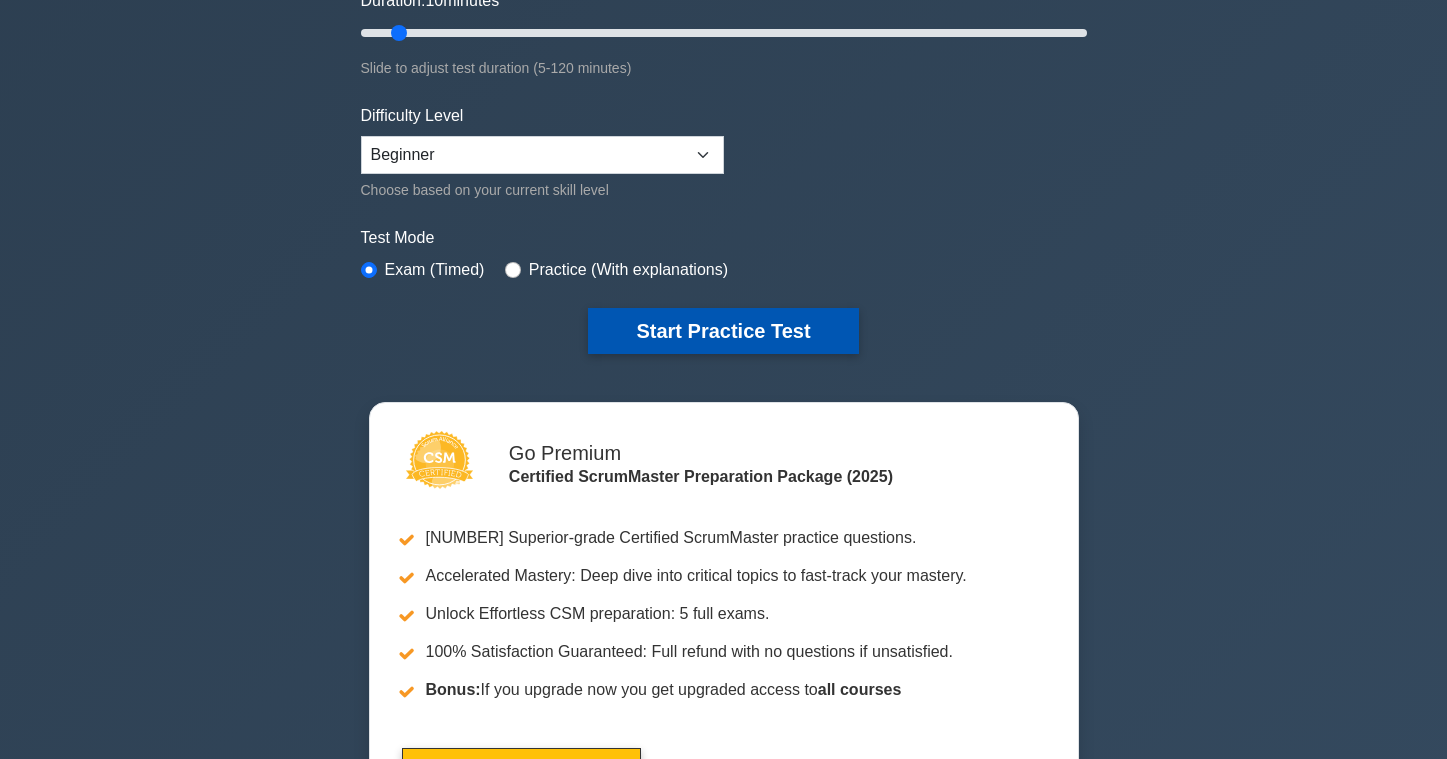click on "Start Practice Test" at bounding box center (723, 331) 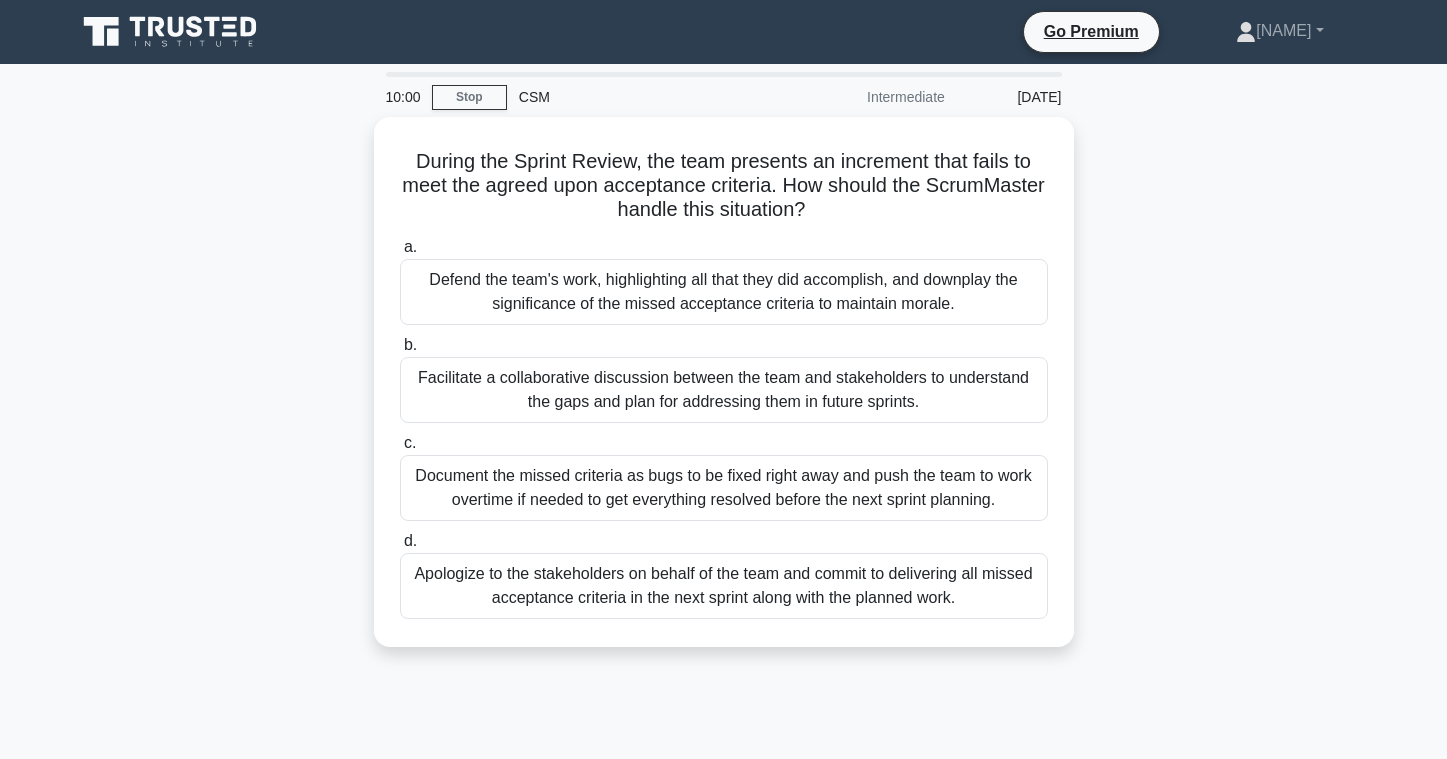 scroll, scrollTop: 0, scrollLeft: 0, axis: both 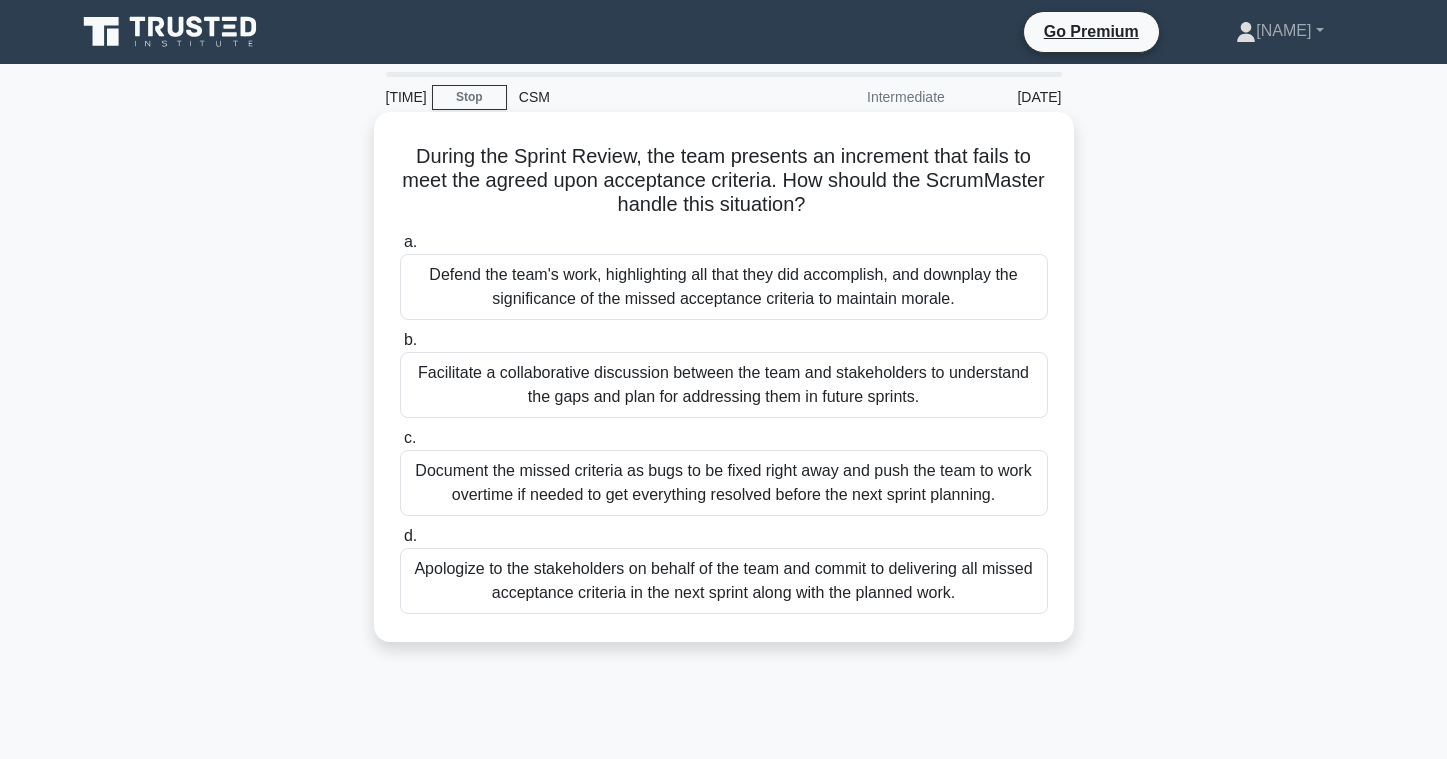 click on "Facilitate a collaborative discussion between the team and stakeholders to understand the gaps and plan for addressing them in future sprints." at bounding box center [724, 385] 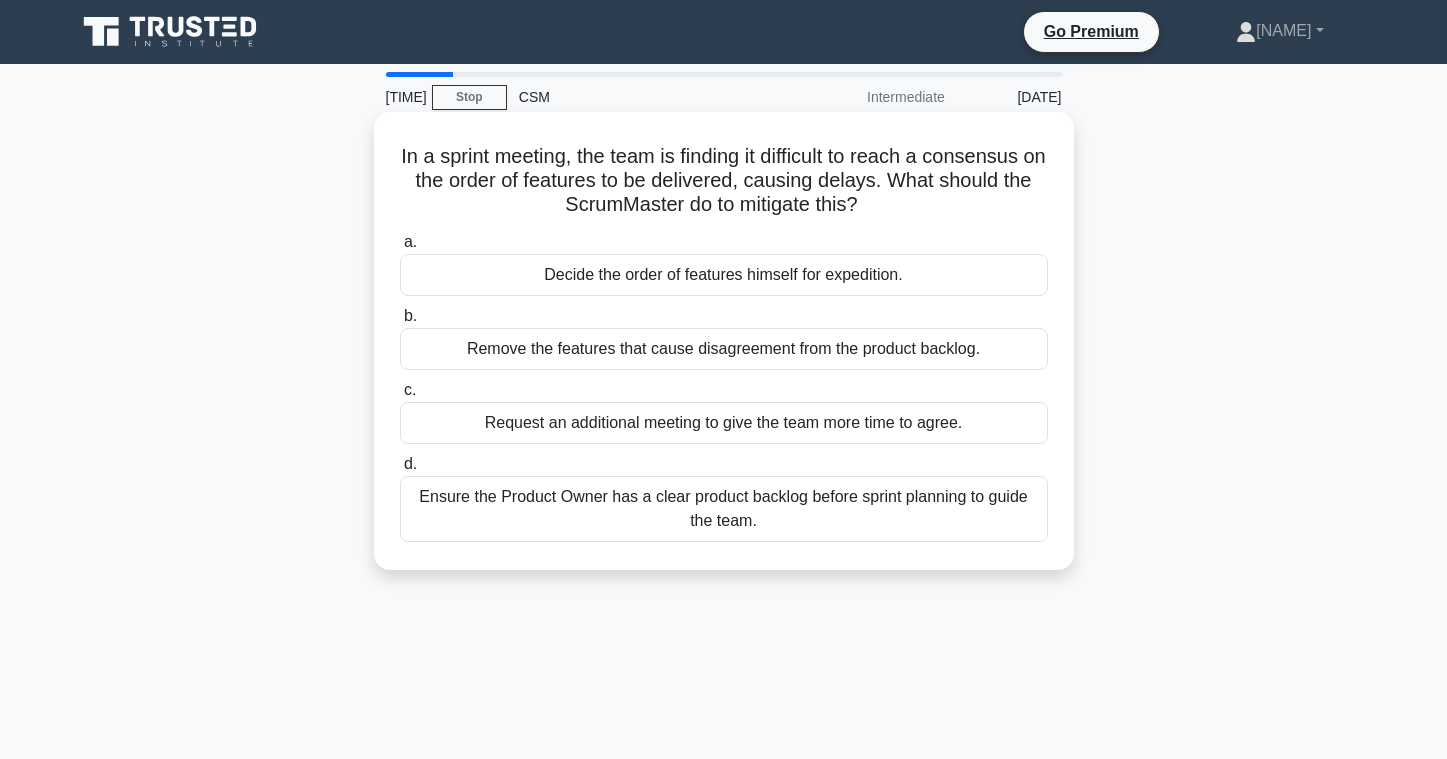 click on "Request an additional meeting to give the team more time to agree." at bounding box center (724, 423) 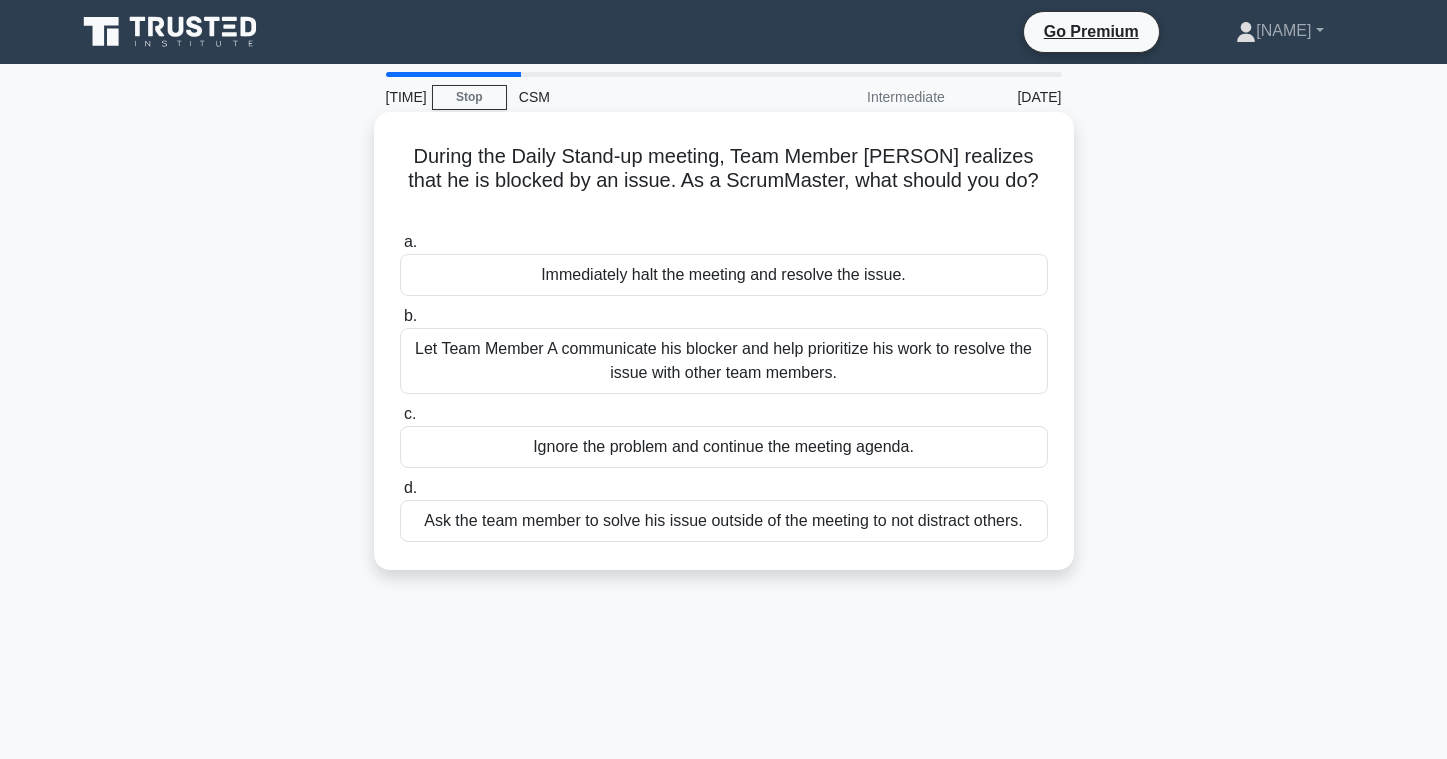 click on "Let Team Member A communicate his blocker and help prioritize his work to resolve the issue with other team members." at bounding box center (724, 361) 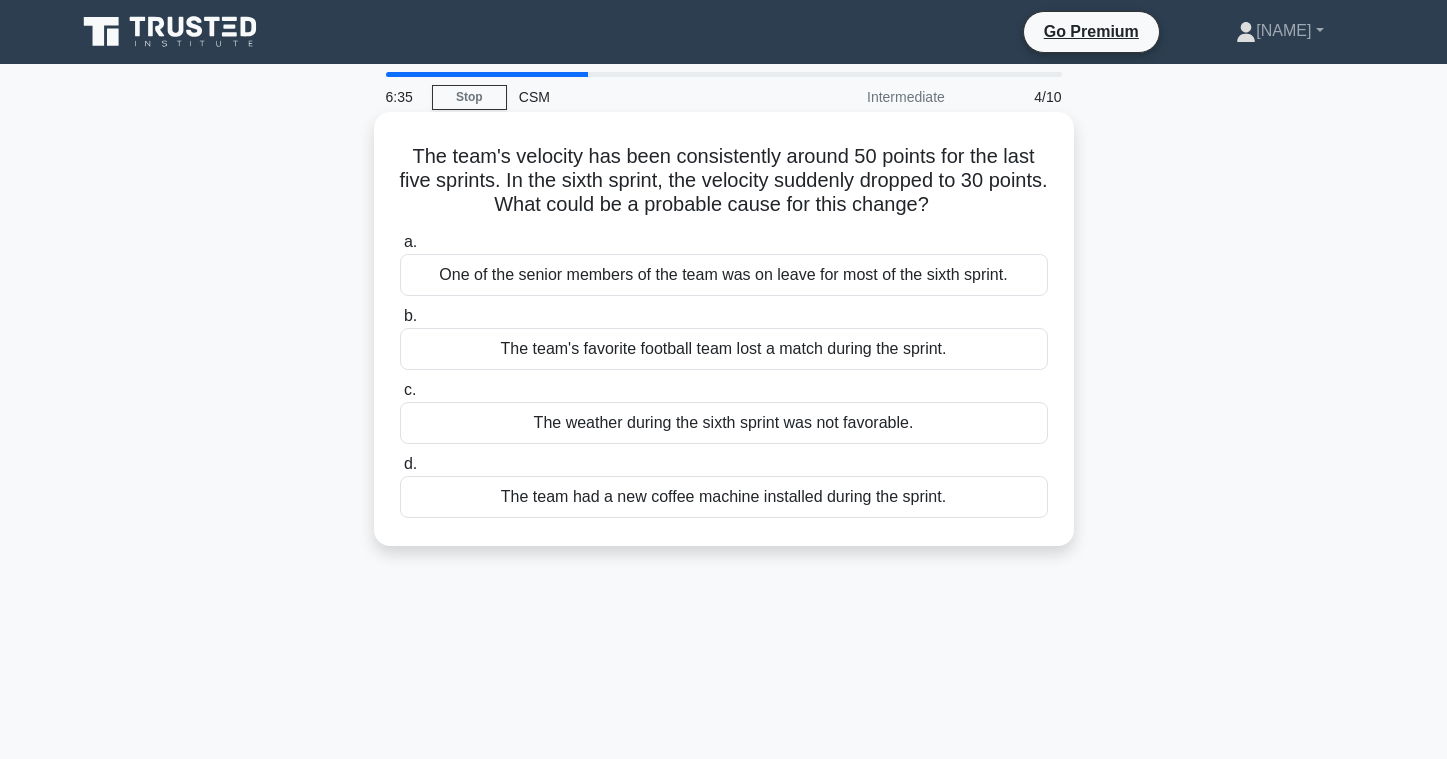 click on "One of the senior members of the team was on leave for most of the sixth sprint." at bounding box center (724, 275) 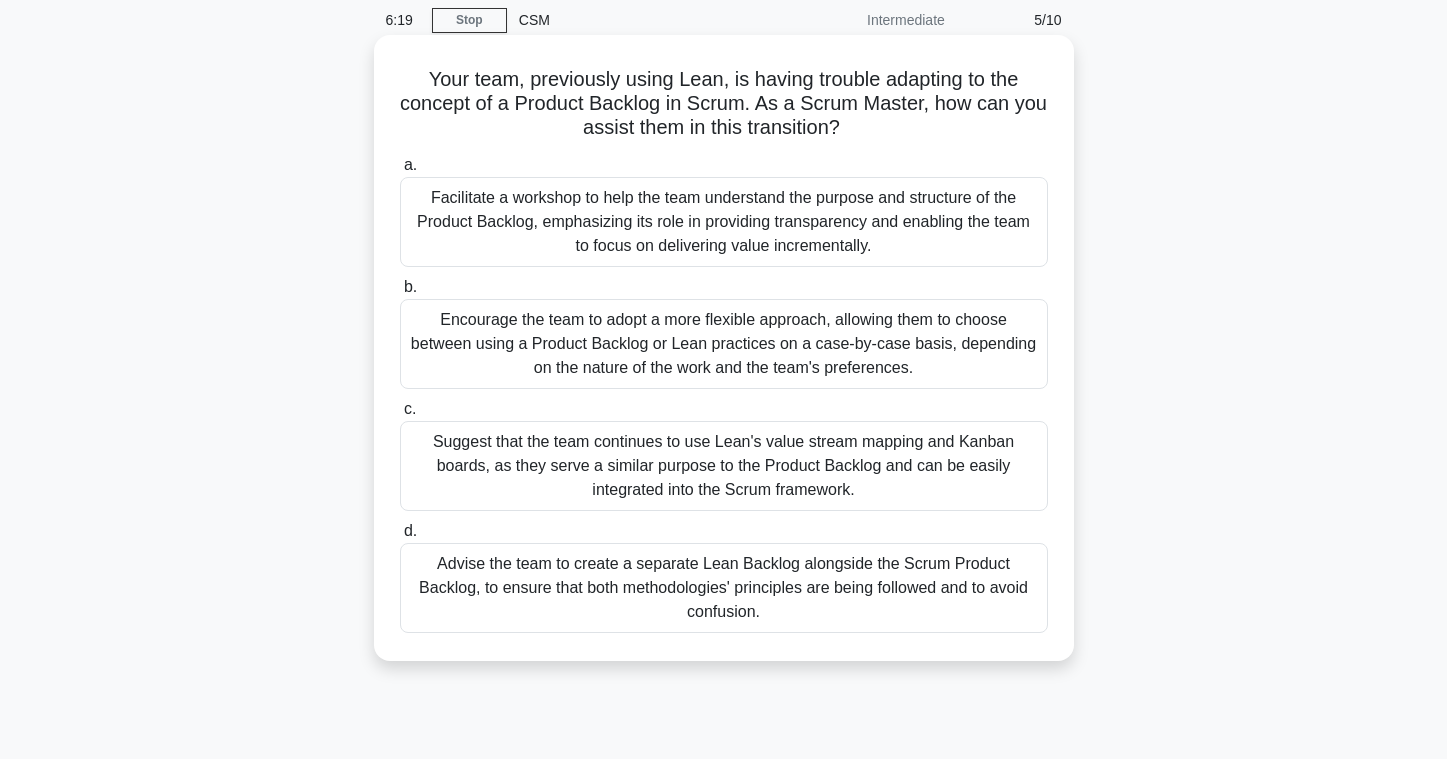 scroll, scrollTop: 100, scrollLeft: 0, axis: vertical 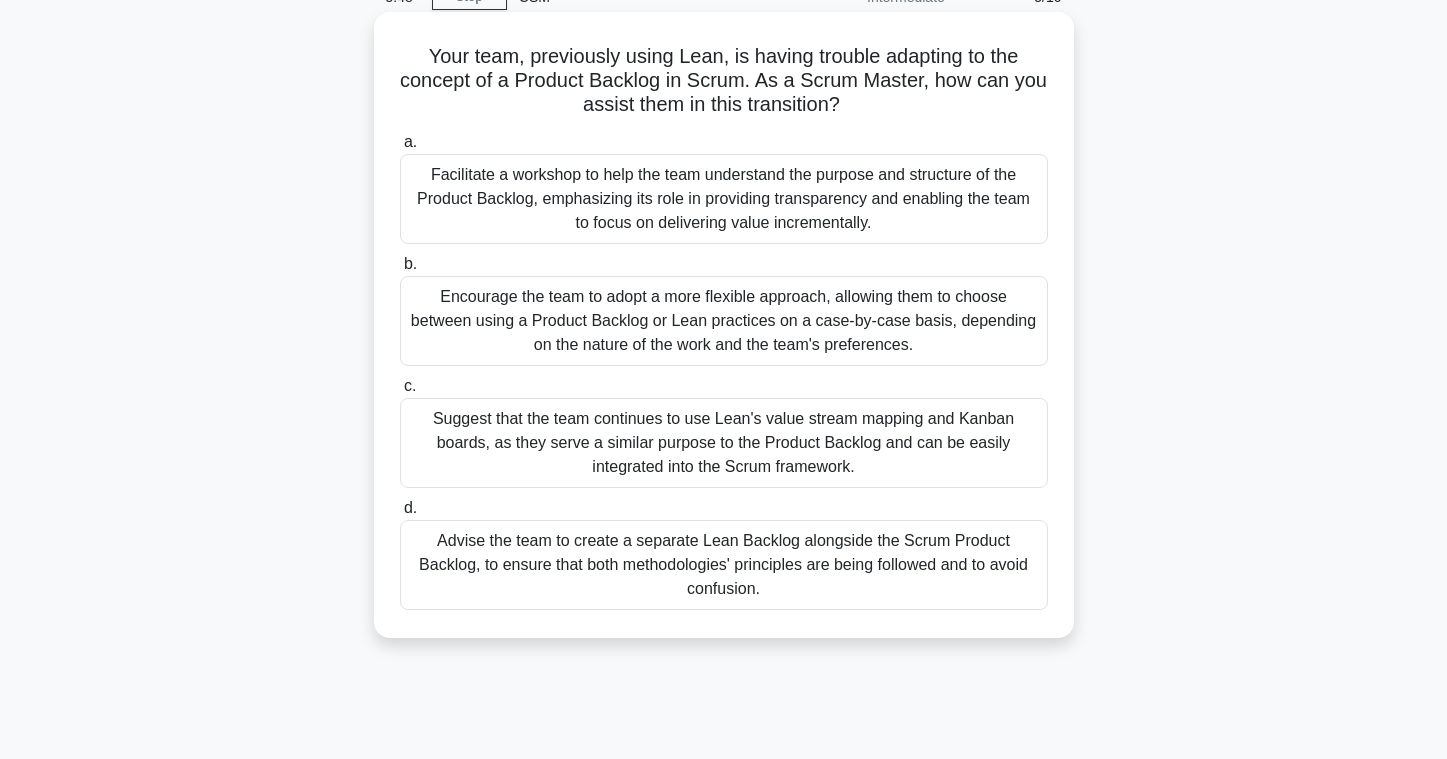 click on "Encourage the team to adopt a more flexible approach, allowing them to choose between using a Product Backlog or Lean practices on a case-by-case basis, depending on the nature of the work and the team's preferences." at bounding box center [724, 321] 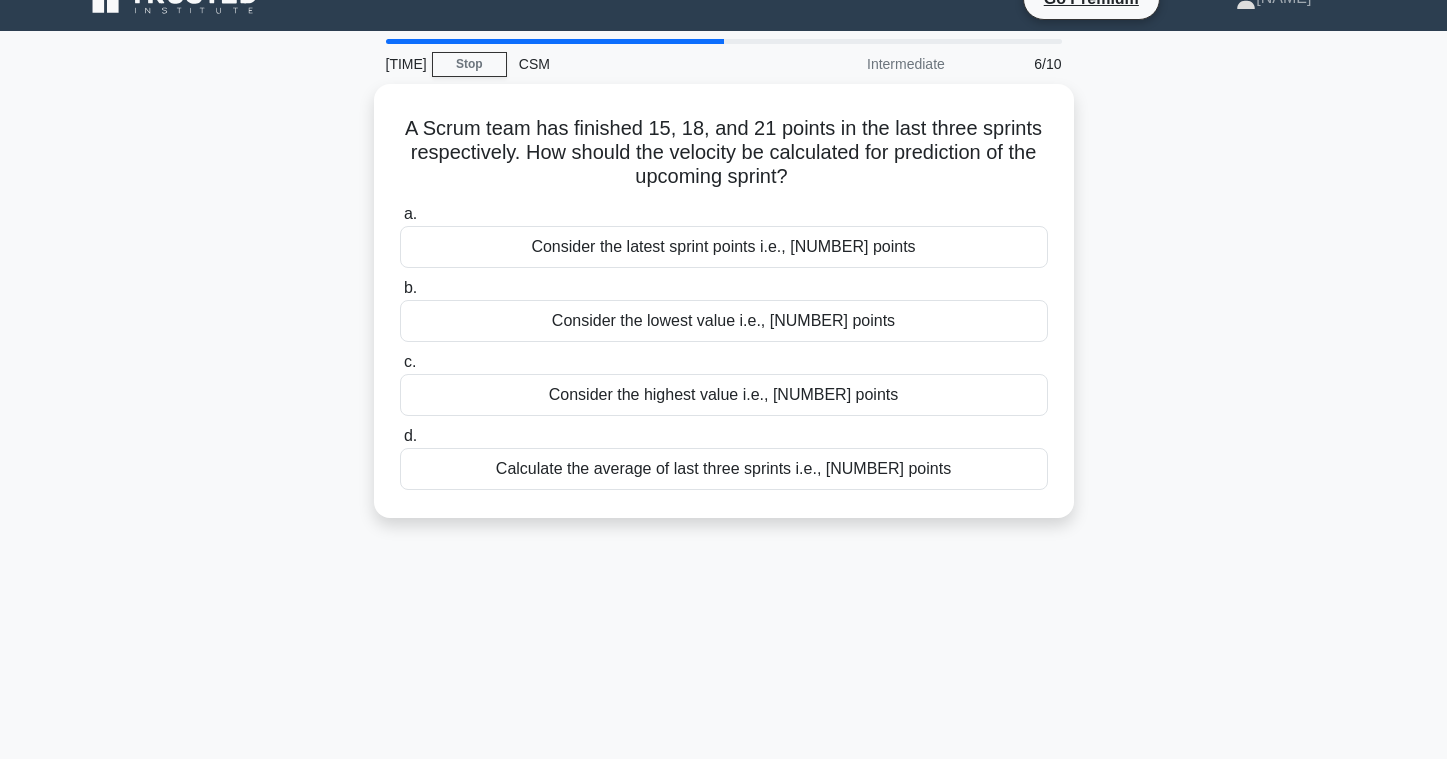 scroll, scrollTop: 0, scrollLeft: 0, axis: both 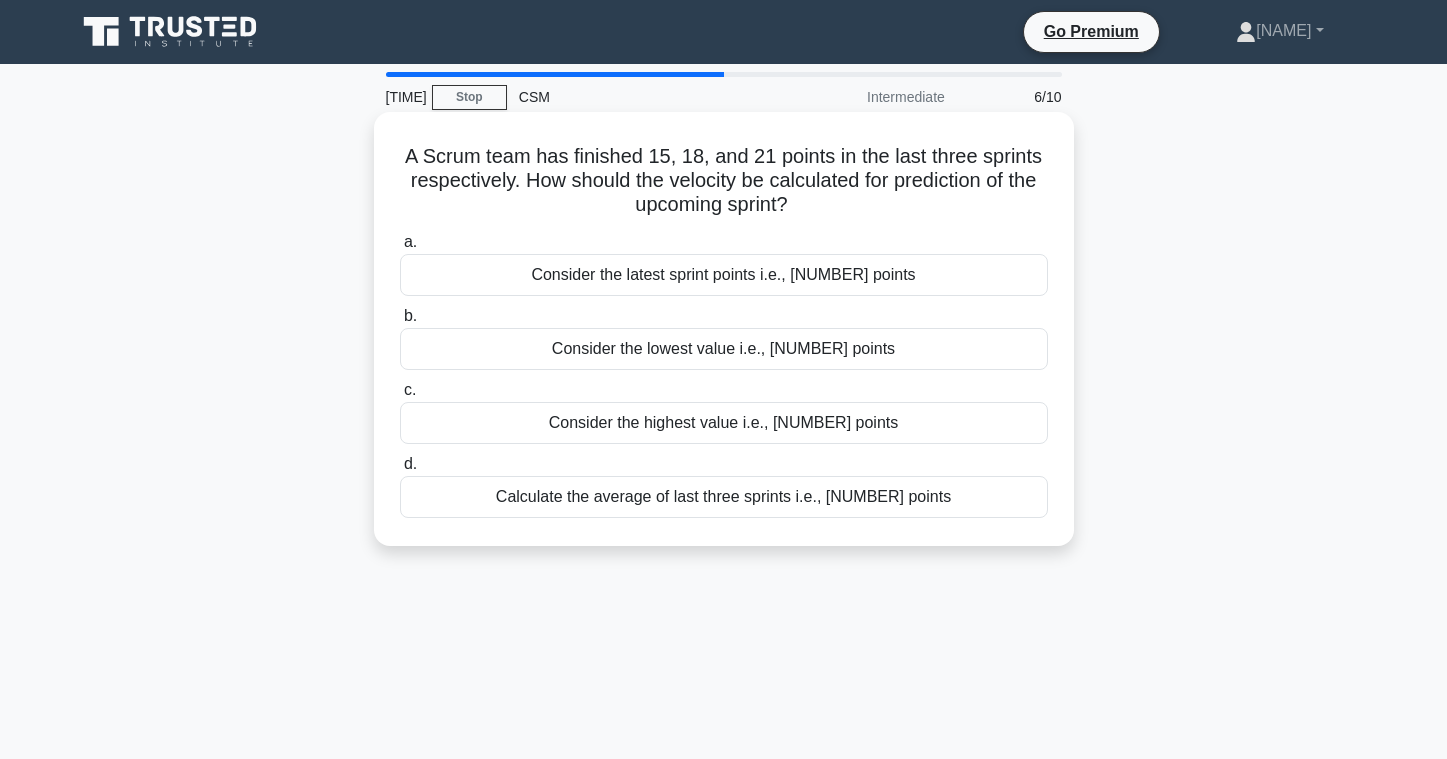 click on "Calculate the average of last three sprints i.e., [NUMBER] points" at bounding box center (724, 497) 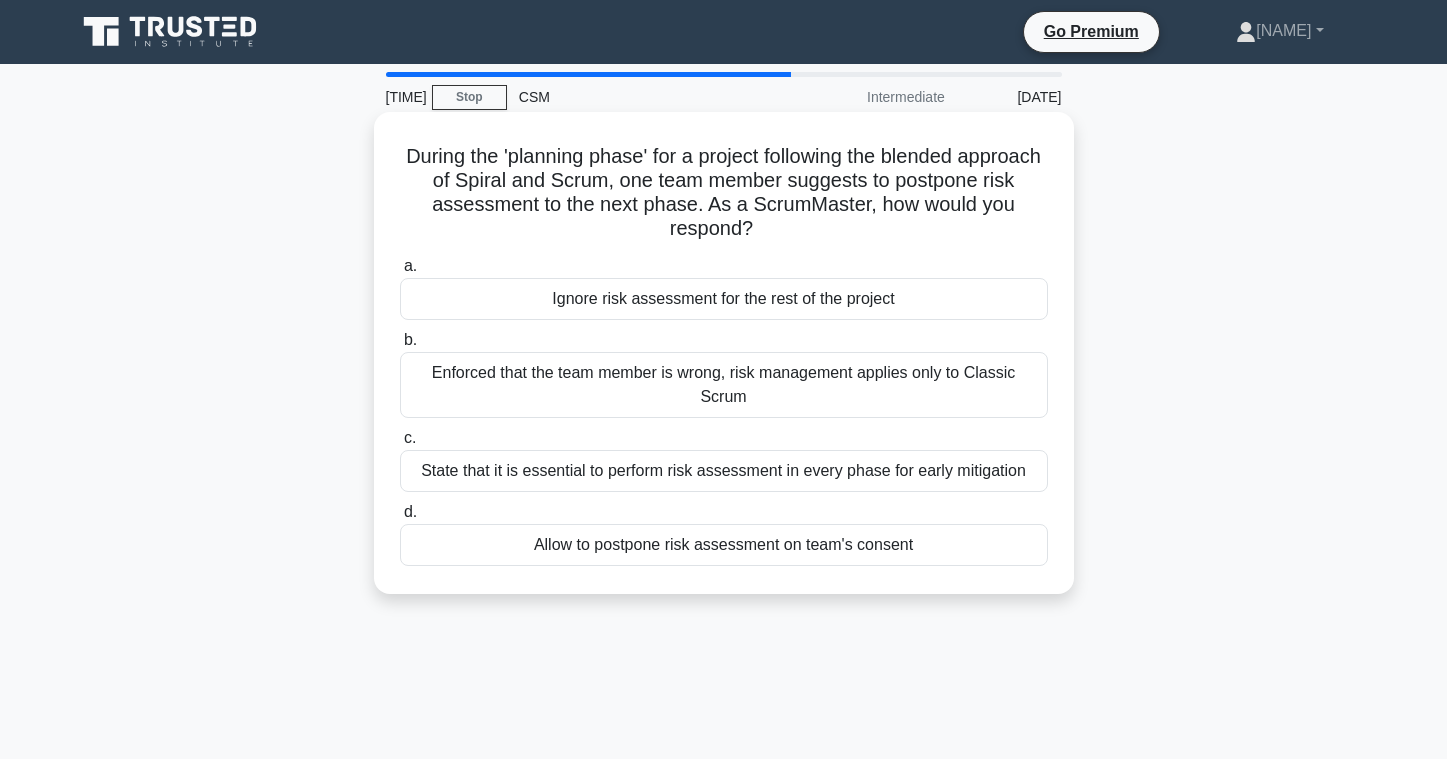 click on "State that it is essential to perform risk assessment in every phase for early mitigation" at bounding box center [724, 471] 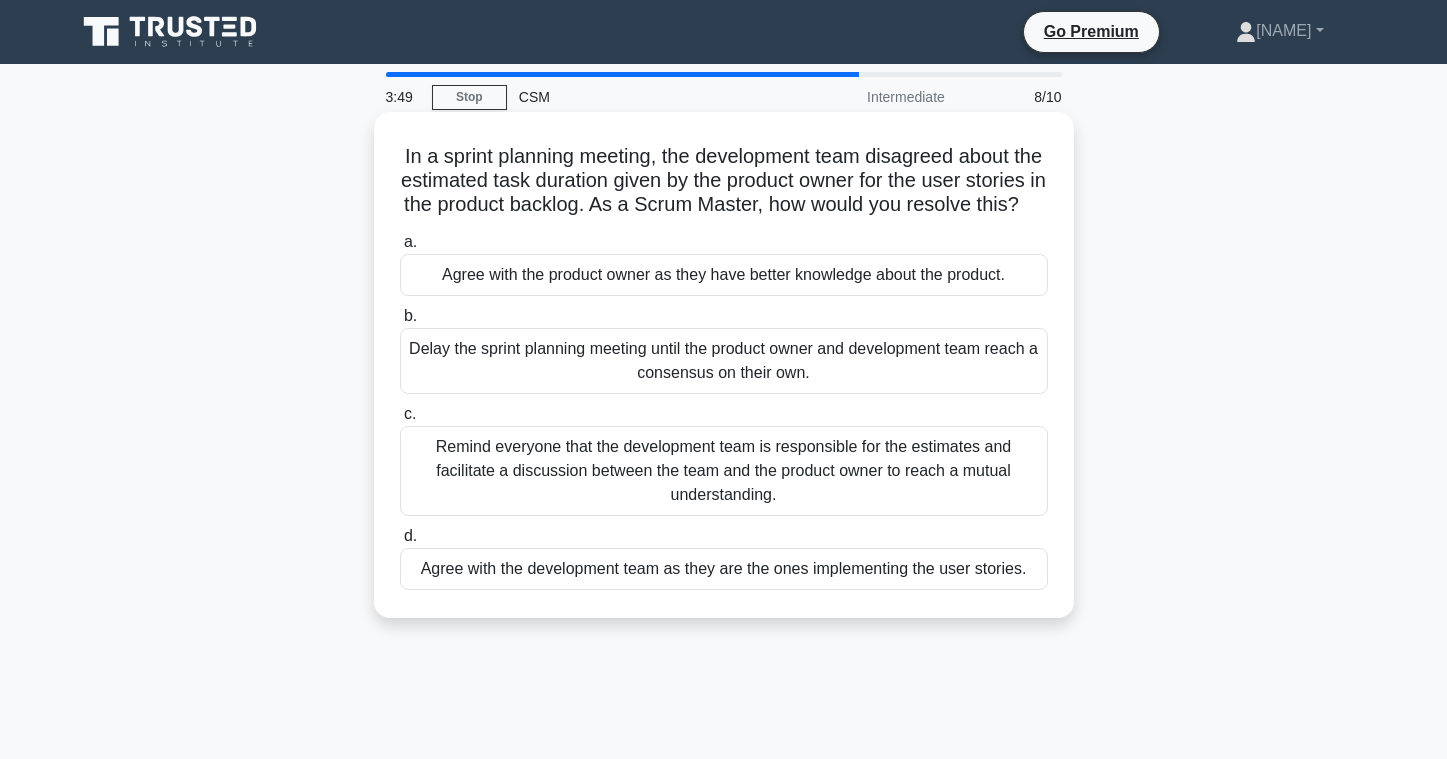 click on "Remind everyone that the development team is responsible for the estimates and facilitate a discussion between the team and the product owner to reach a mutual understanding." at bounding box center (724, 471) 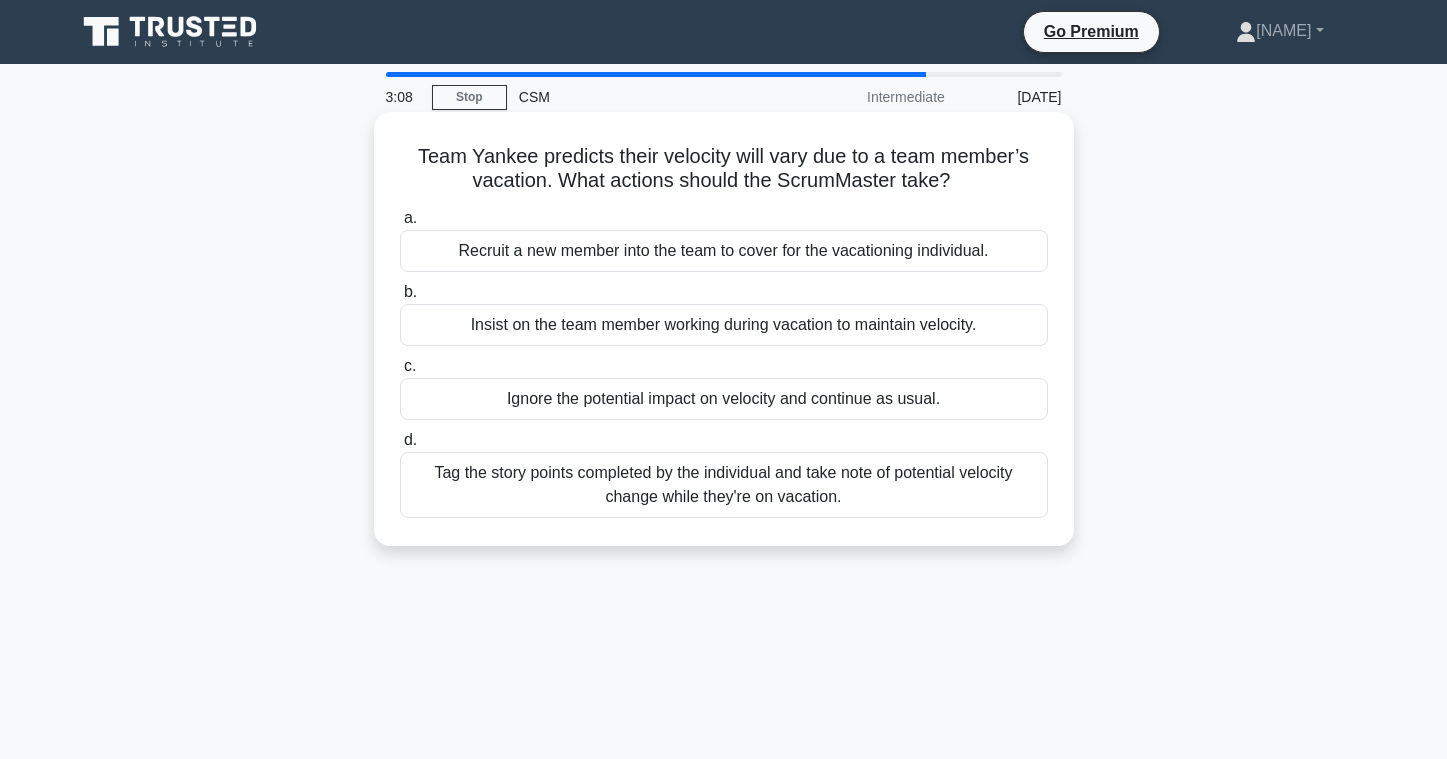 click on "Recruit a new member into the team to cover for the vacationing individual." at bounding box center [724, 251] 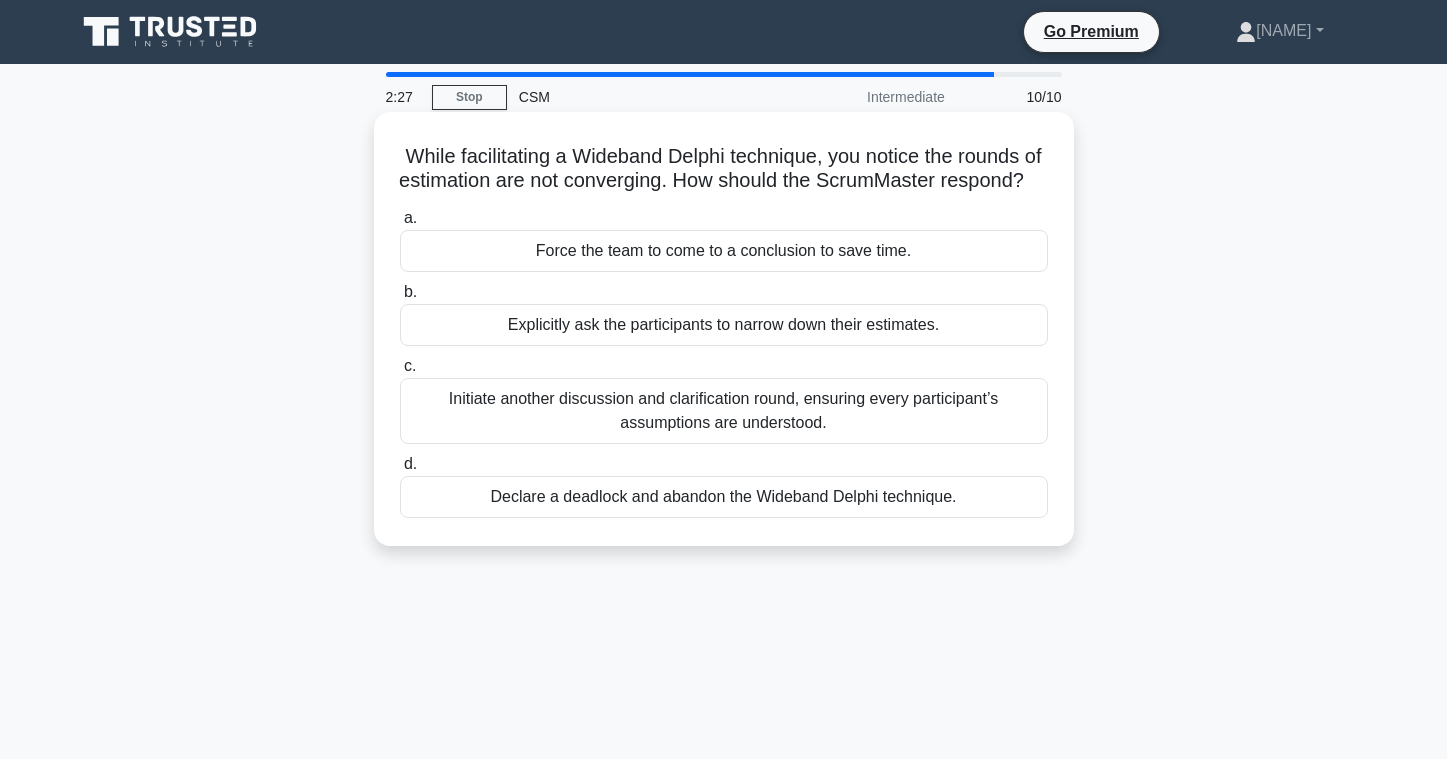 click on "Initiate another discussion and clarification round, ensuring every participant’s assumptions are understood." at bounding box center [724, 411] 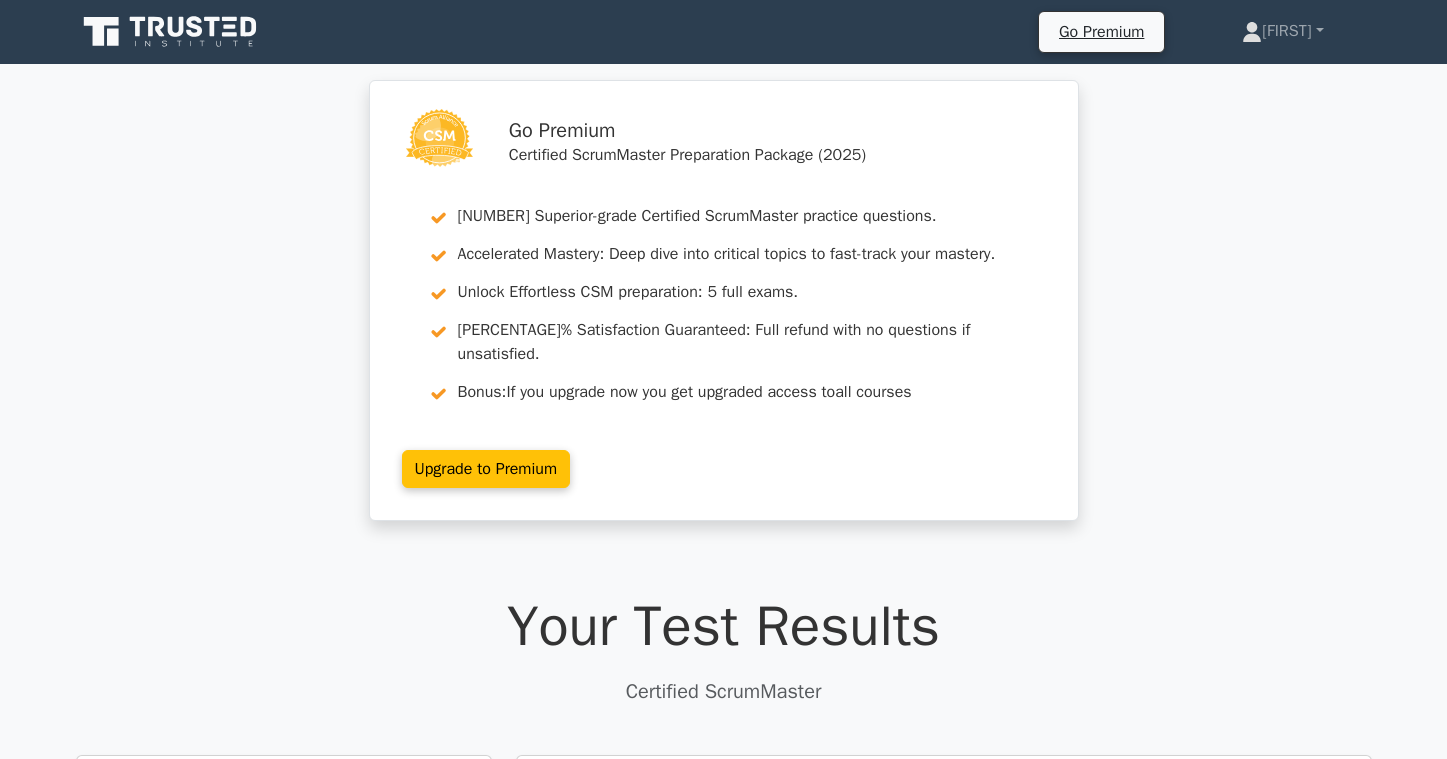 scroll, scrollTop: 0, scrollLeft: 0, axis: both 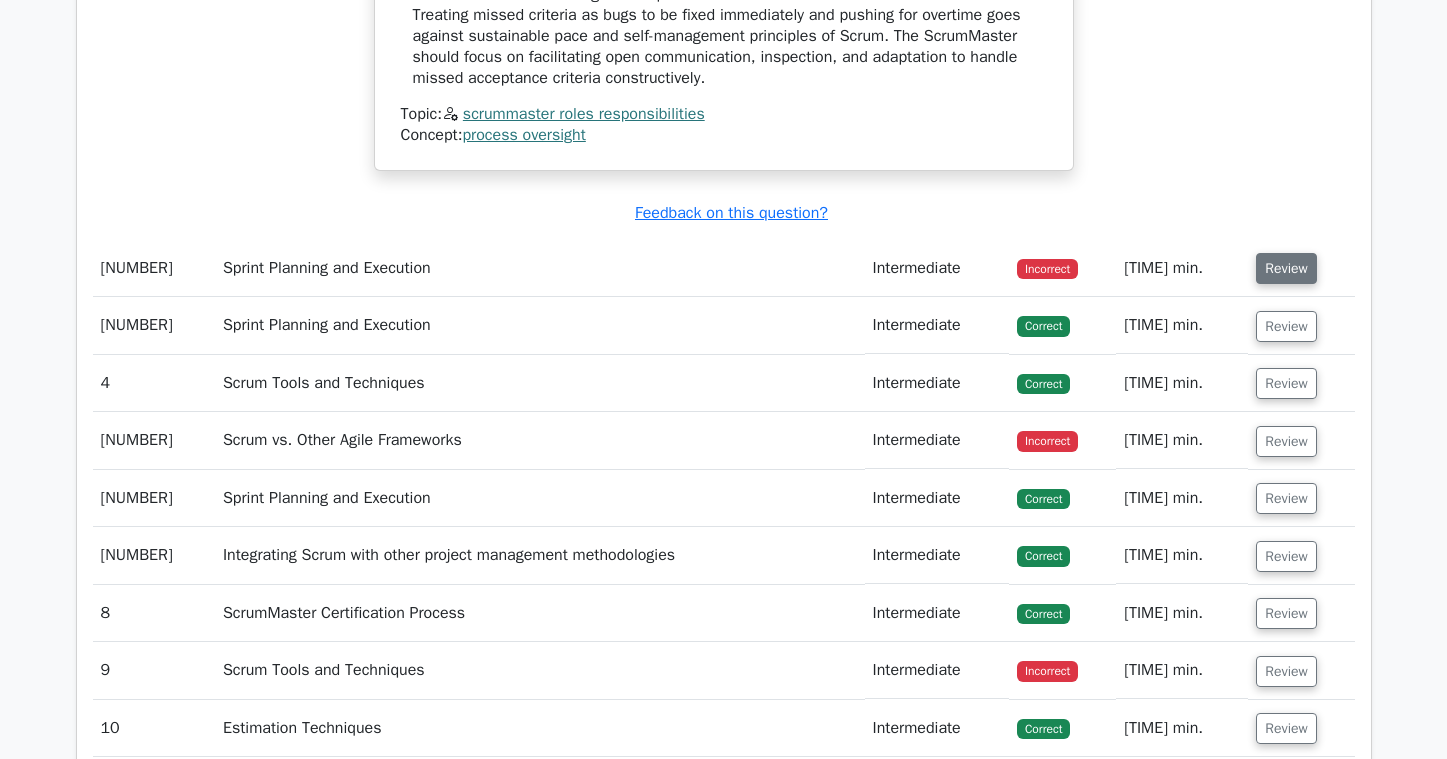 click on "Review" at bounding box center [1286, 268] 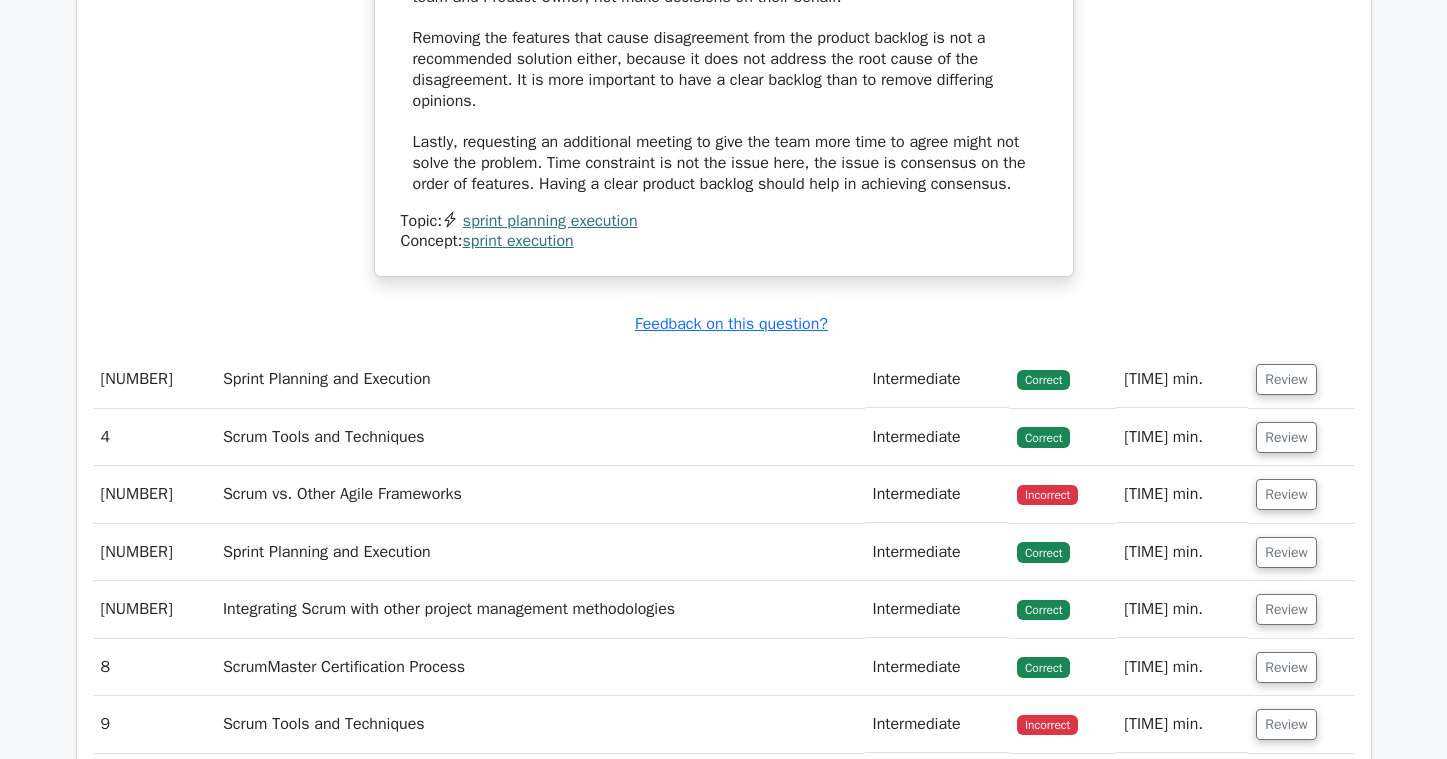 scroll, scrollTop: 3800, scrollLeft: 0, axis: vertical 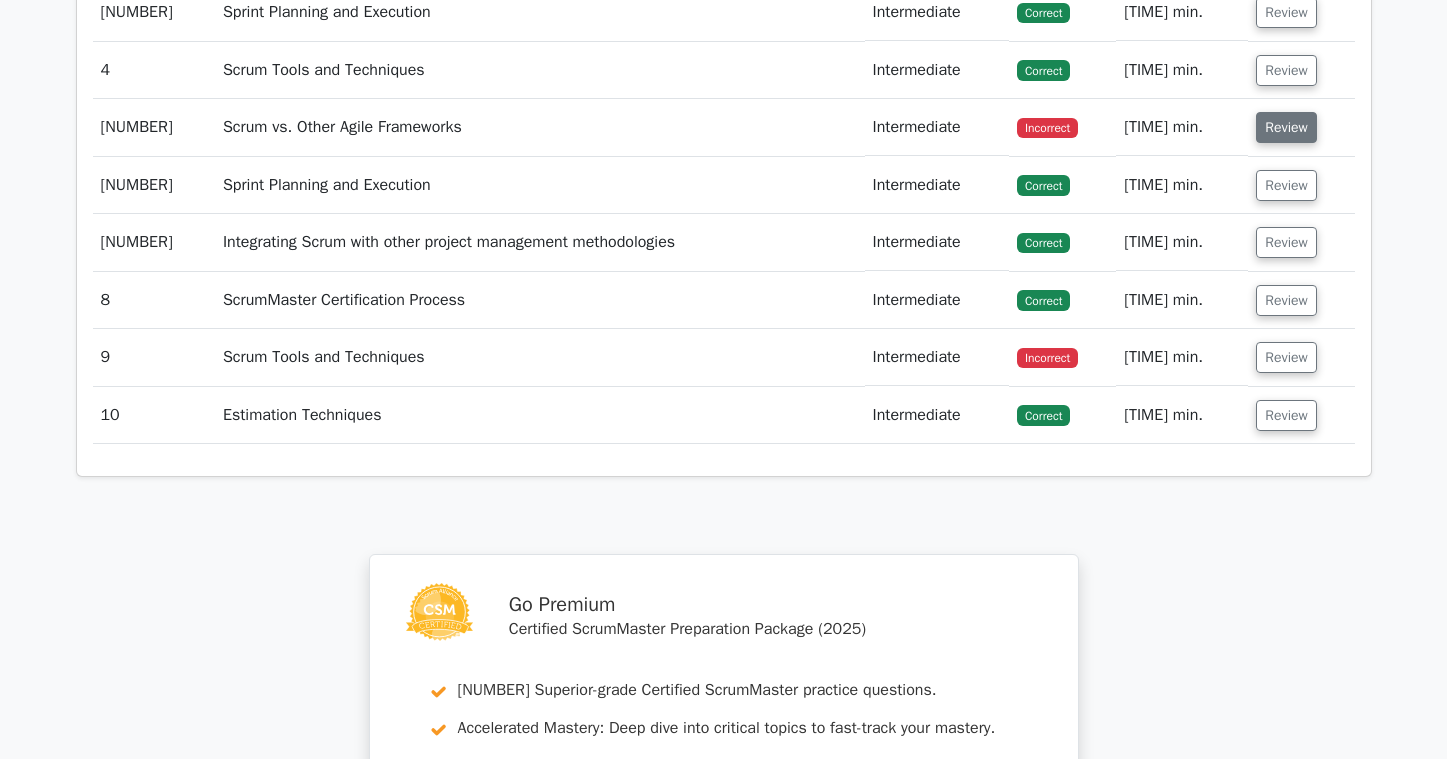 click on "Review" at bounding box center [1286, 127] 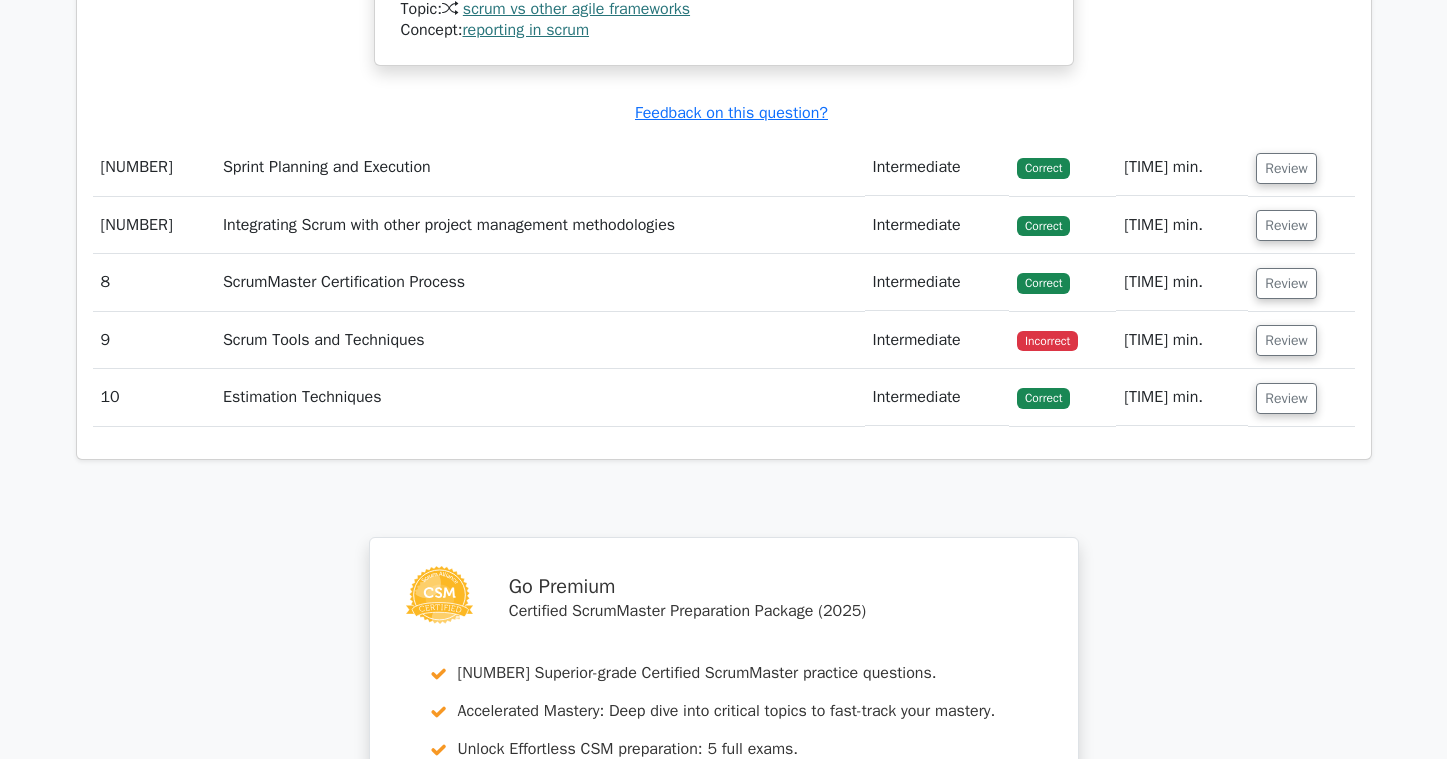 scroll, scrollTop: 5000, scrollLeft: 0, axis: vertical 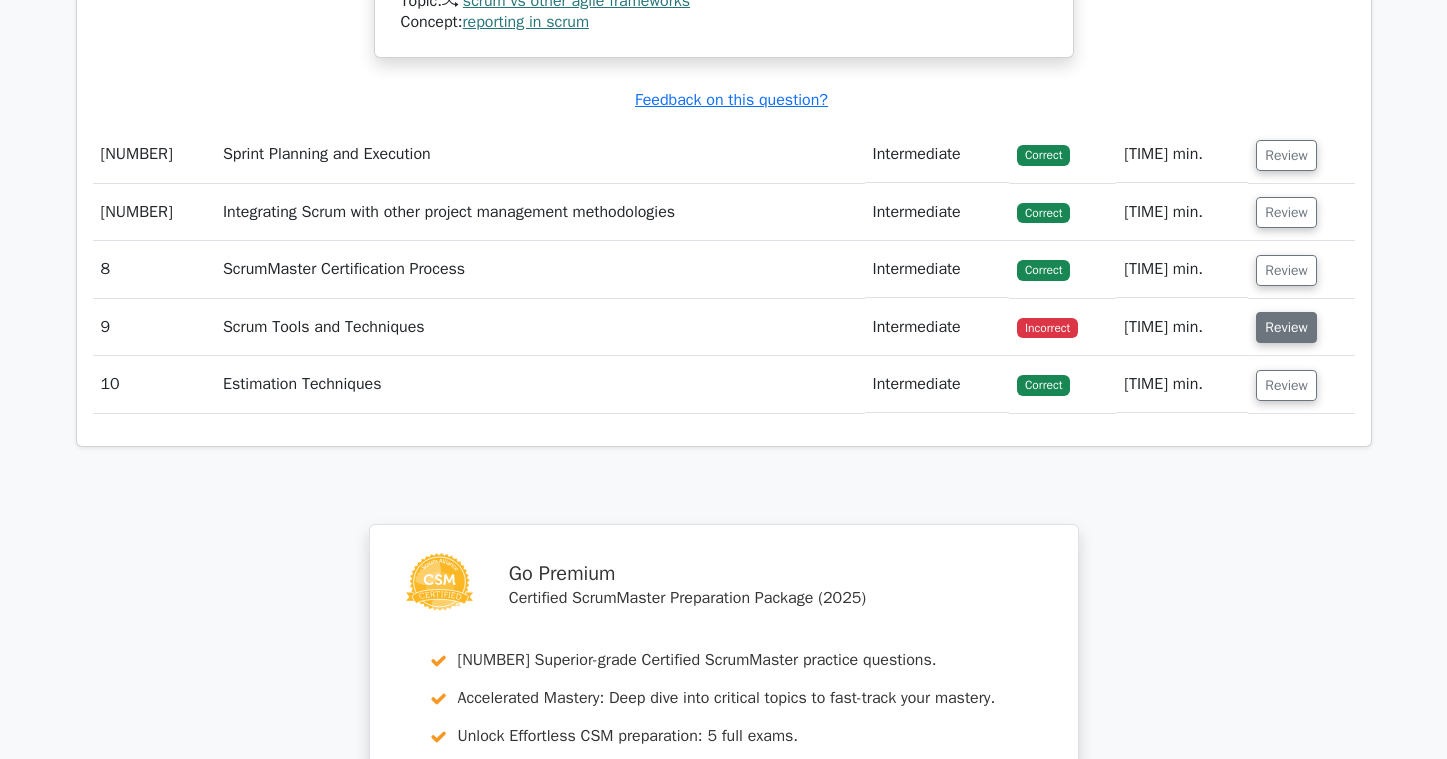 click on "Review" at bounding box center [1286, 327] 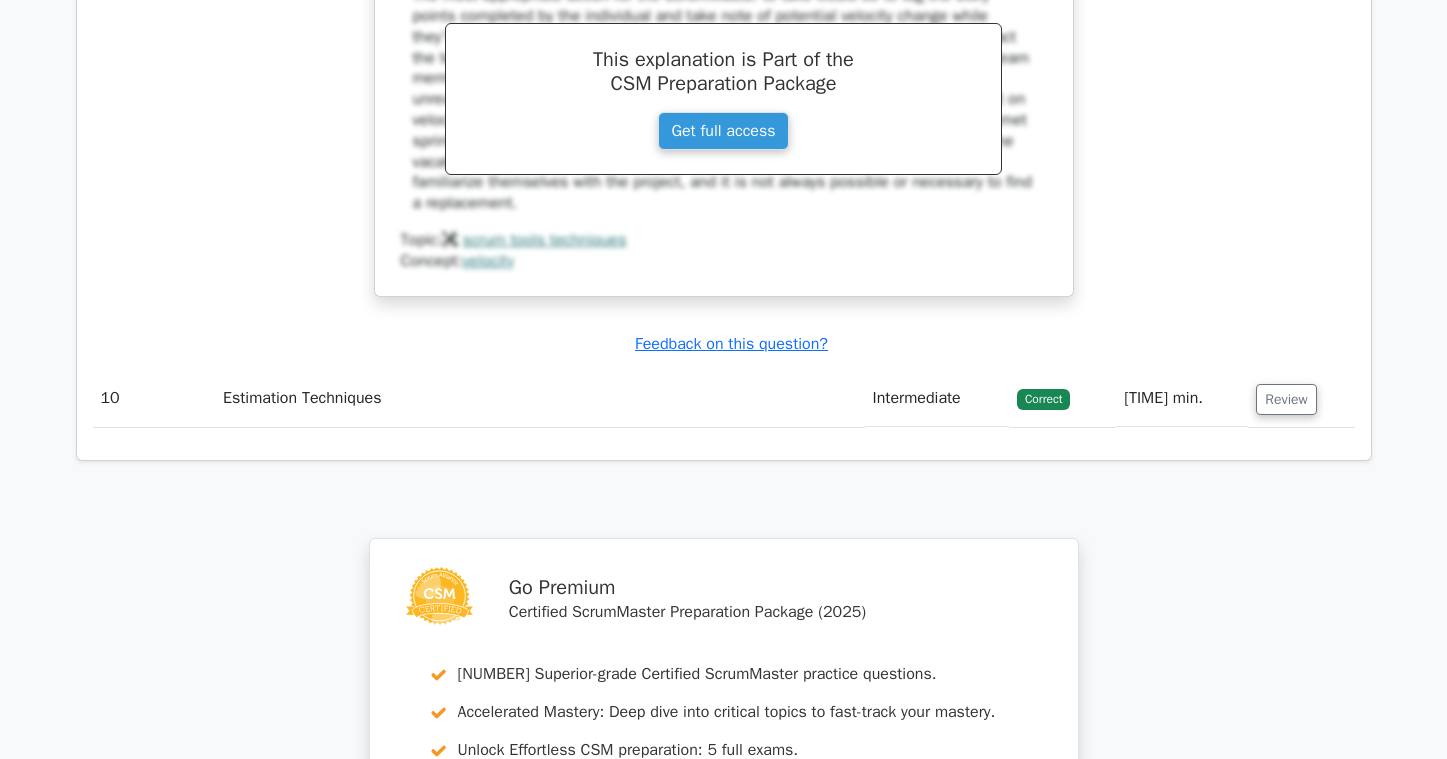 scroll, scrollTop: 6443, scrollLeft: 0, axis: vertical 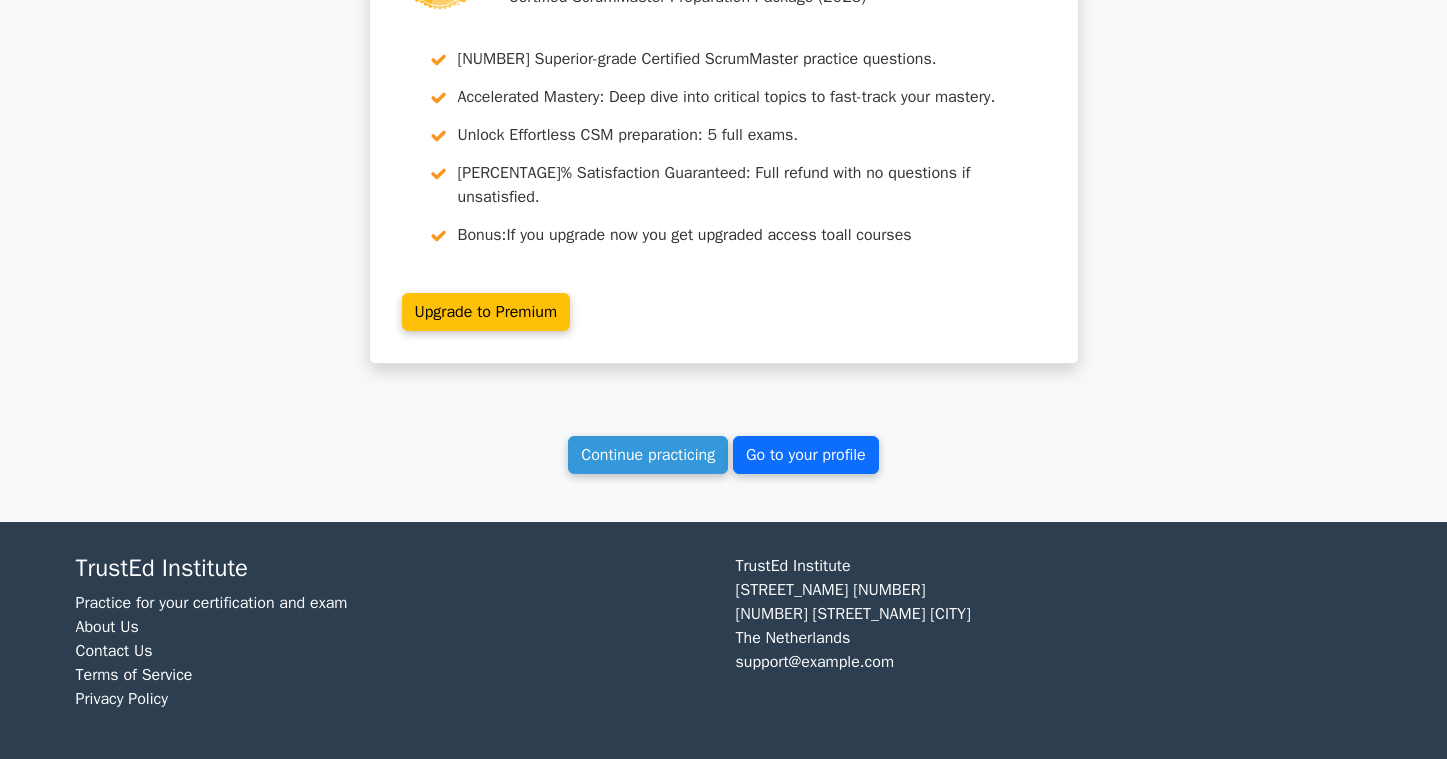 click on "Go to your profile" at bounding box center (806, 455) 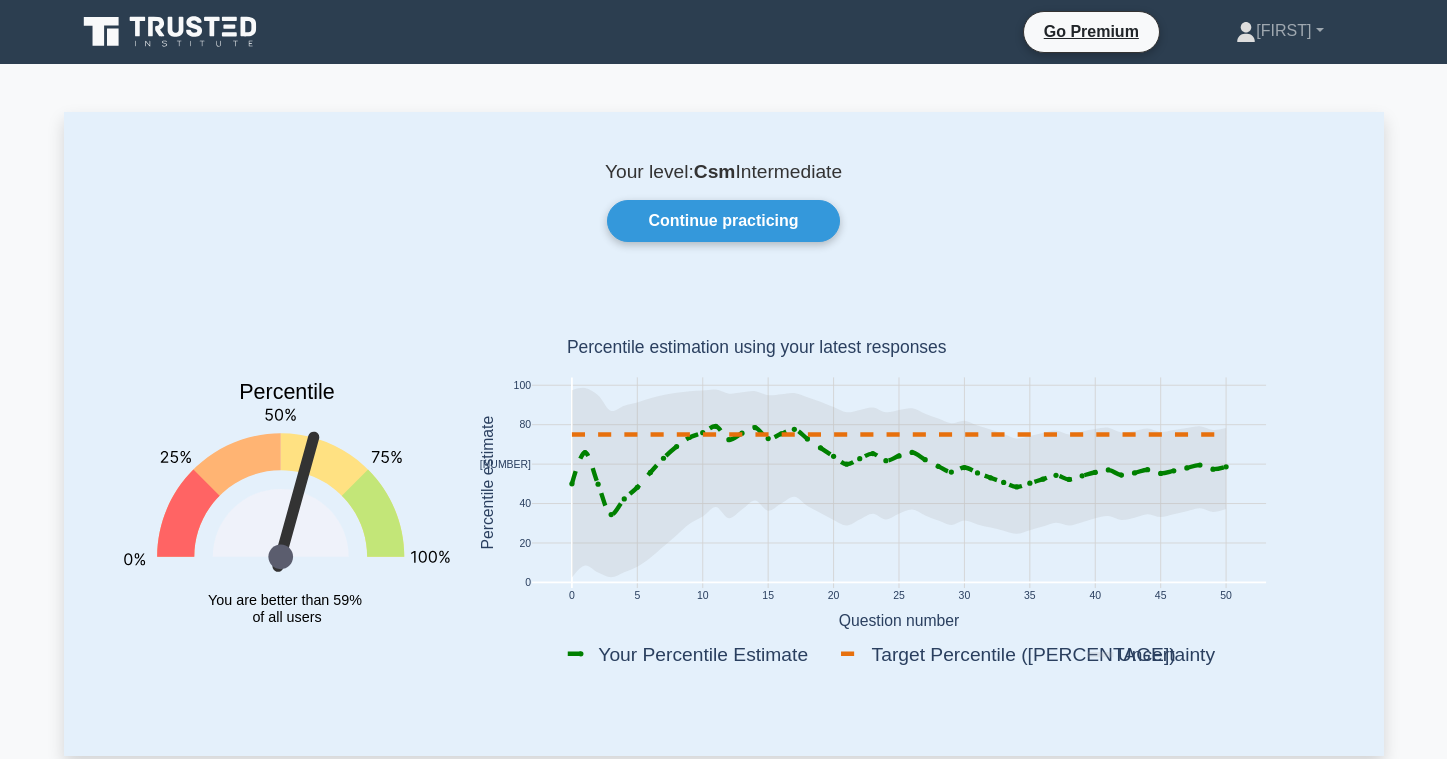 scroll, scrollTop: 0, scrollLeft: 0, axis: both 